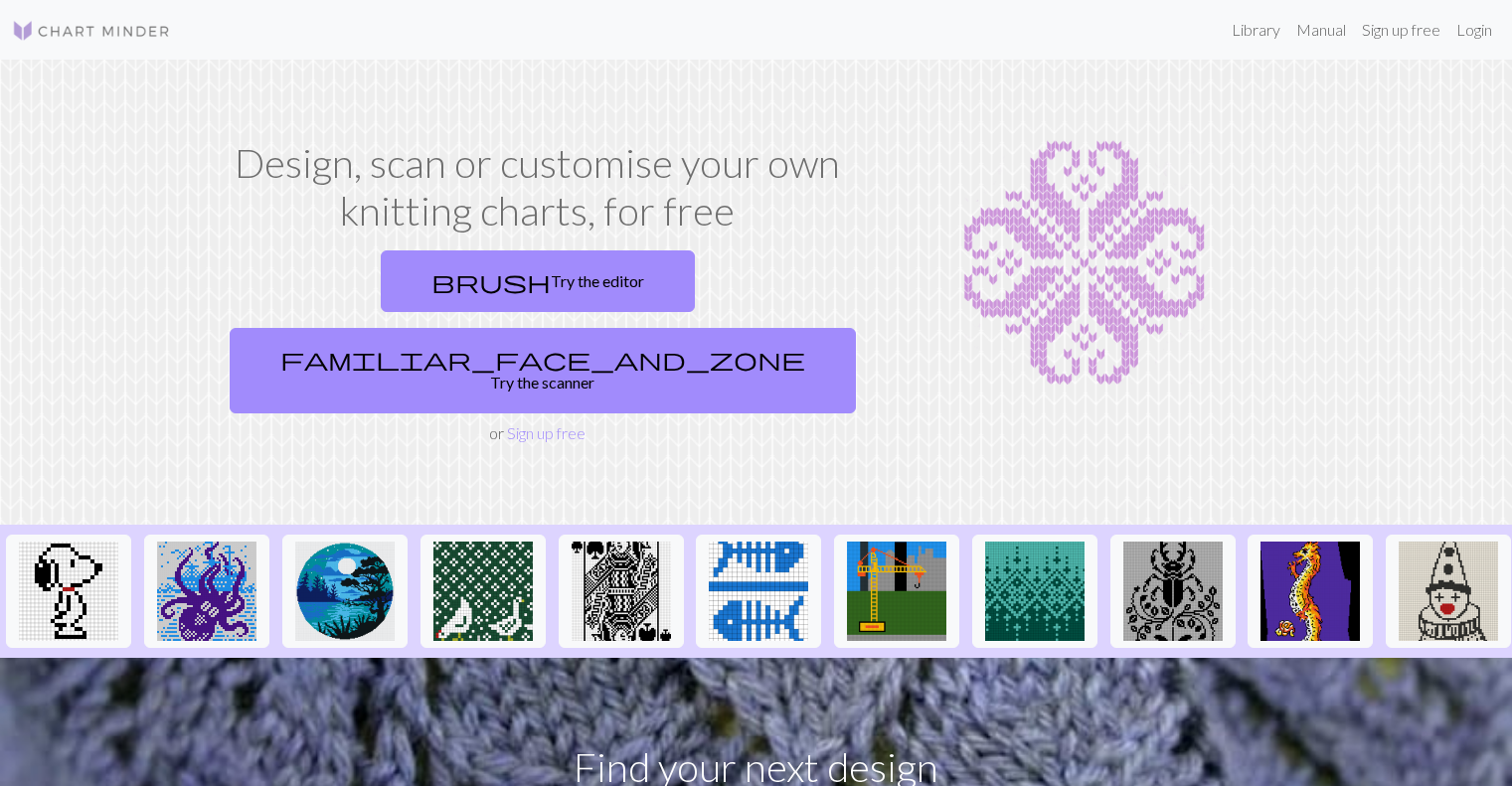 scroll, scrollTop: 0, scrollLeft: 0, axis: both 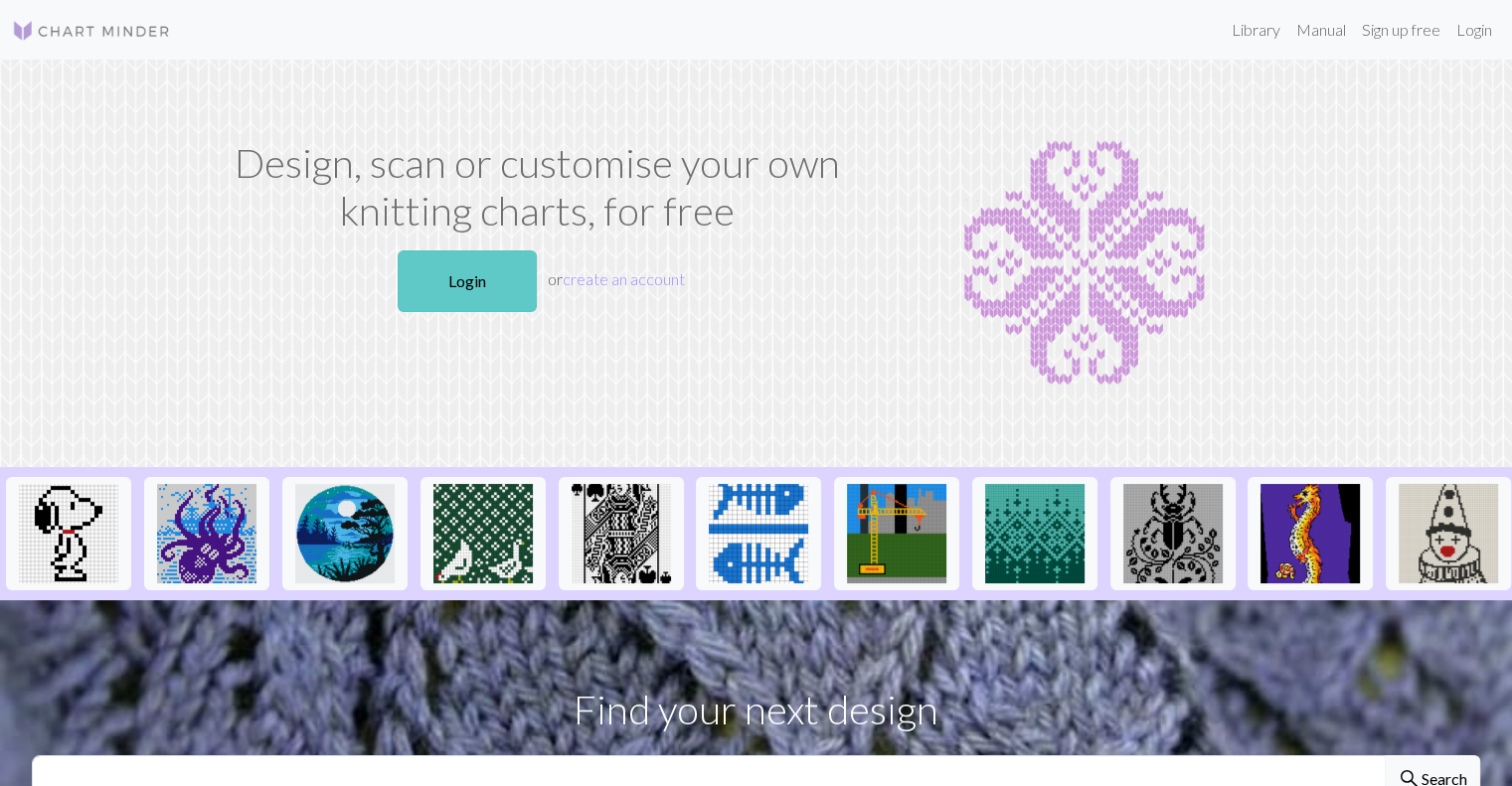 click on "Login" at bounding box center [467, 281] 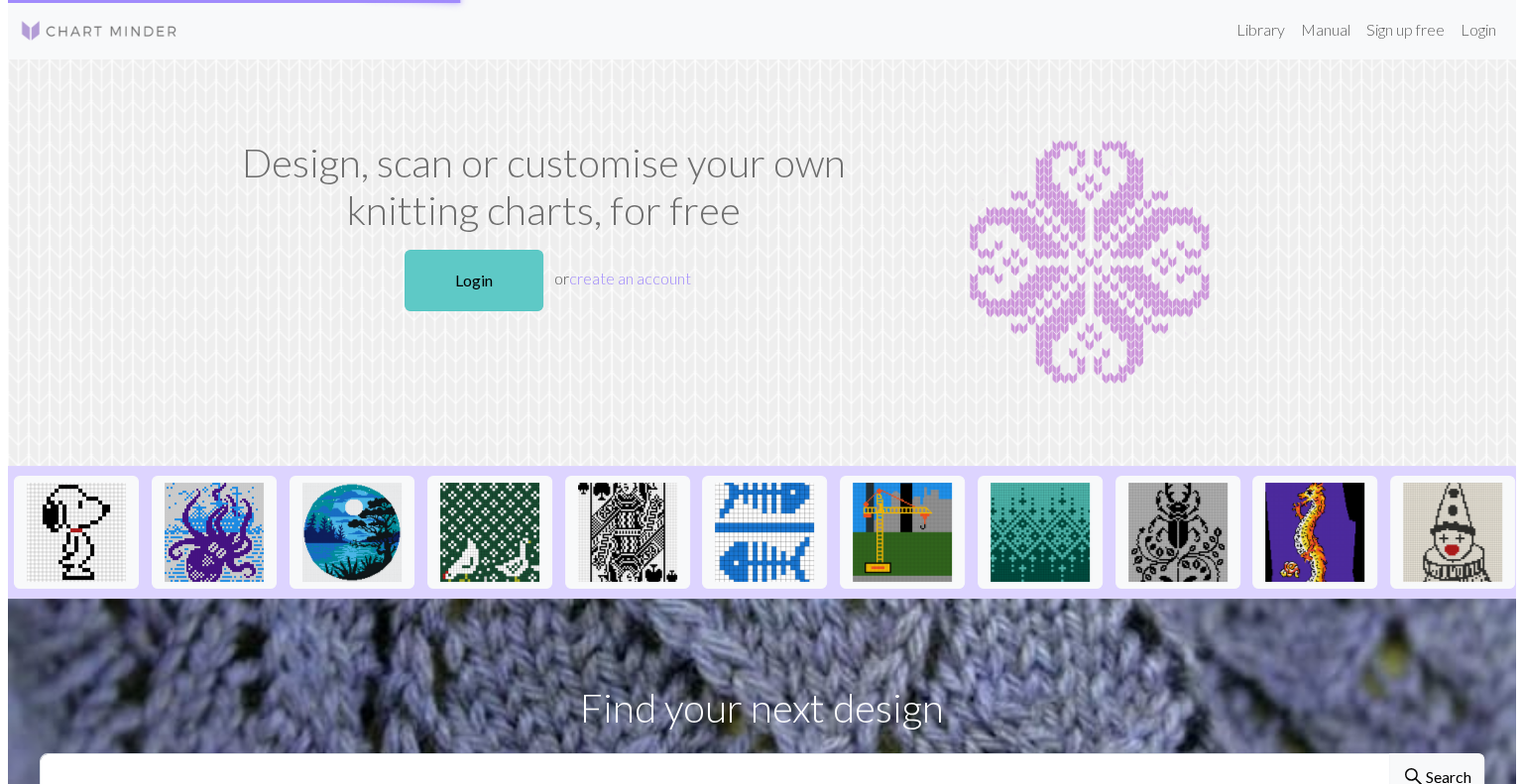 scroll, scrollTop: 0, scrollLeft: 0, axis: both 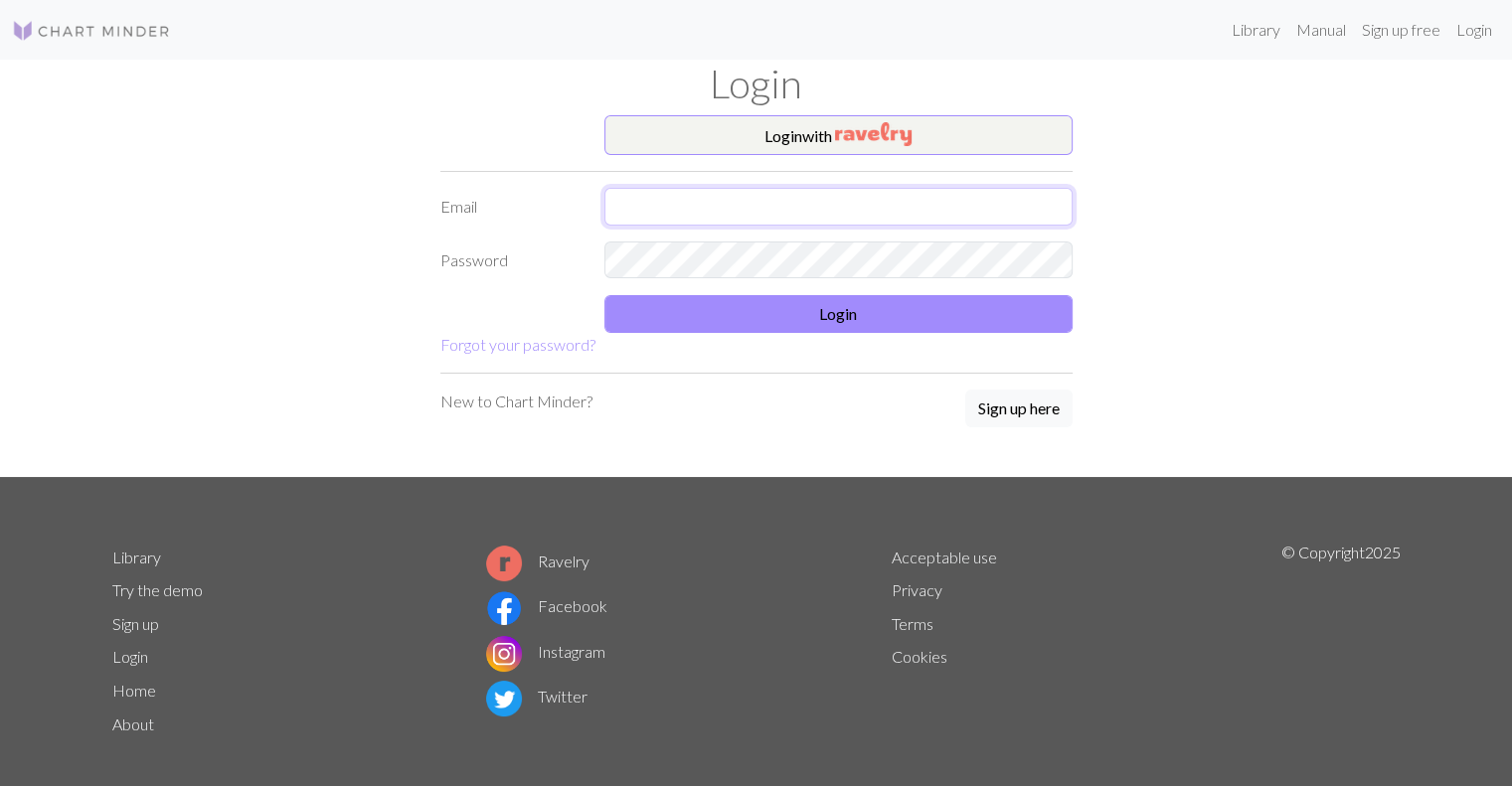 type on "[USERNAME]@[DOMAIN].com" 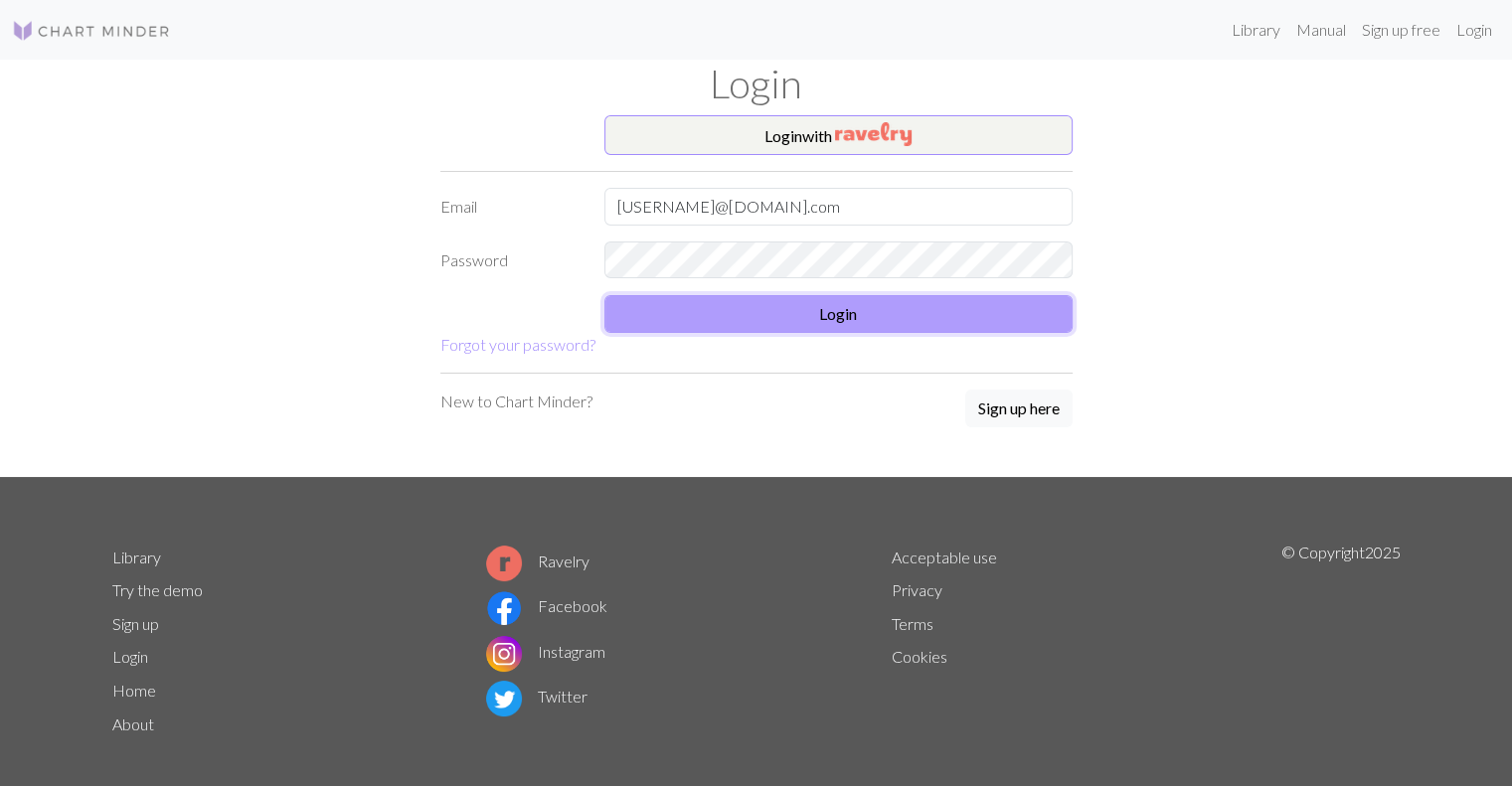 click on "Login" at bounding box center [838, 314] 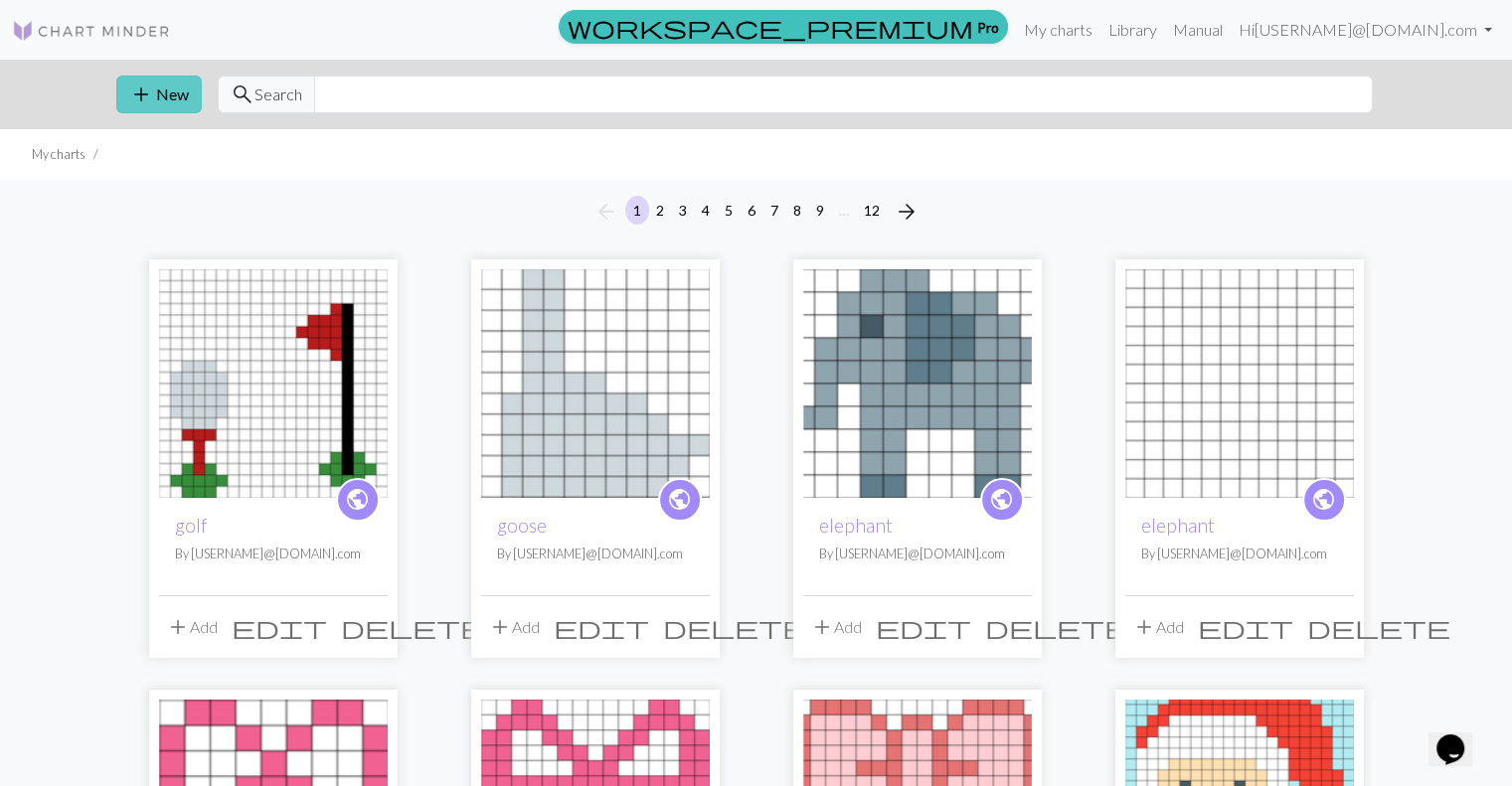 click on "add" at bounding box center (141, 94) 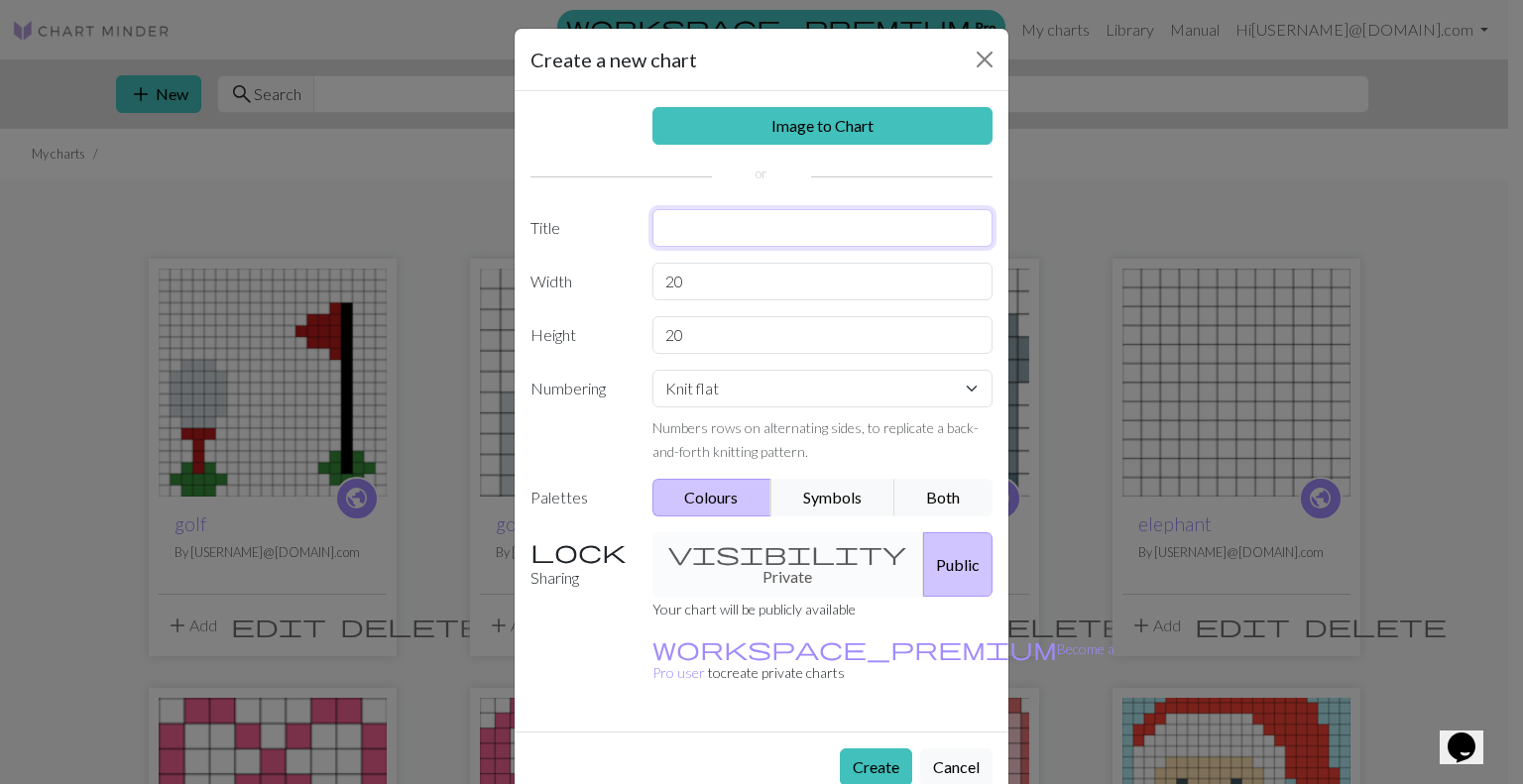 click at bounding box center (823, 228) 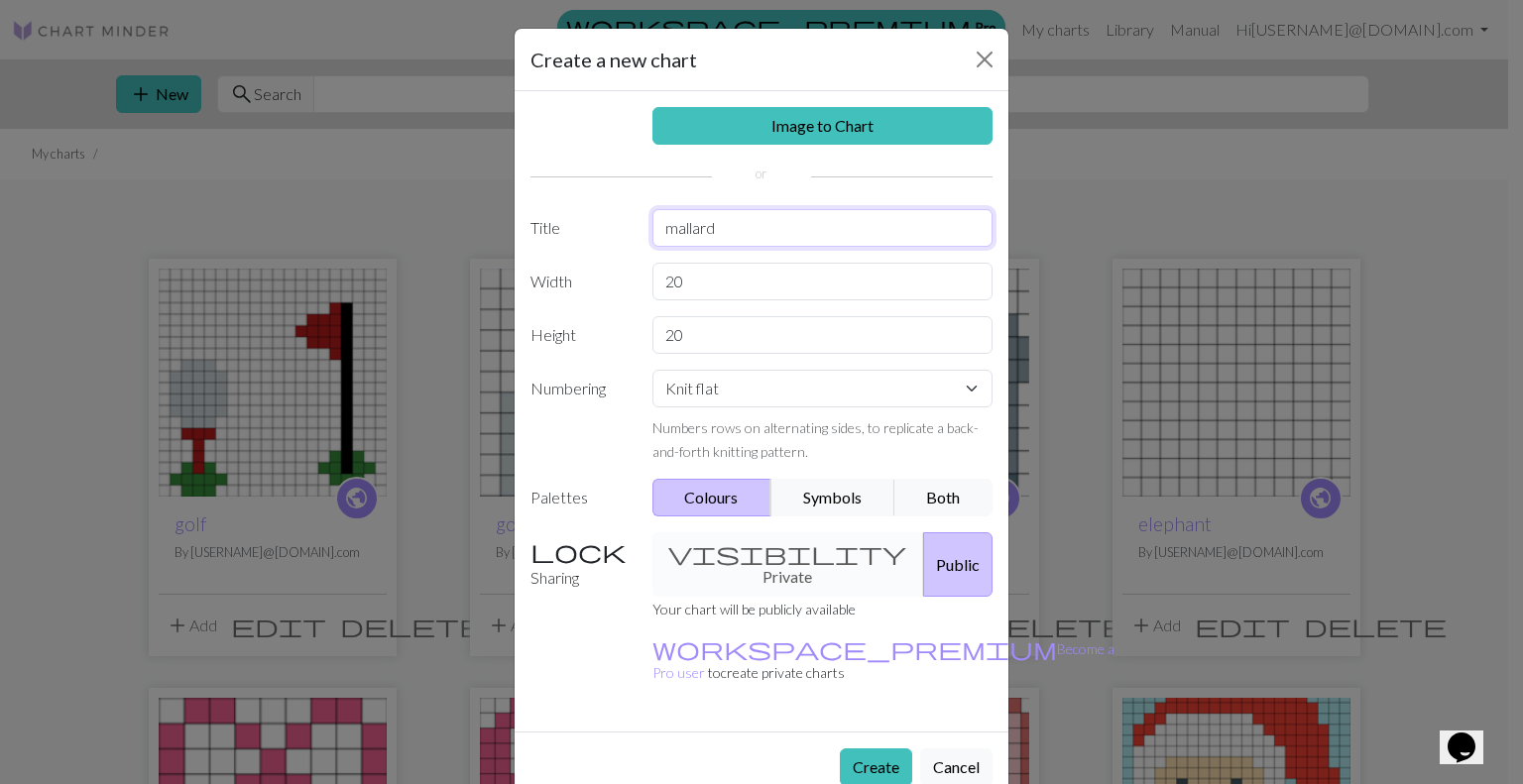 type on "mallard" 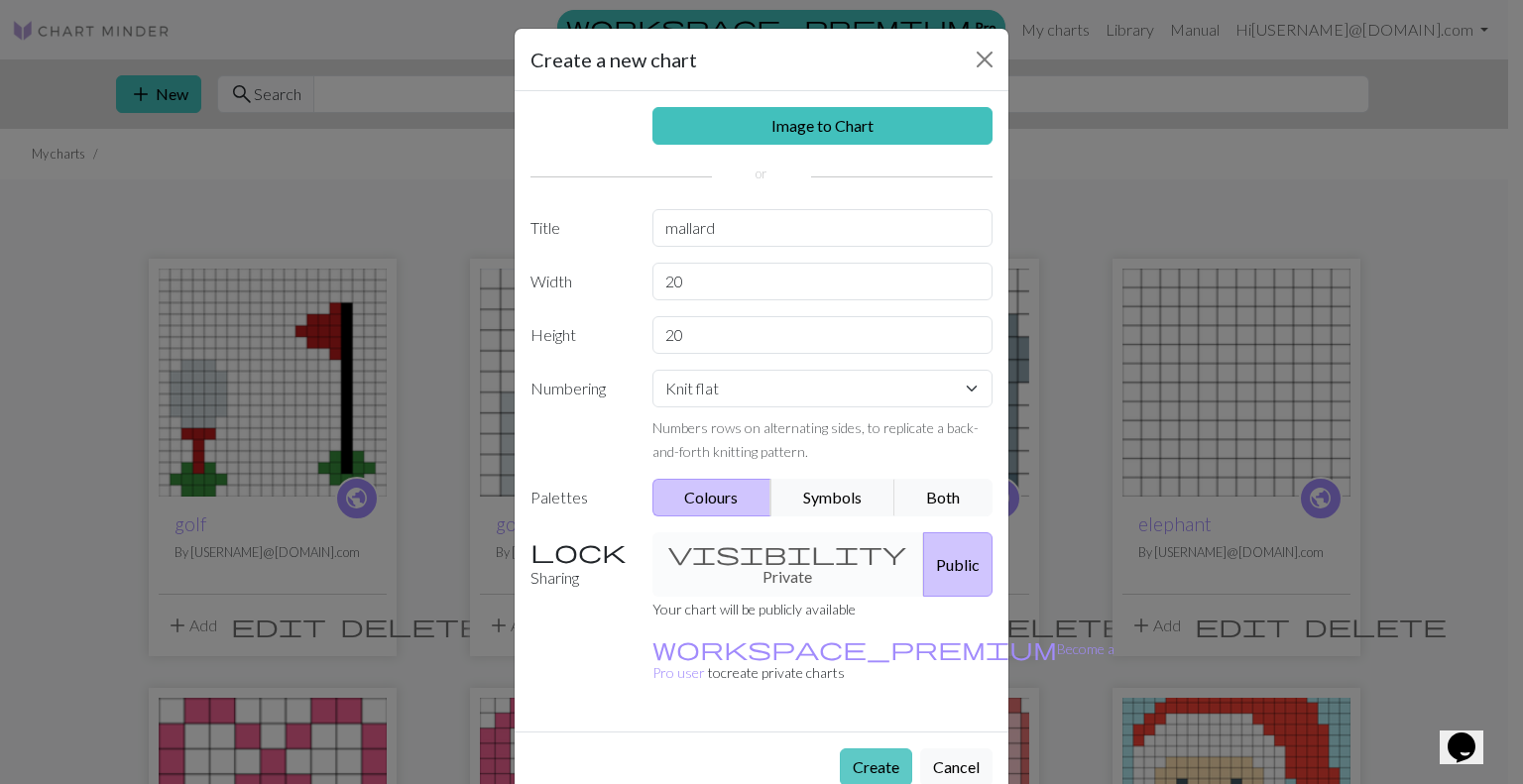click on "Create" at bounding box center [876, 767] 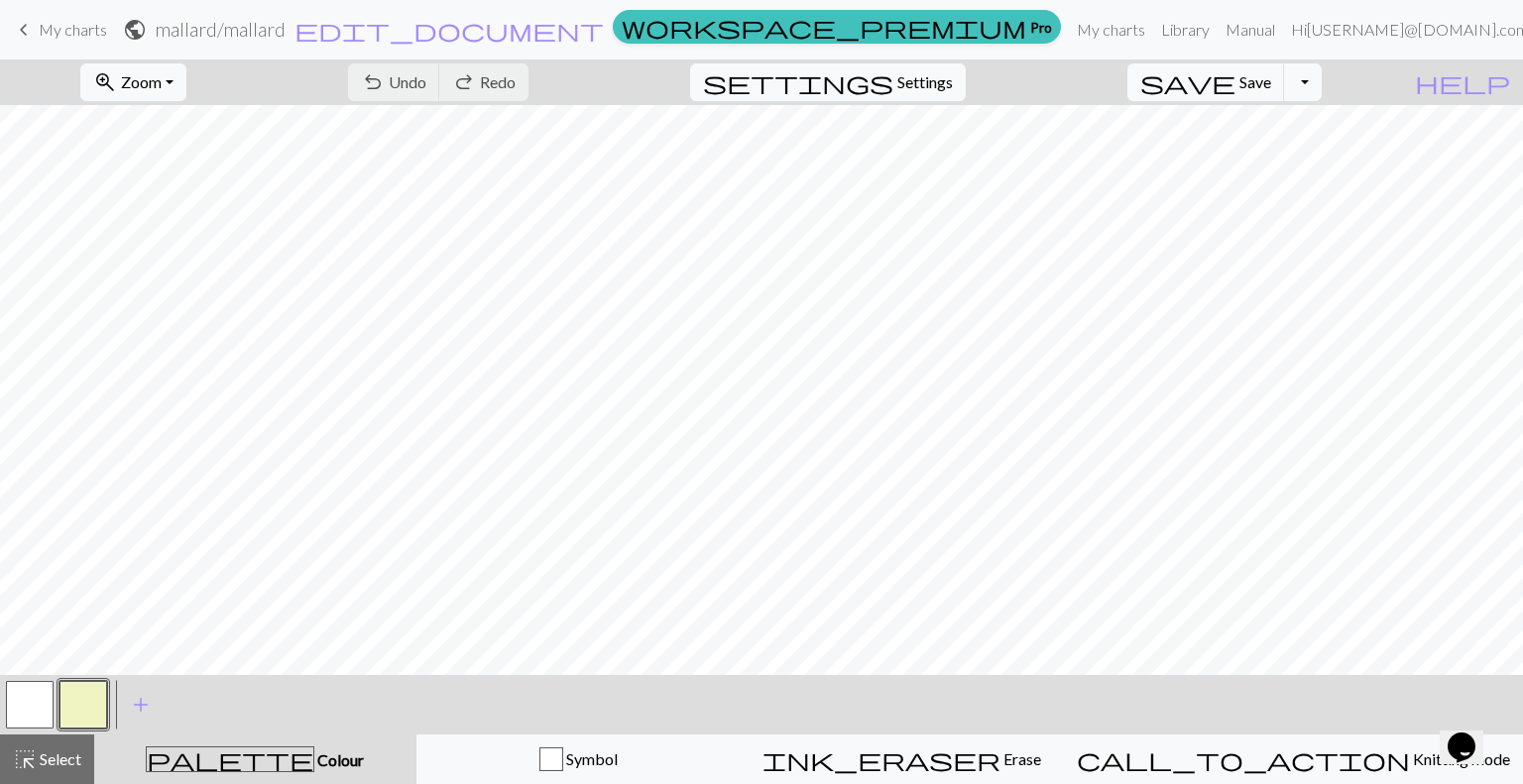 click at bounding box center [83, 705] 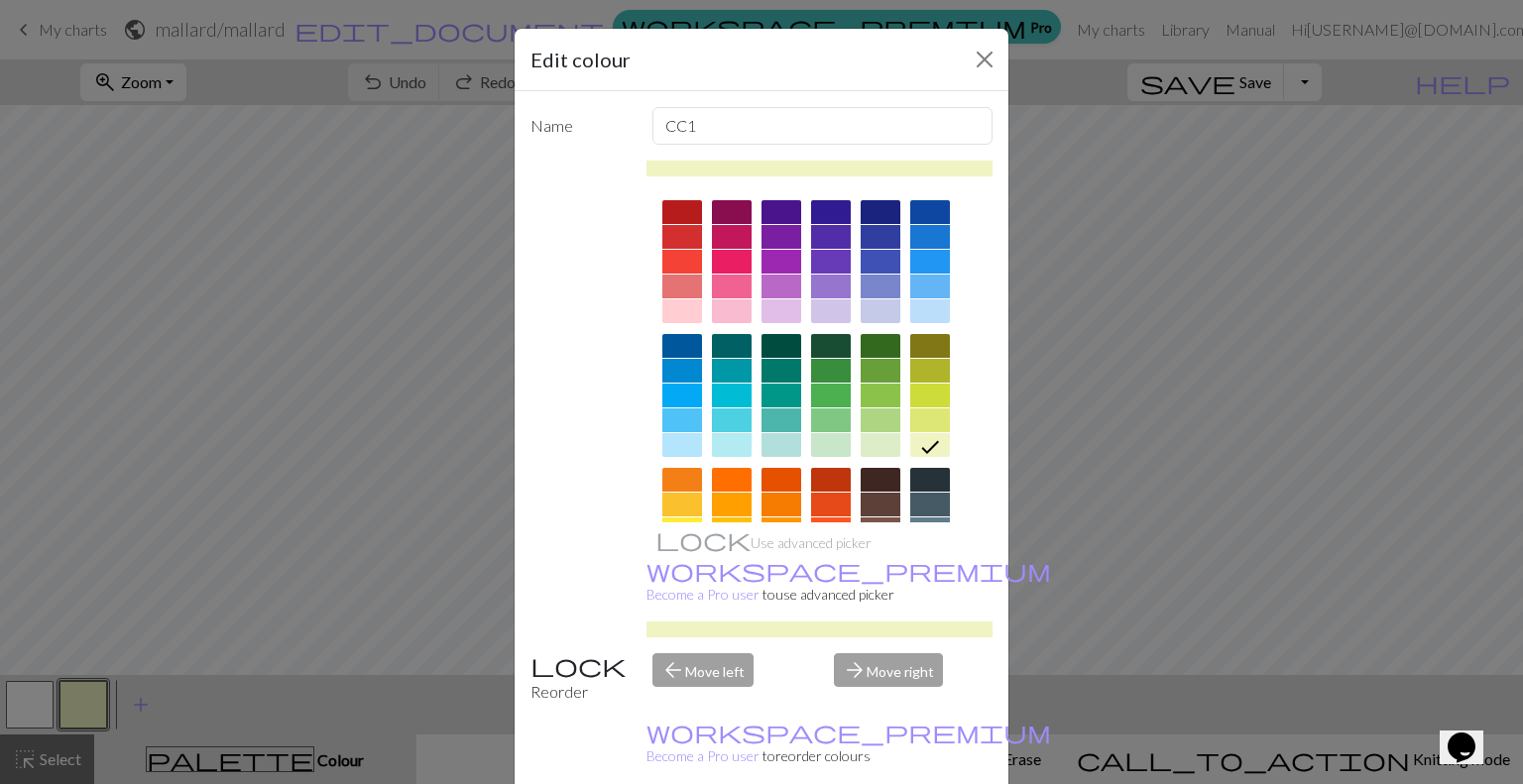 click at bounding box center (880, 346) 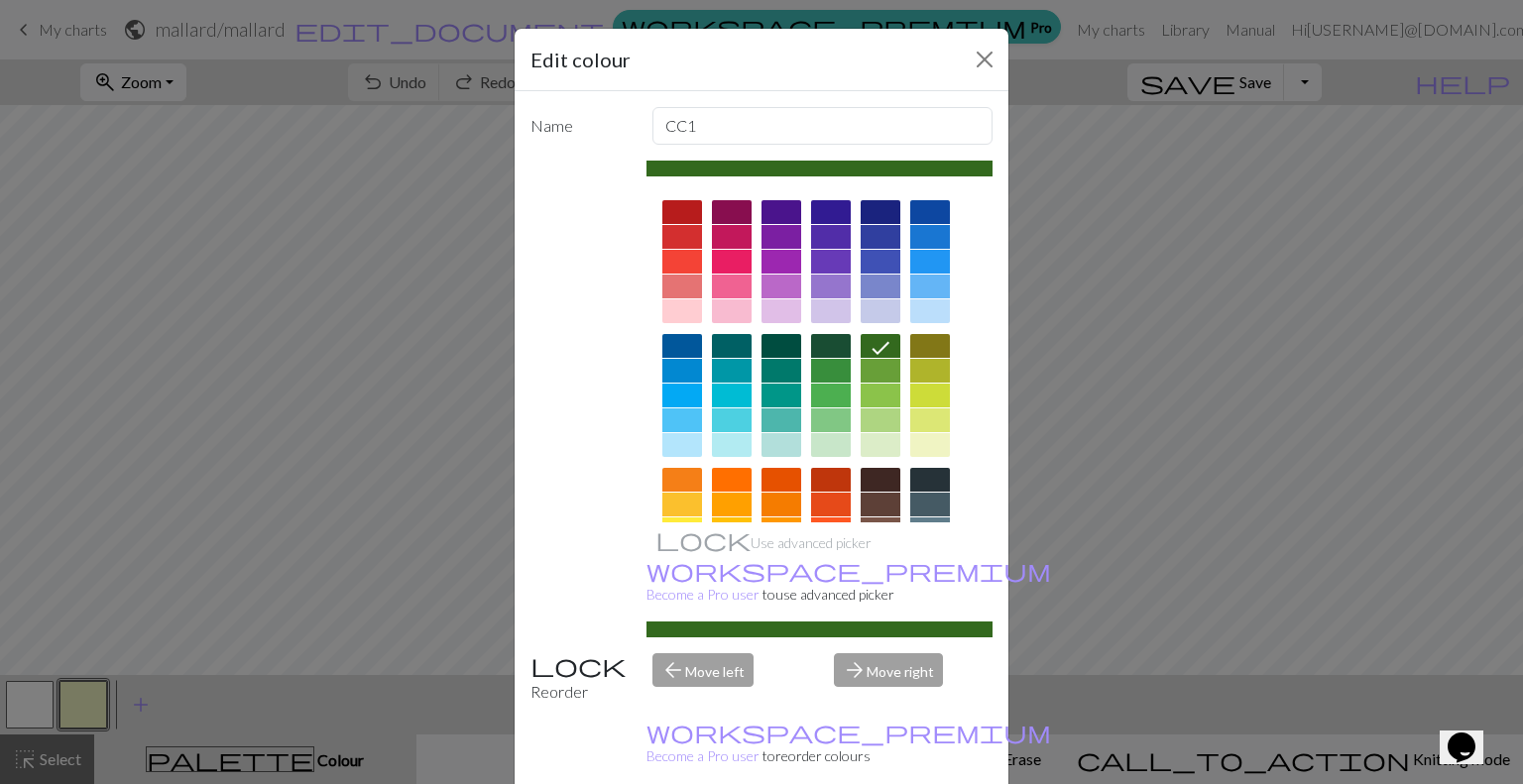 click on "Done" at bounding box center (880, 835) 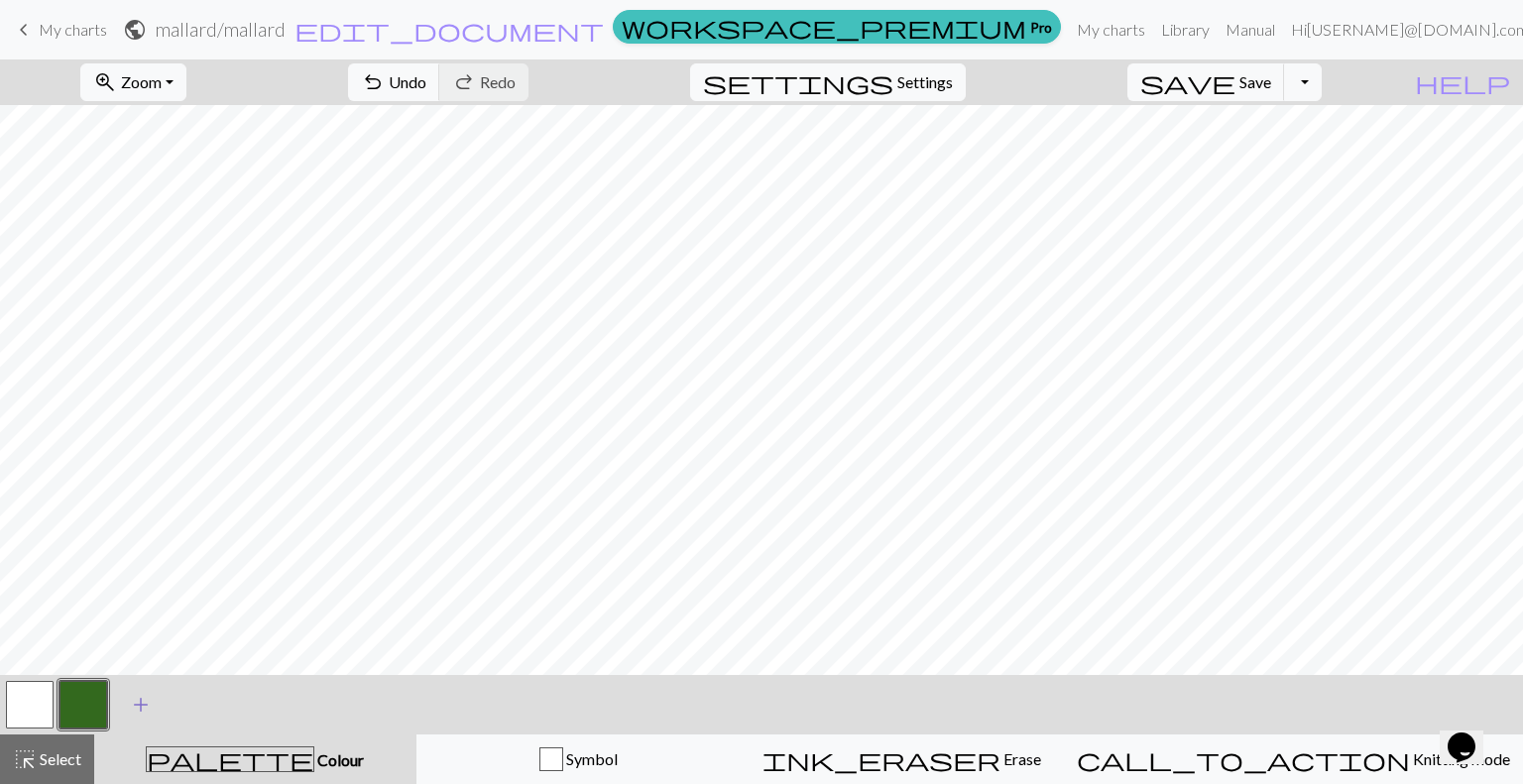 click on "add" at bounding box center [141, 705] 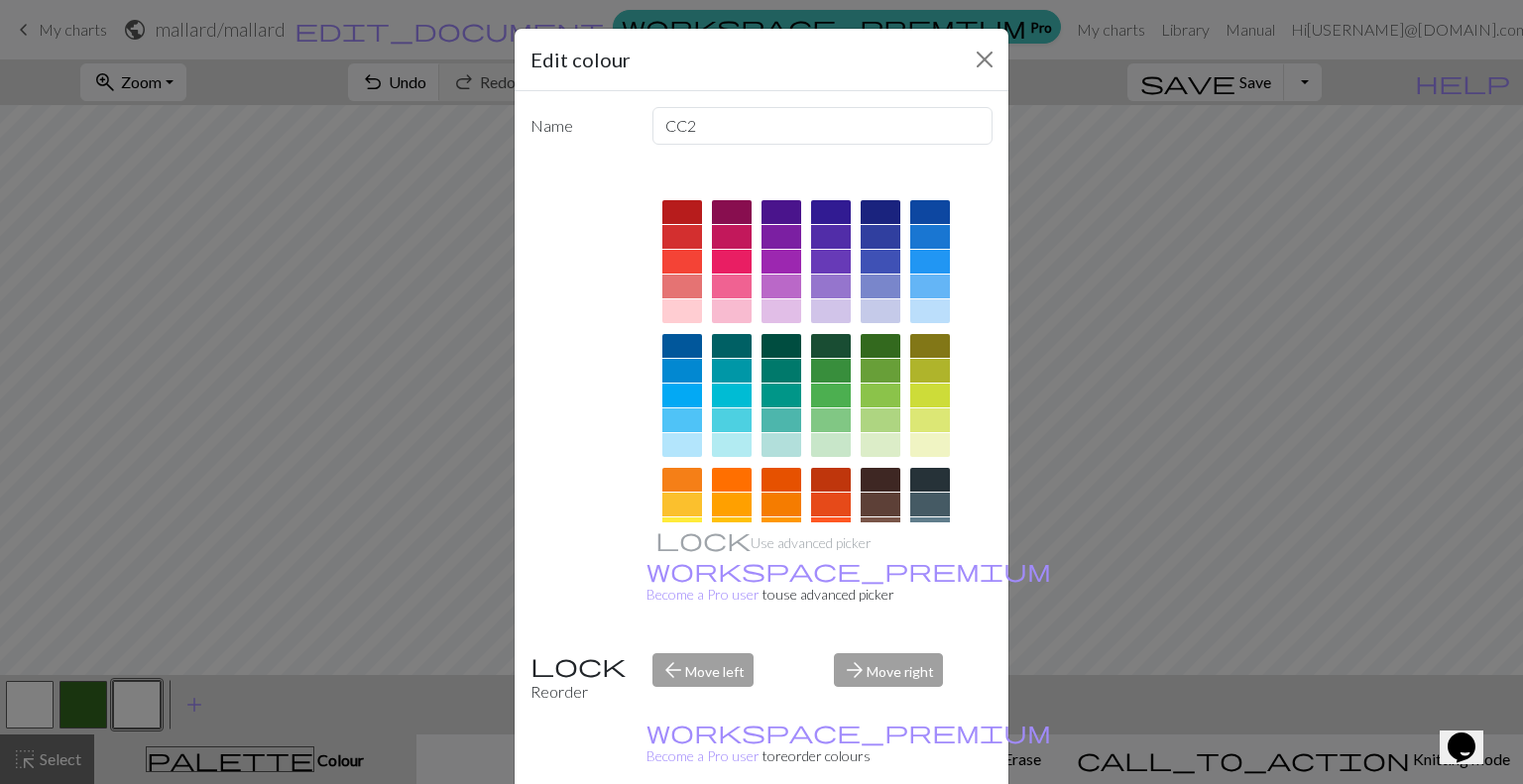 click at bounding box center [880, 504] 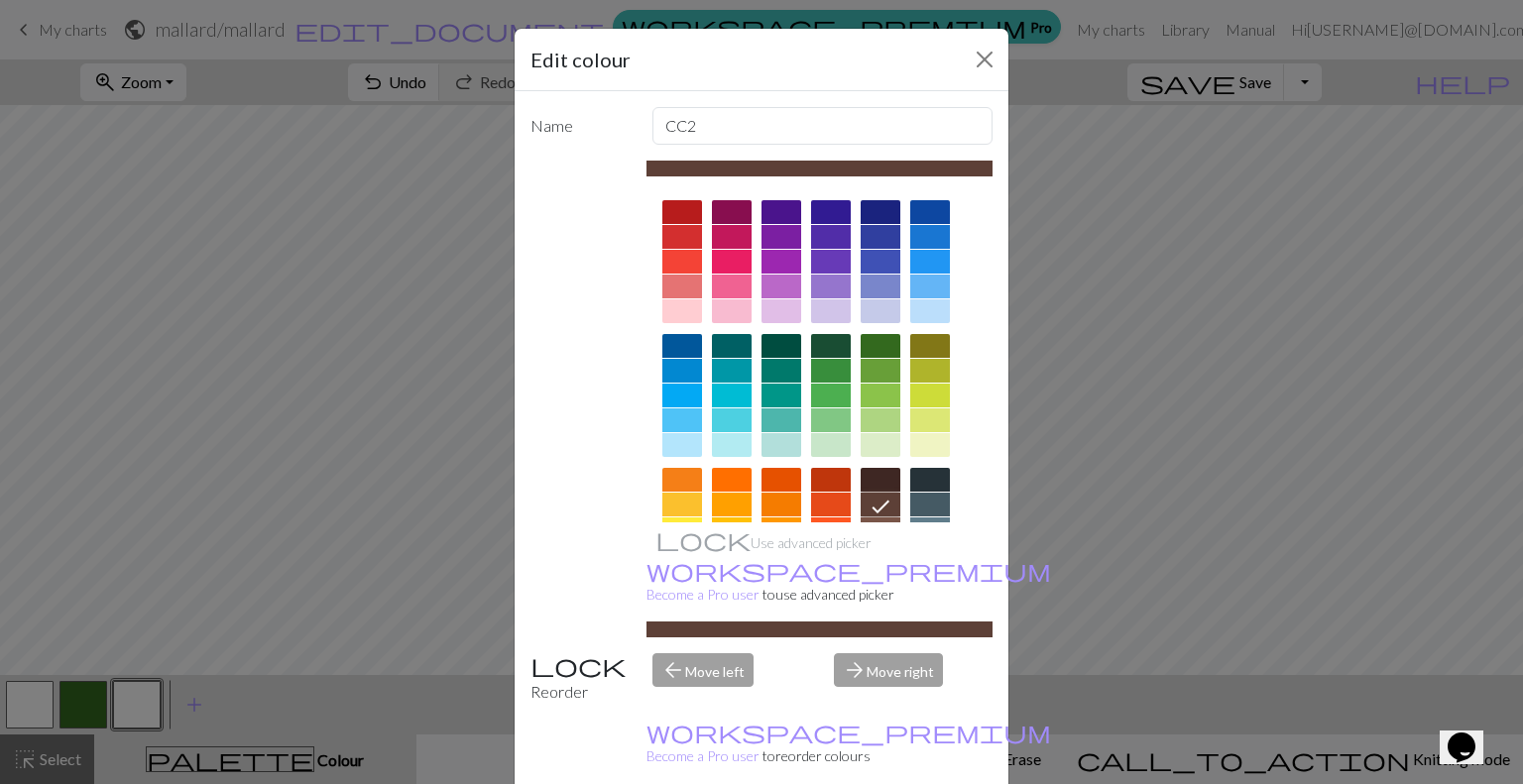 click on "Done" at bounding box center (880, 835) 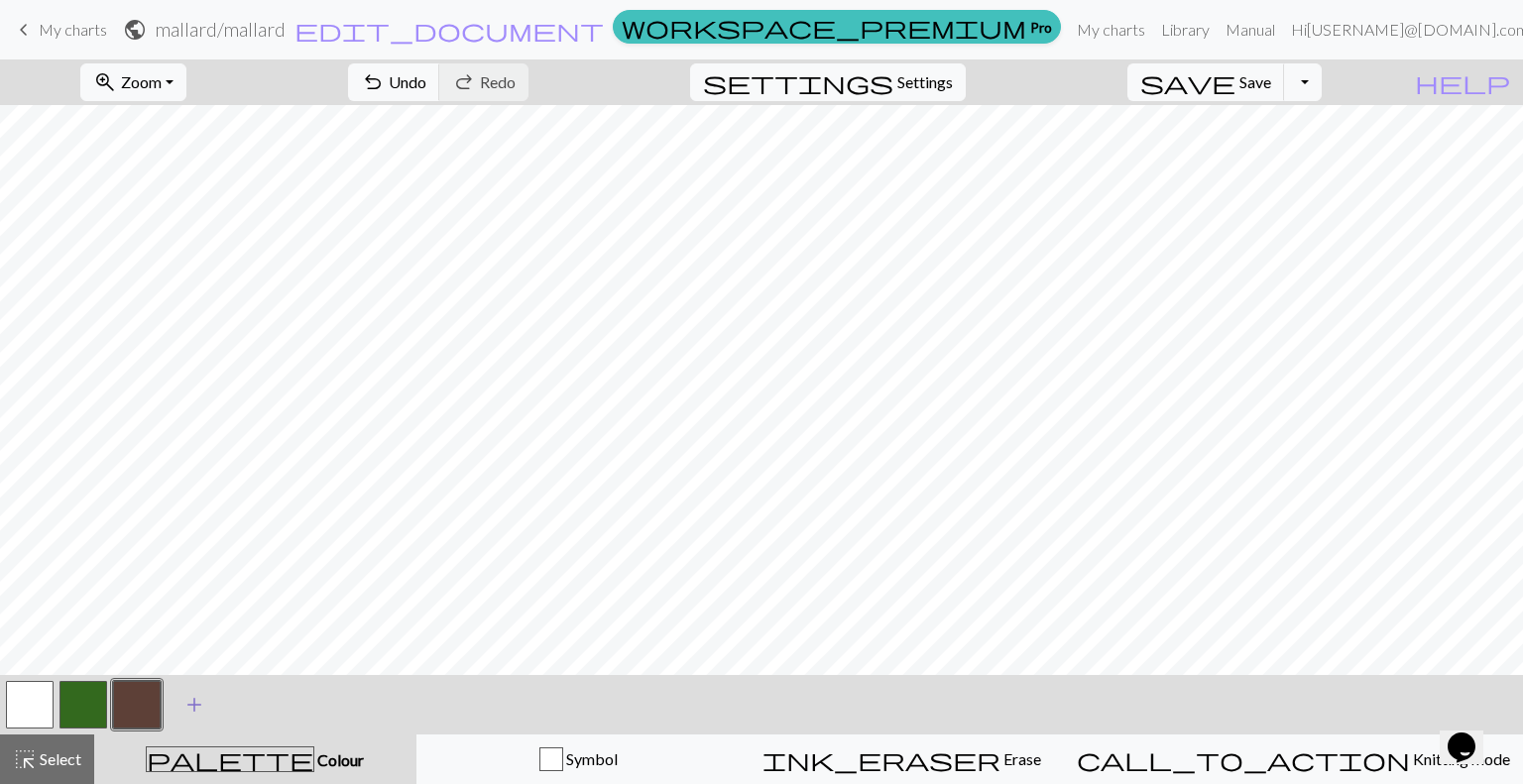 click on "add" at bounding box center (194, 705) 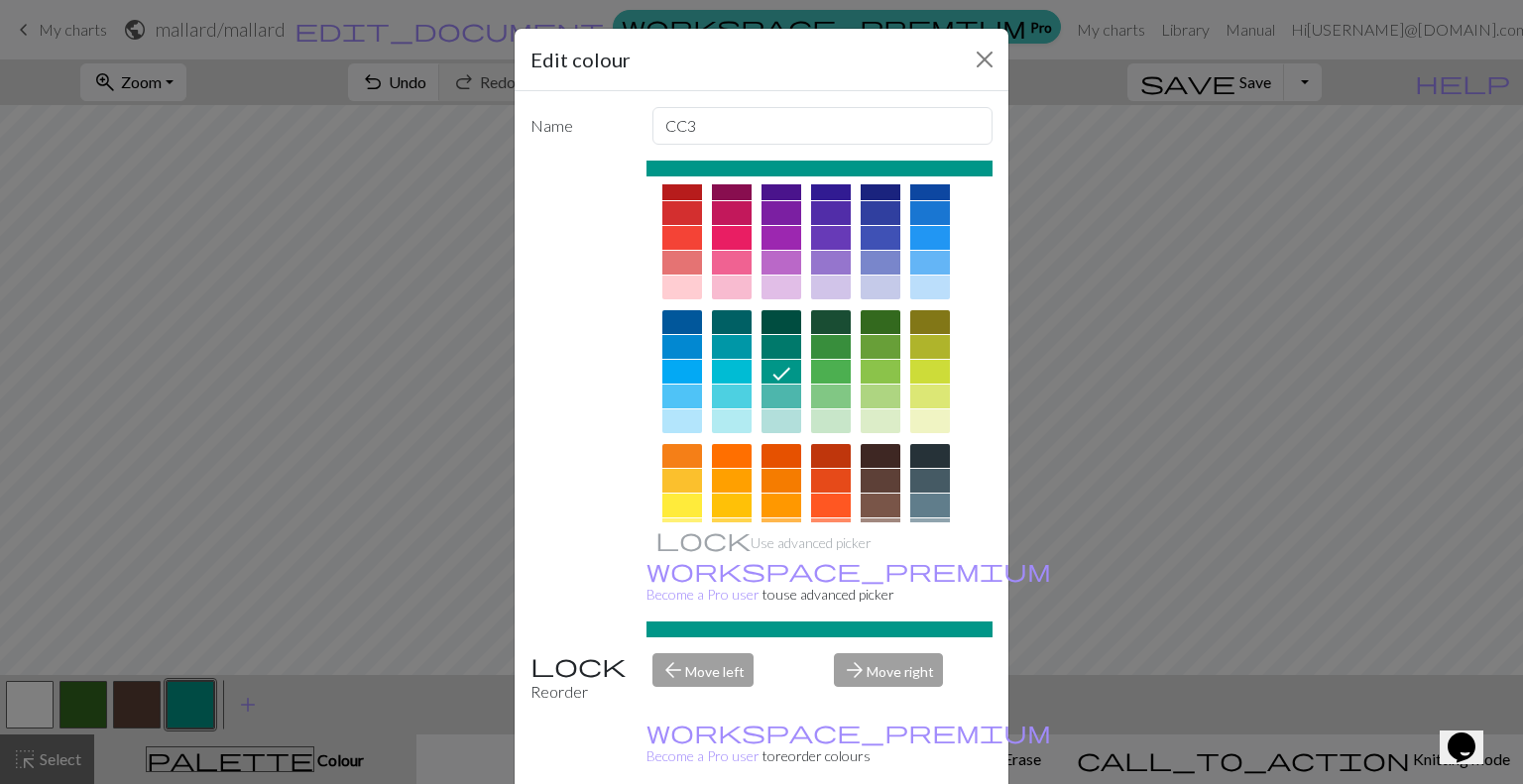 scroll, scrollTop: 33, scrollLeft: 0, axis: vertical 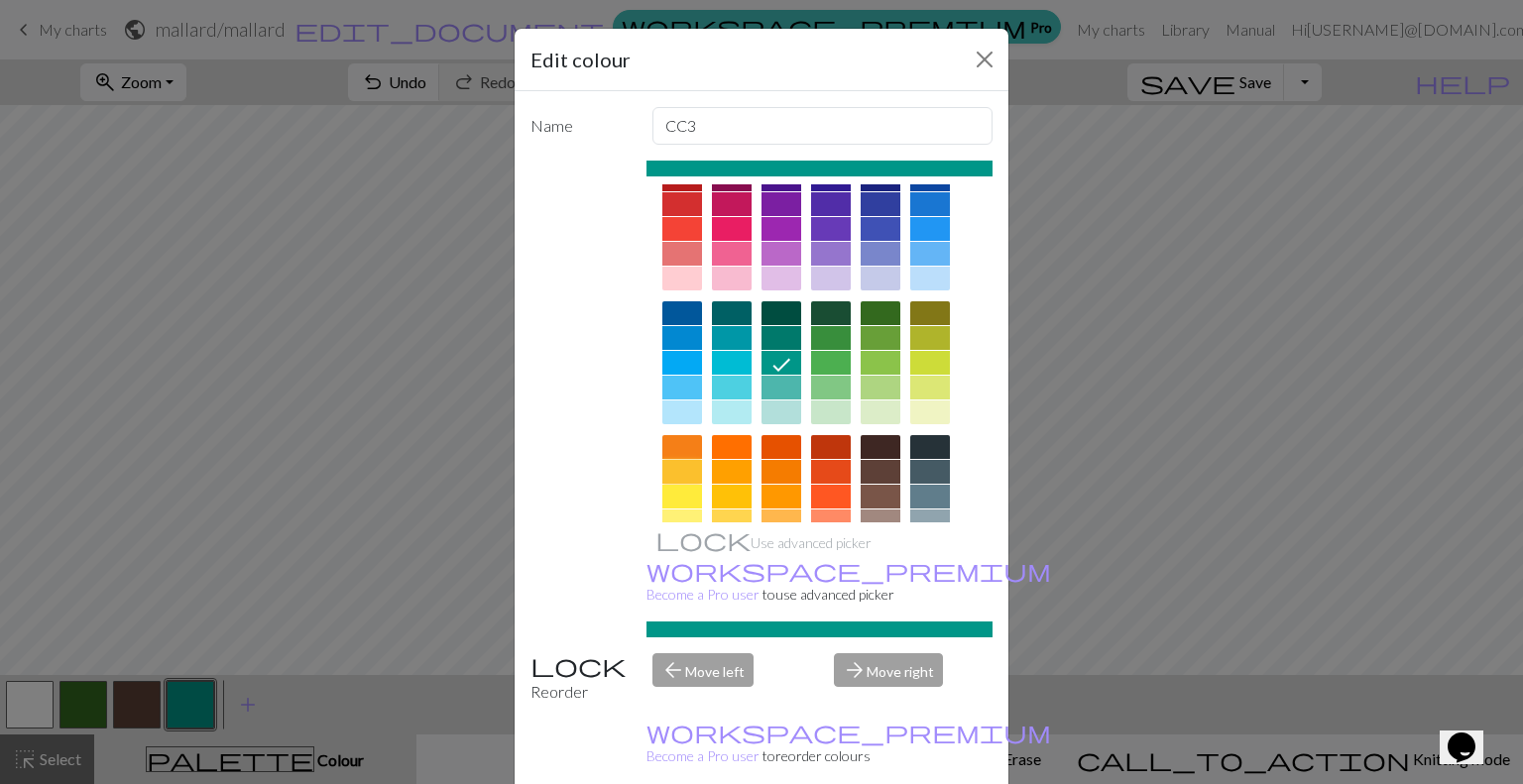 click at bounding box center [682, 472] 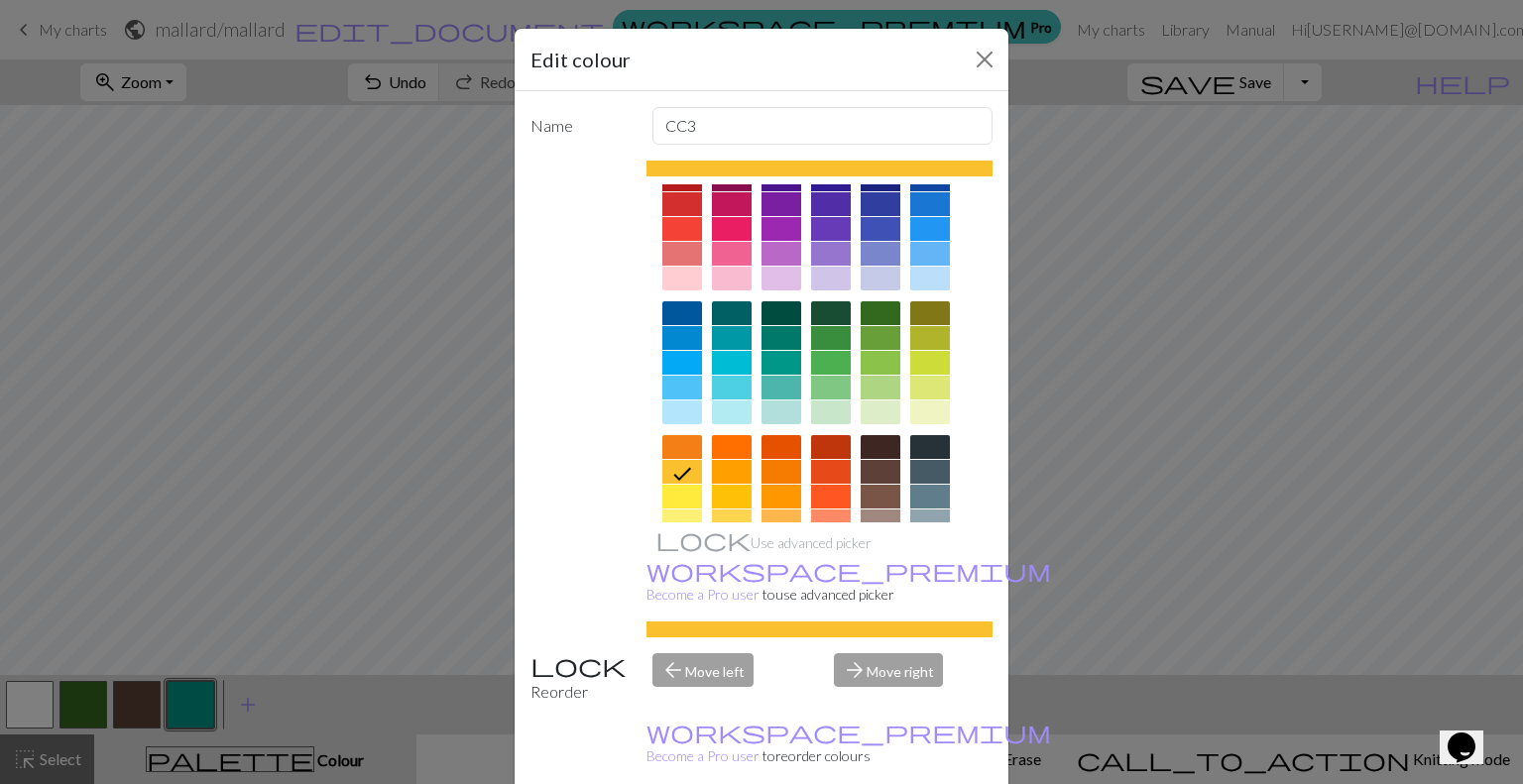 click on "Done" at bounding box center (880, 835) 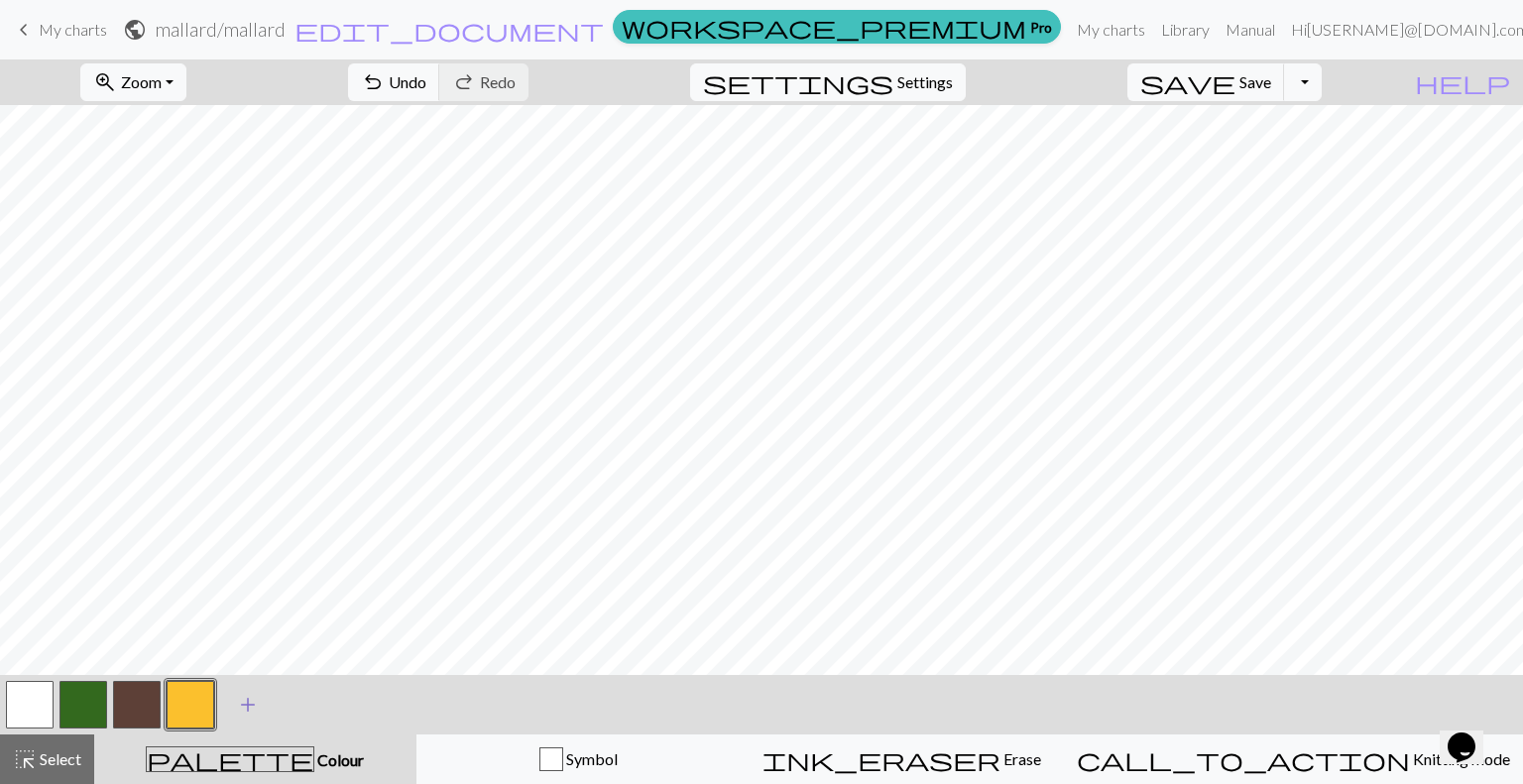click on "add" at bounding box center [248, 705] 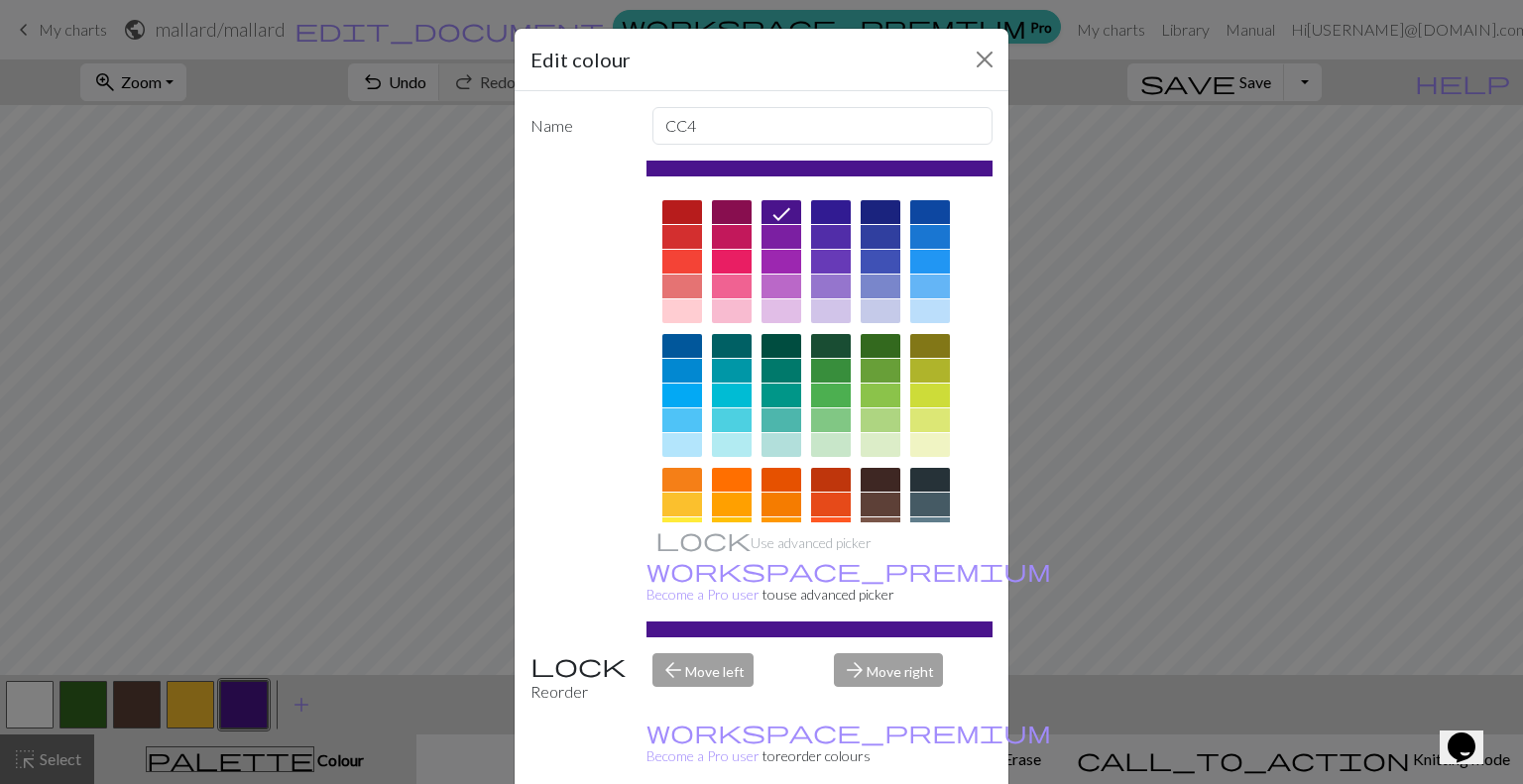click at bounding box center [781, 480] 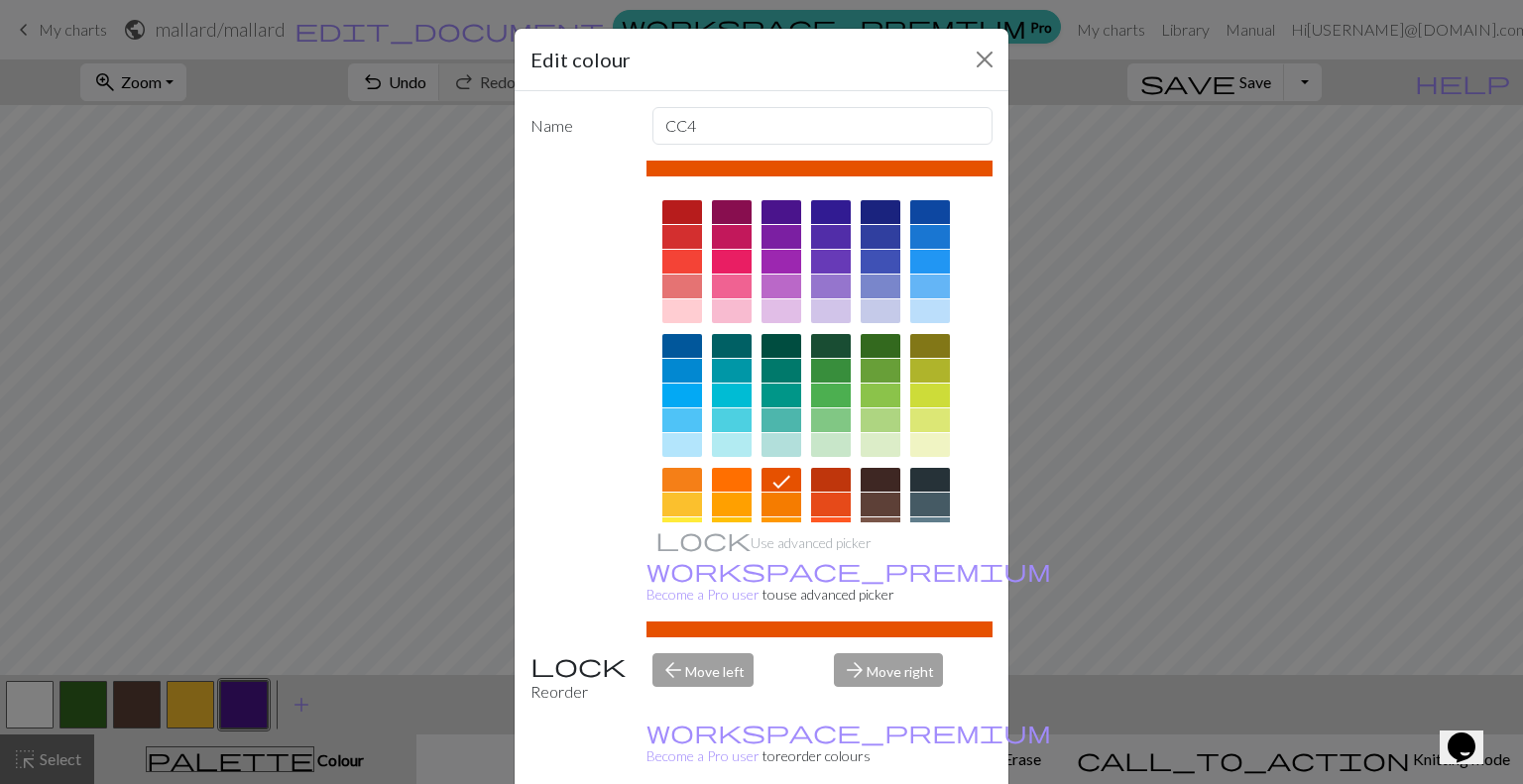 click on "Done" at bounding box center (880, 835) 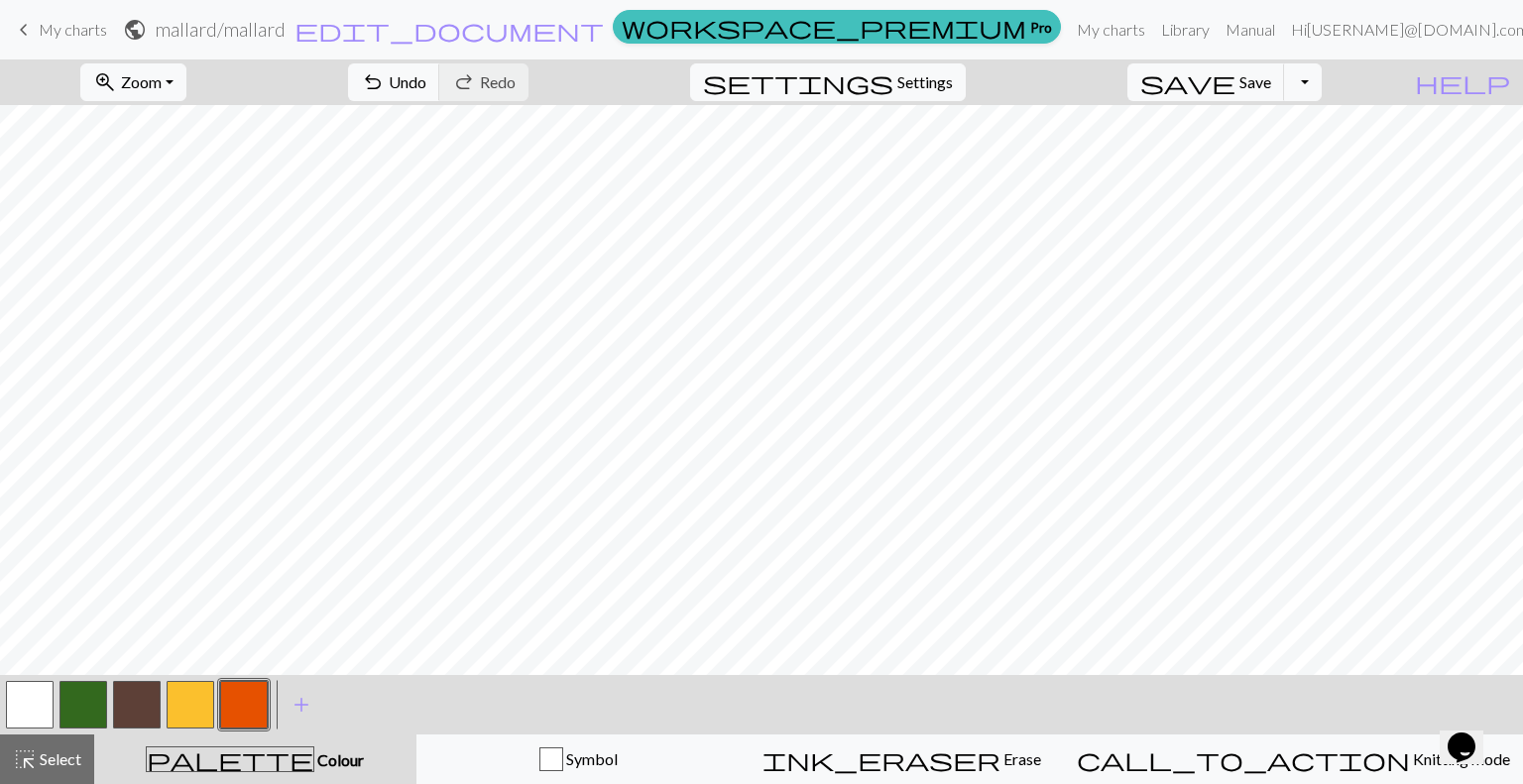 click at bounding box center (83, 705) 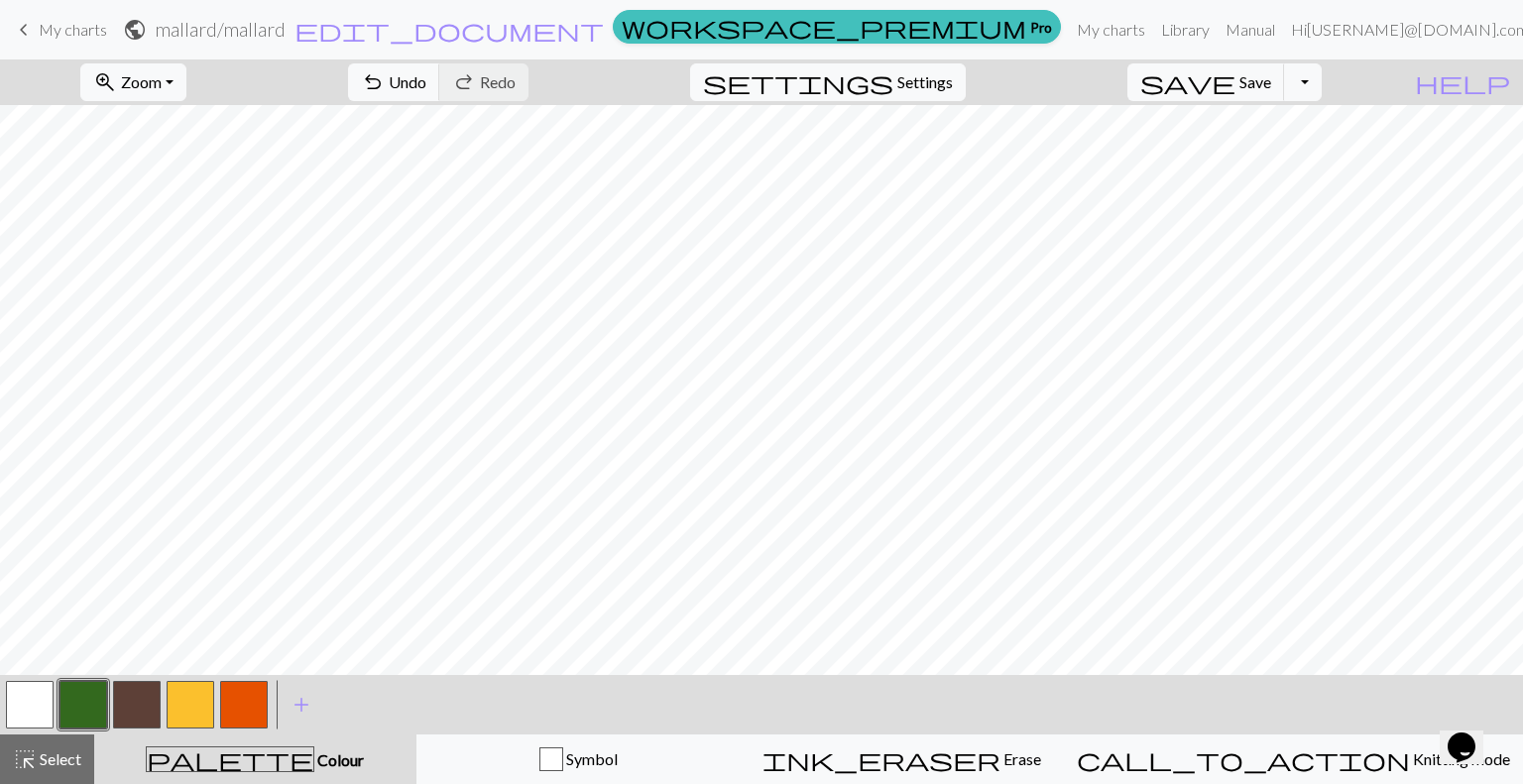 click at bounding box center (190, 705) 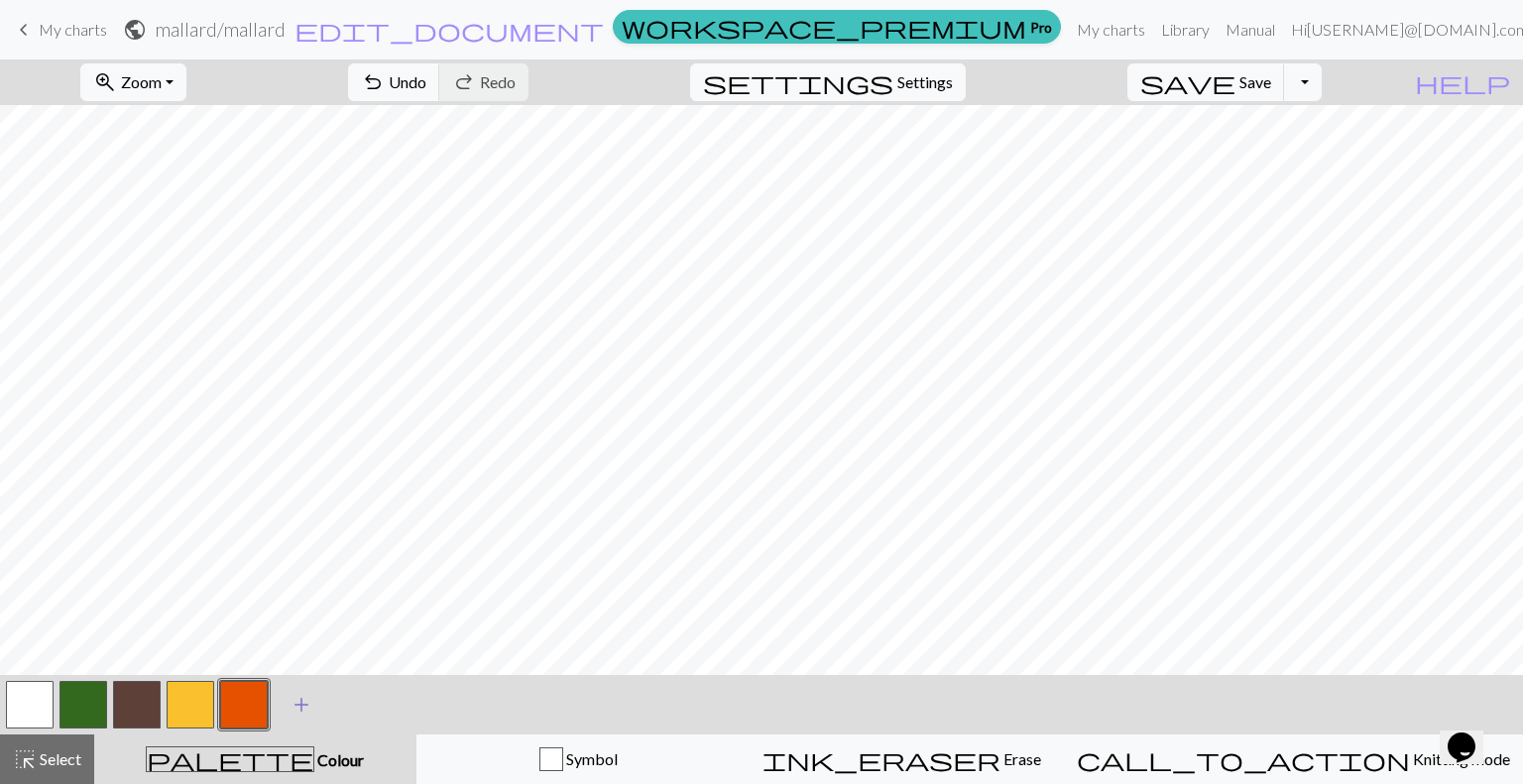 click on "add" at bounding box center [301, 705] 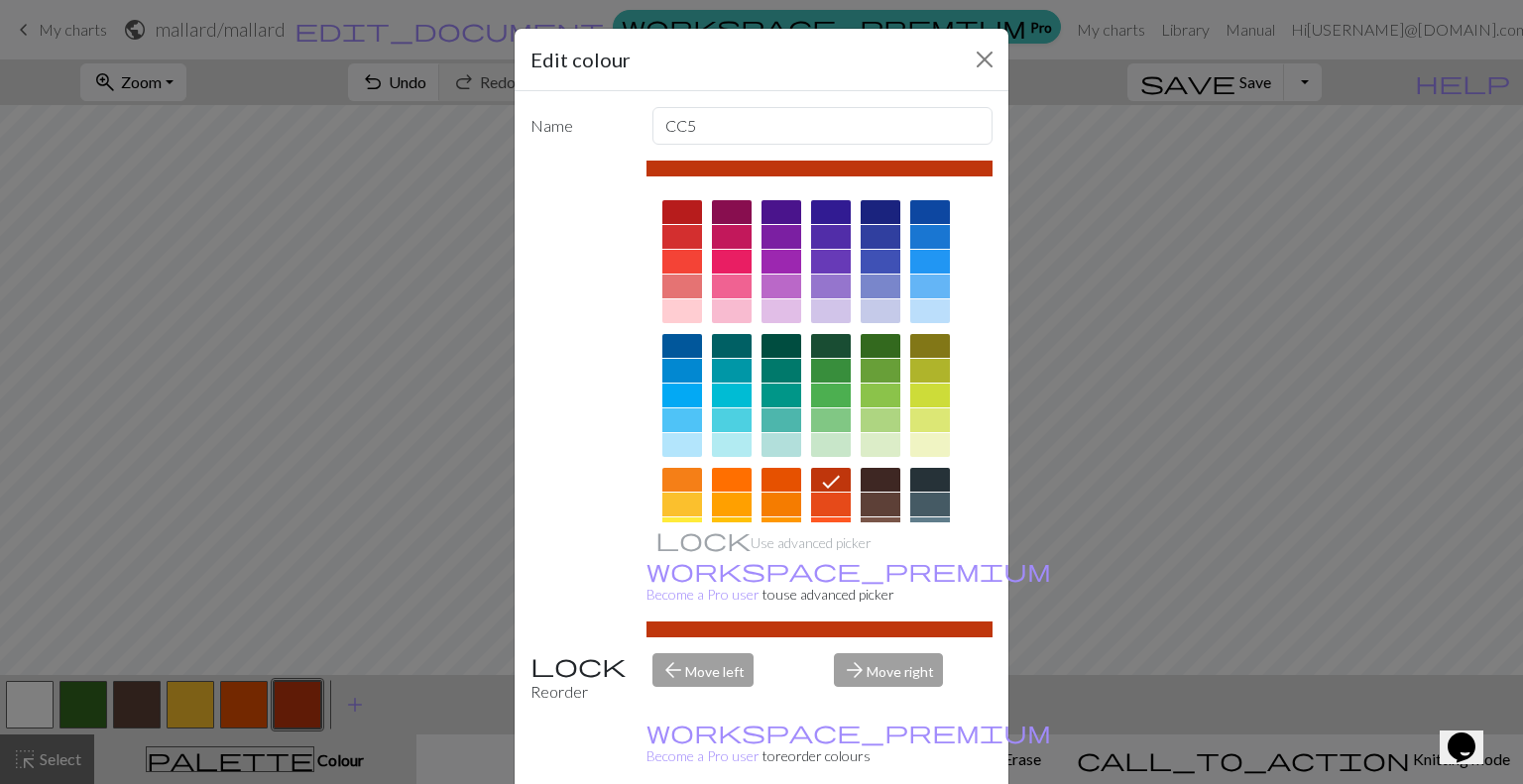 click on "Cancel" at bounding box center [956, 835] 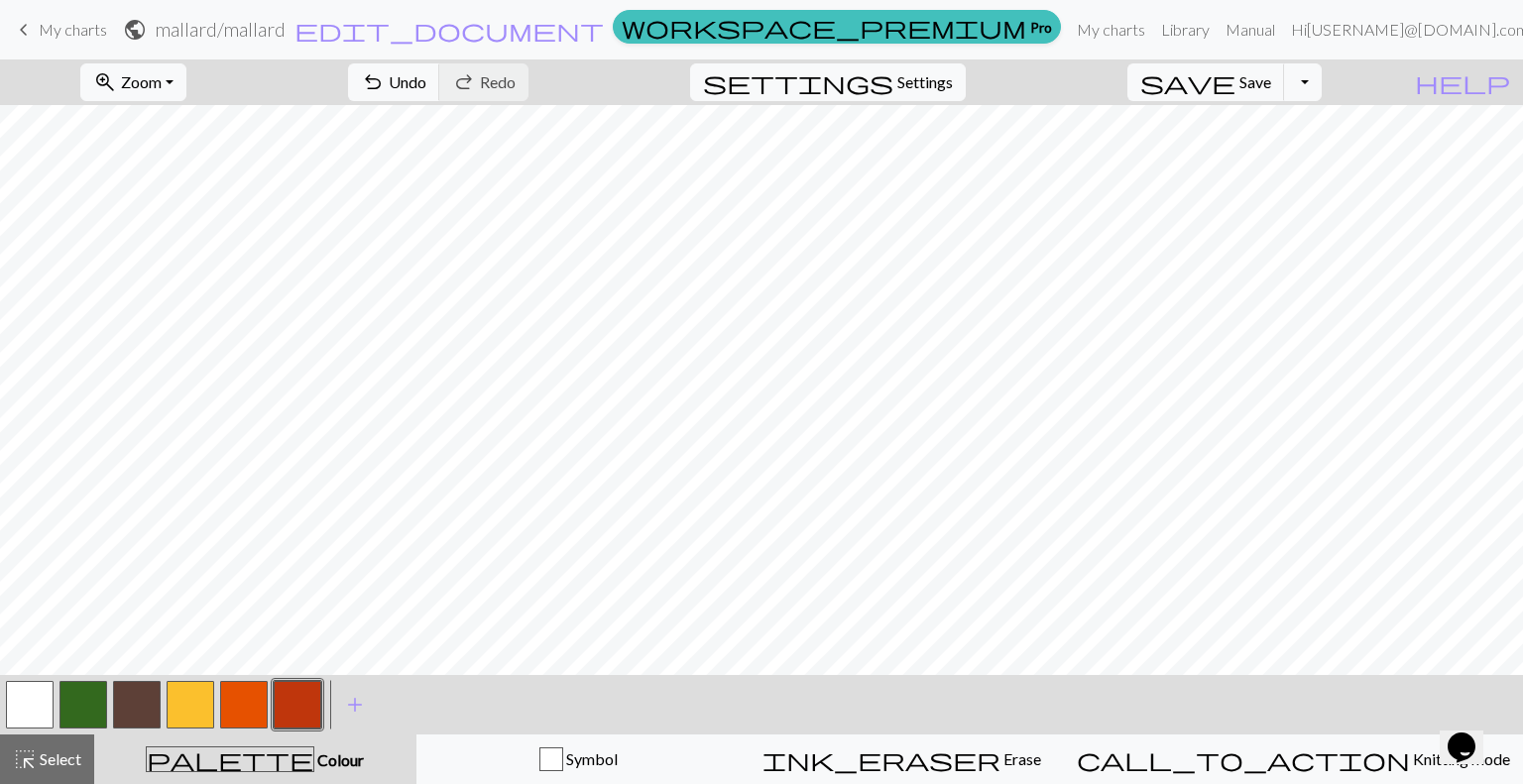 click at bounding box center (137, 705) 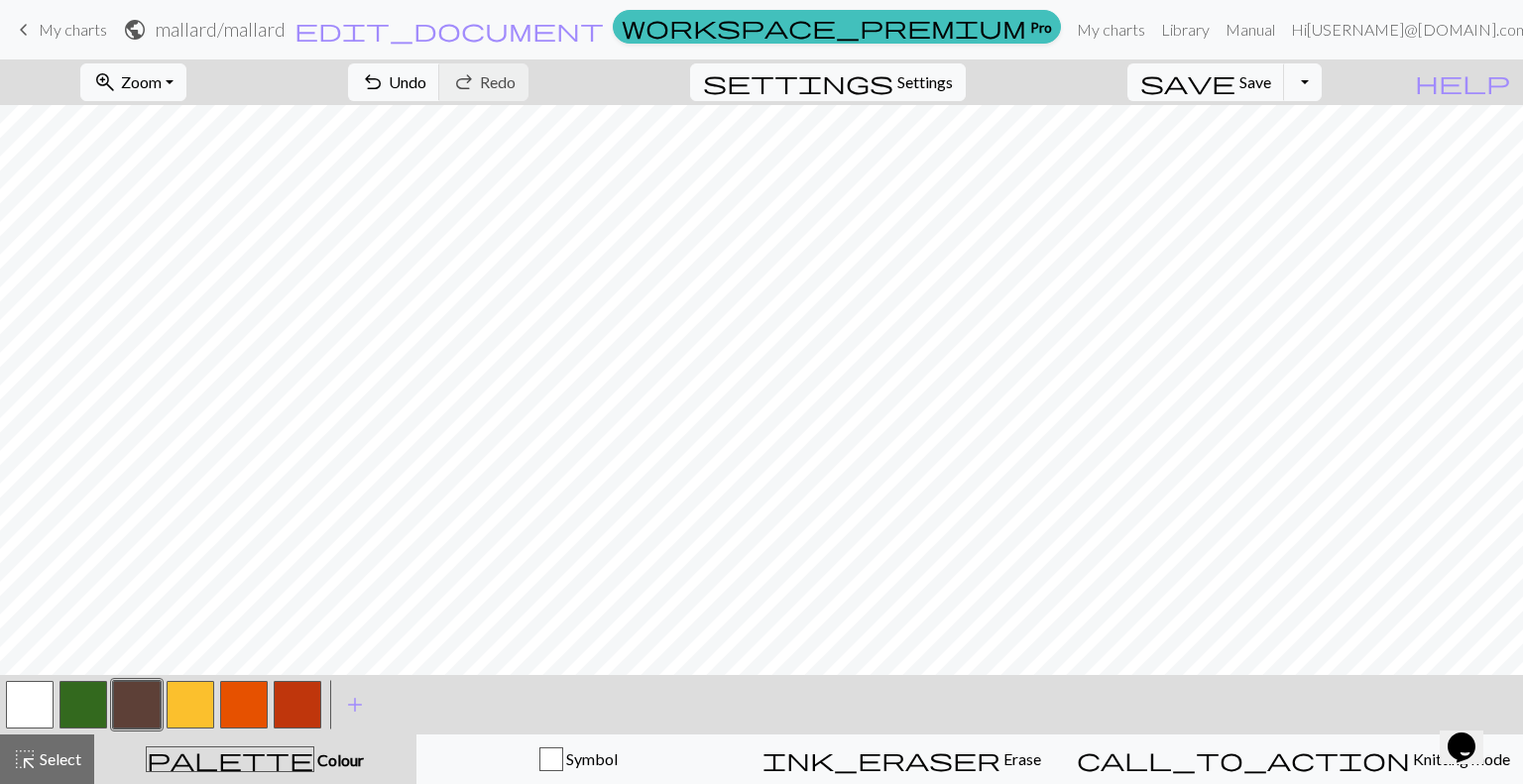 click at bounding box center (83, 705) 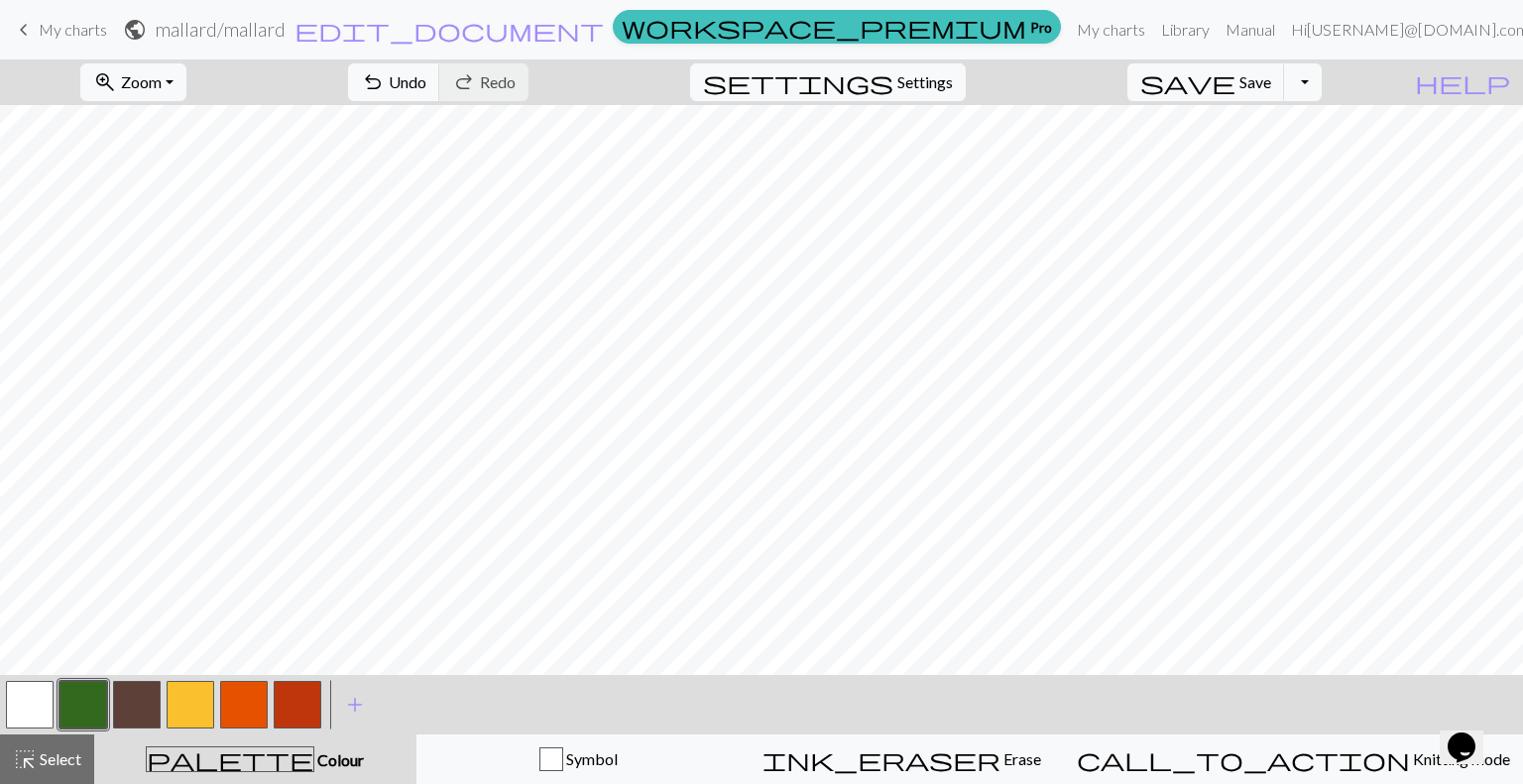 click at bounding box center [190, 705] 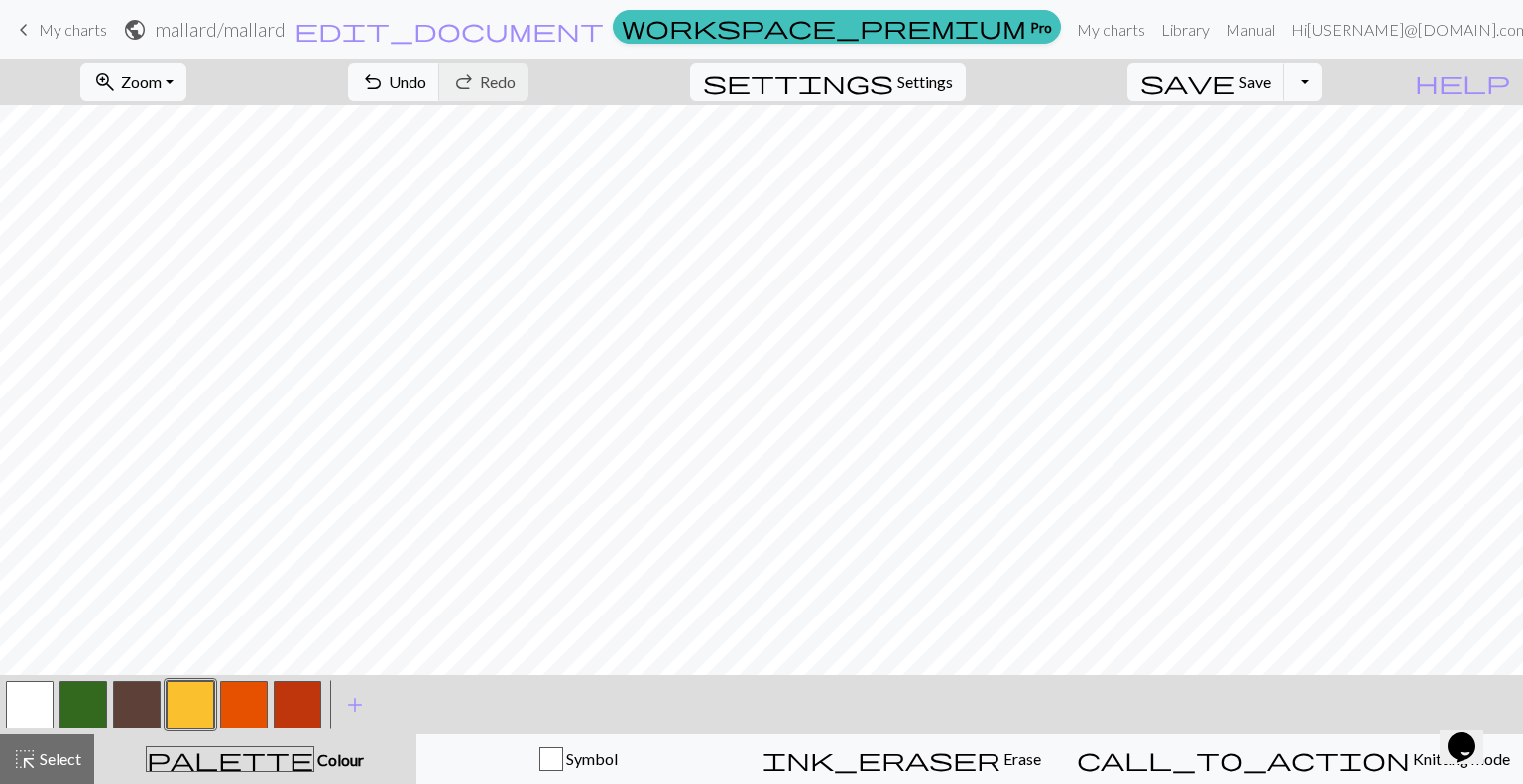 click at bounding box center [137, 705] 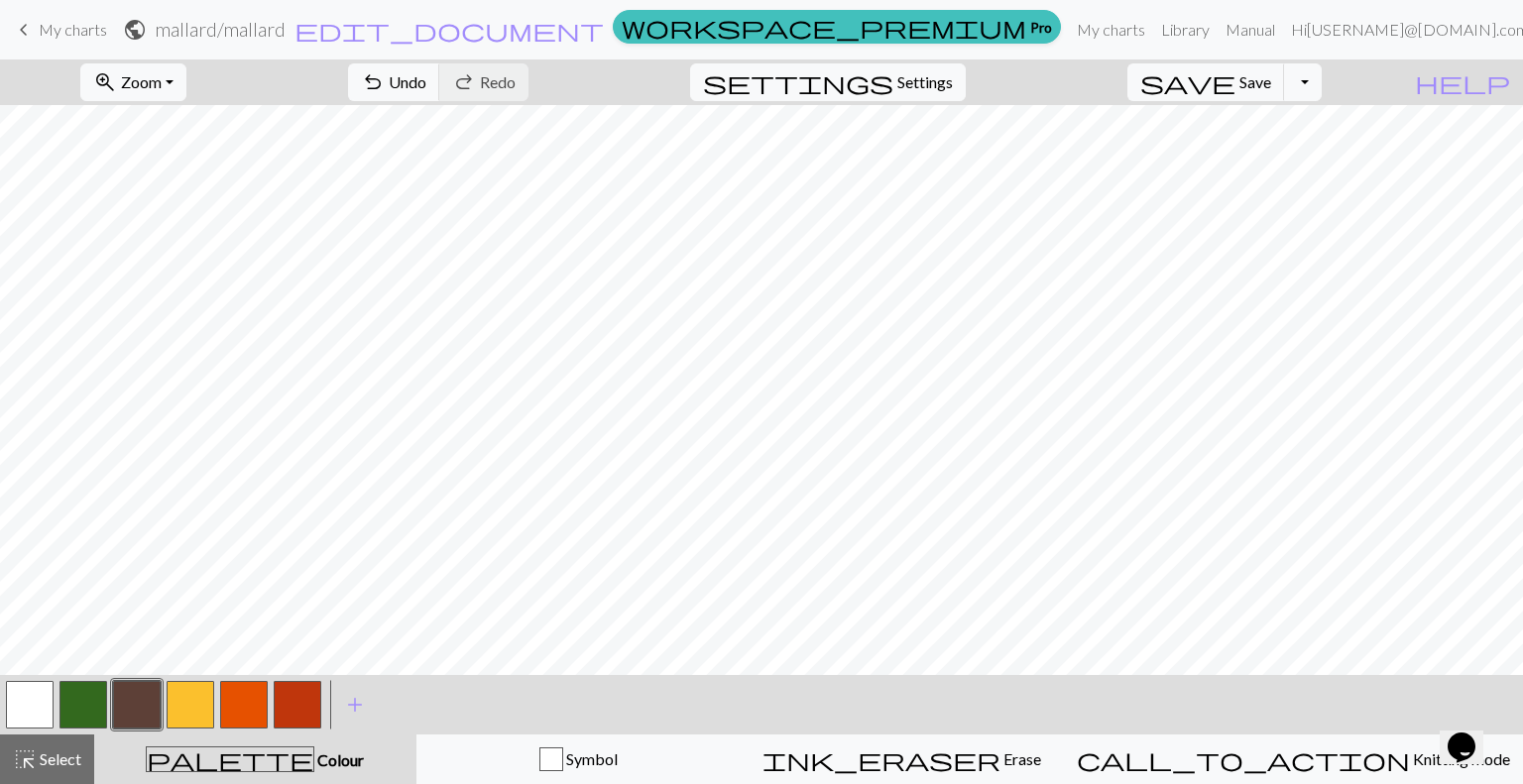 click at bounding box center [30, 705] 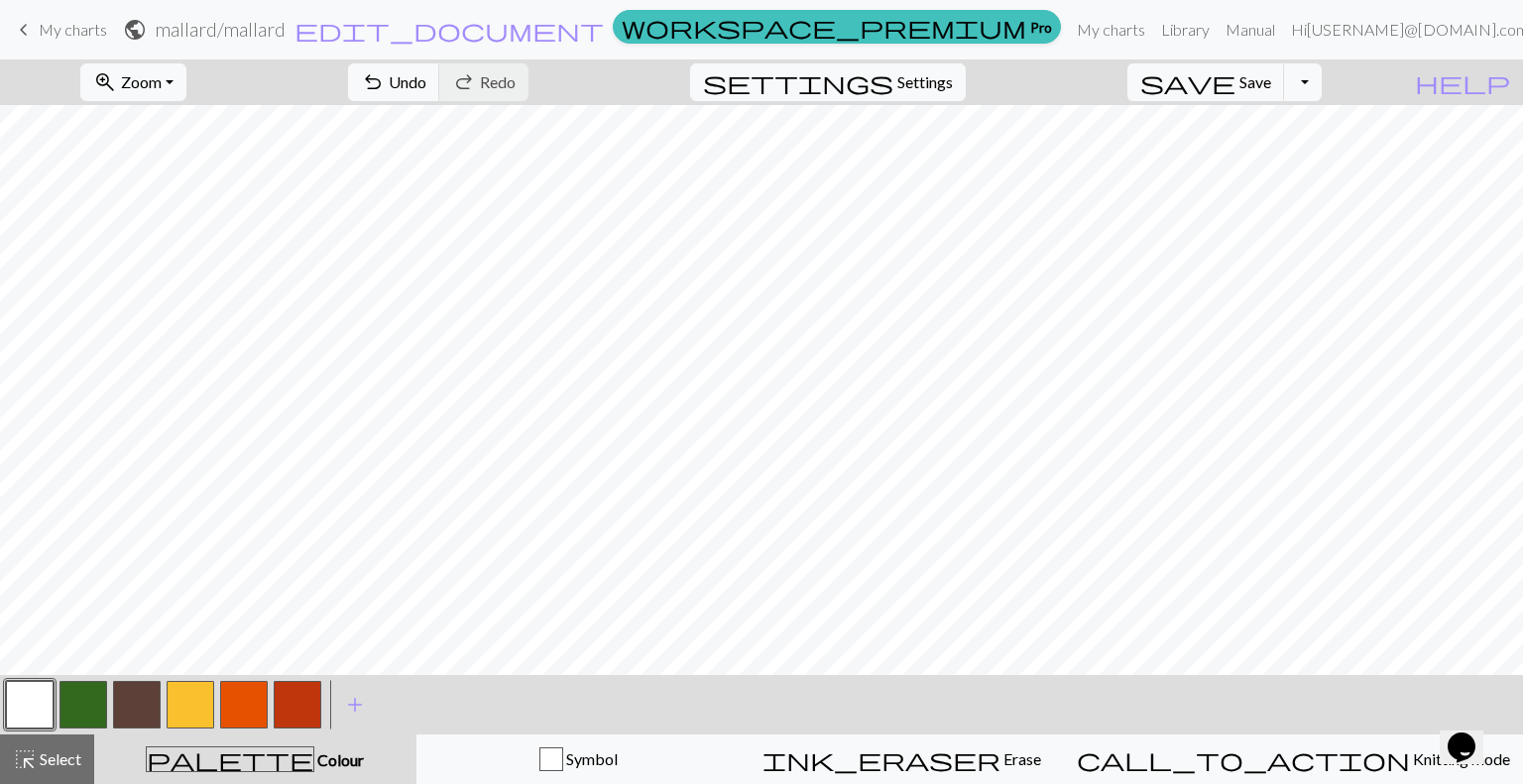 drag, startPoint x: 130, startPoint y: 701, endPoint x: 189, endPoint y: 678, distance: 63.32456 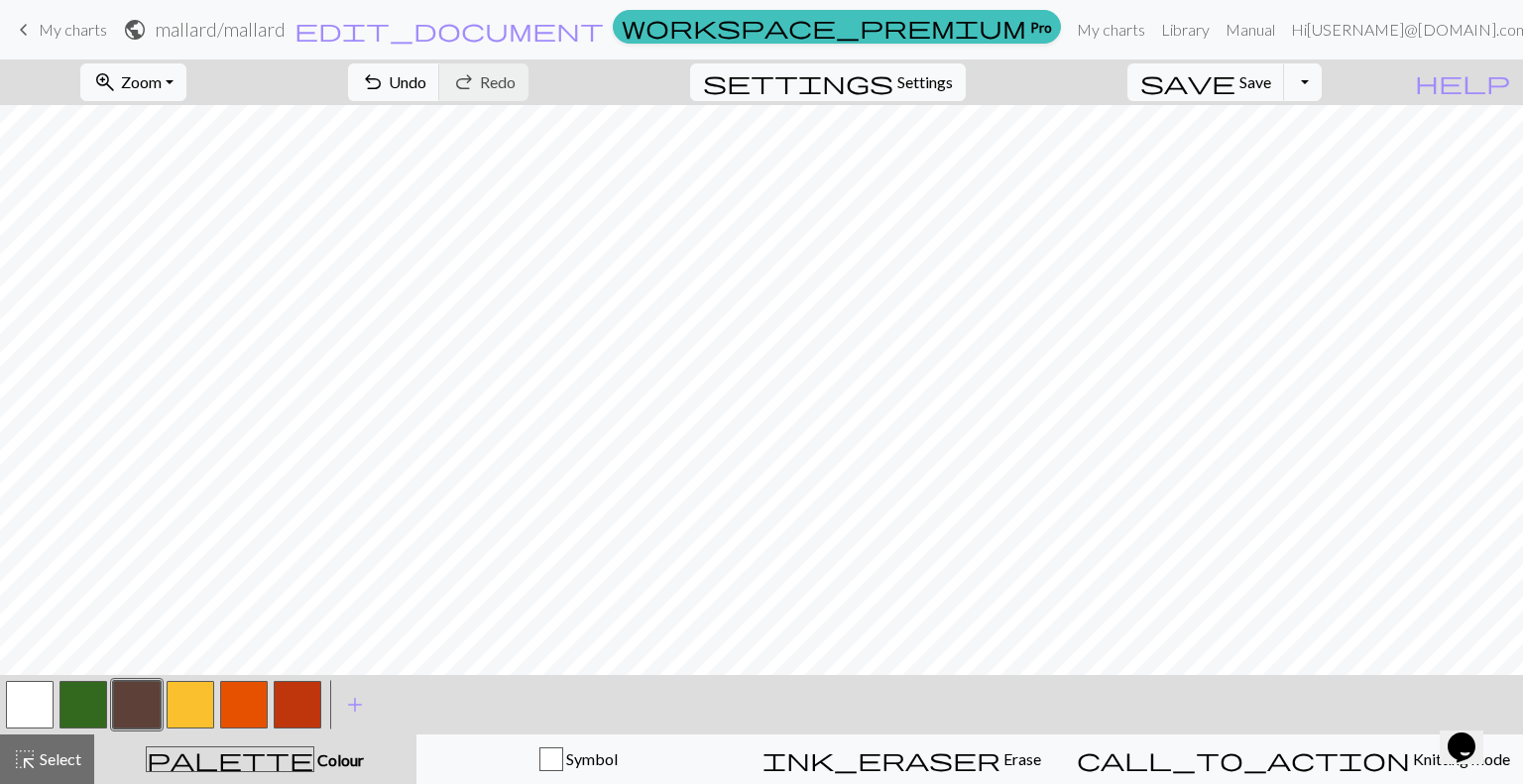 click at bounding box center (30, 705) 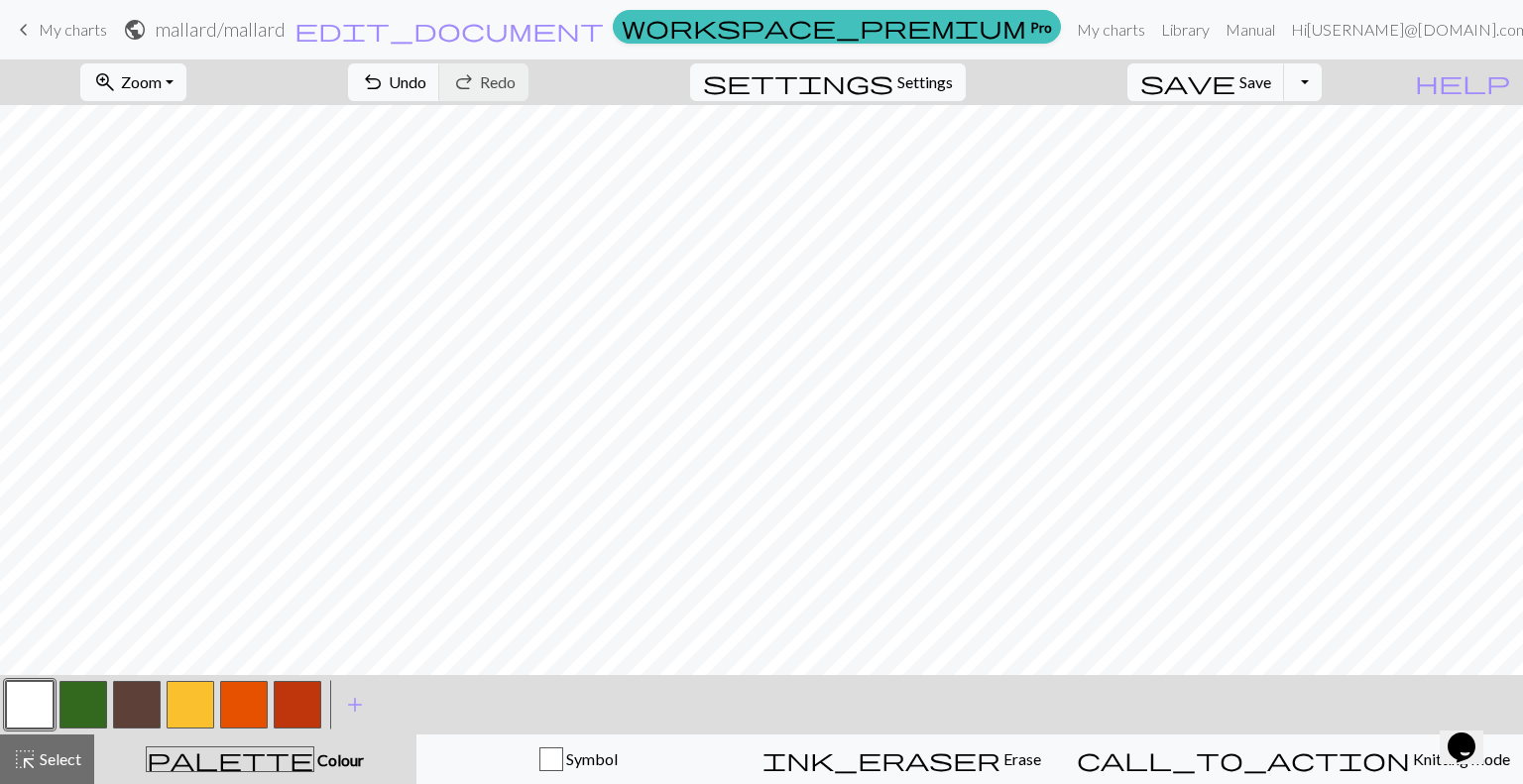 click at bounding box center (137, 705) 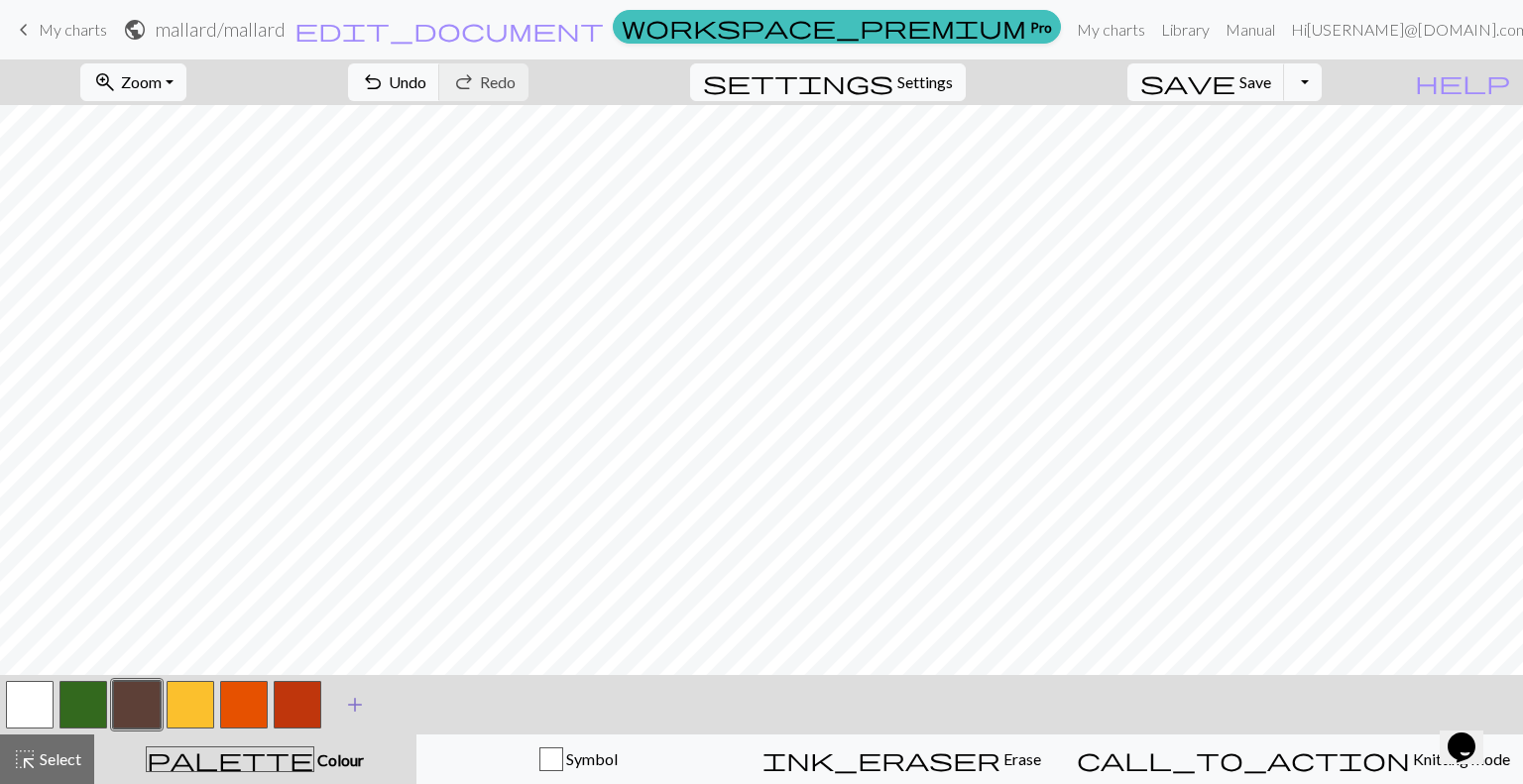 click on "add" at bounding box center [355, 705] 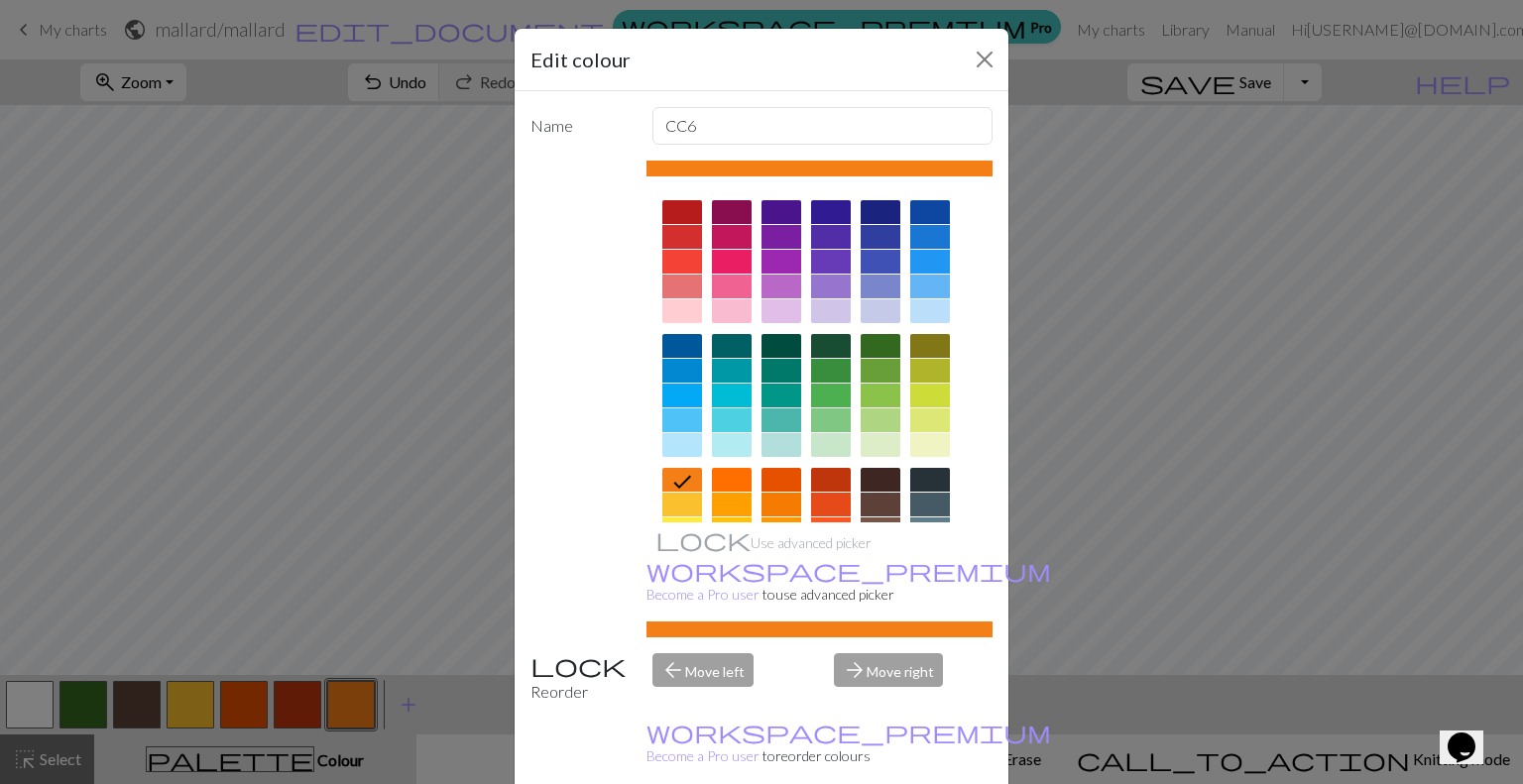 click at bounding box center (831, 371) 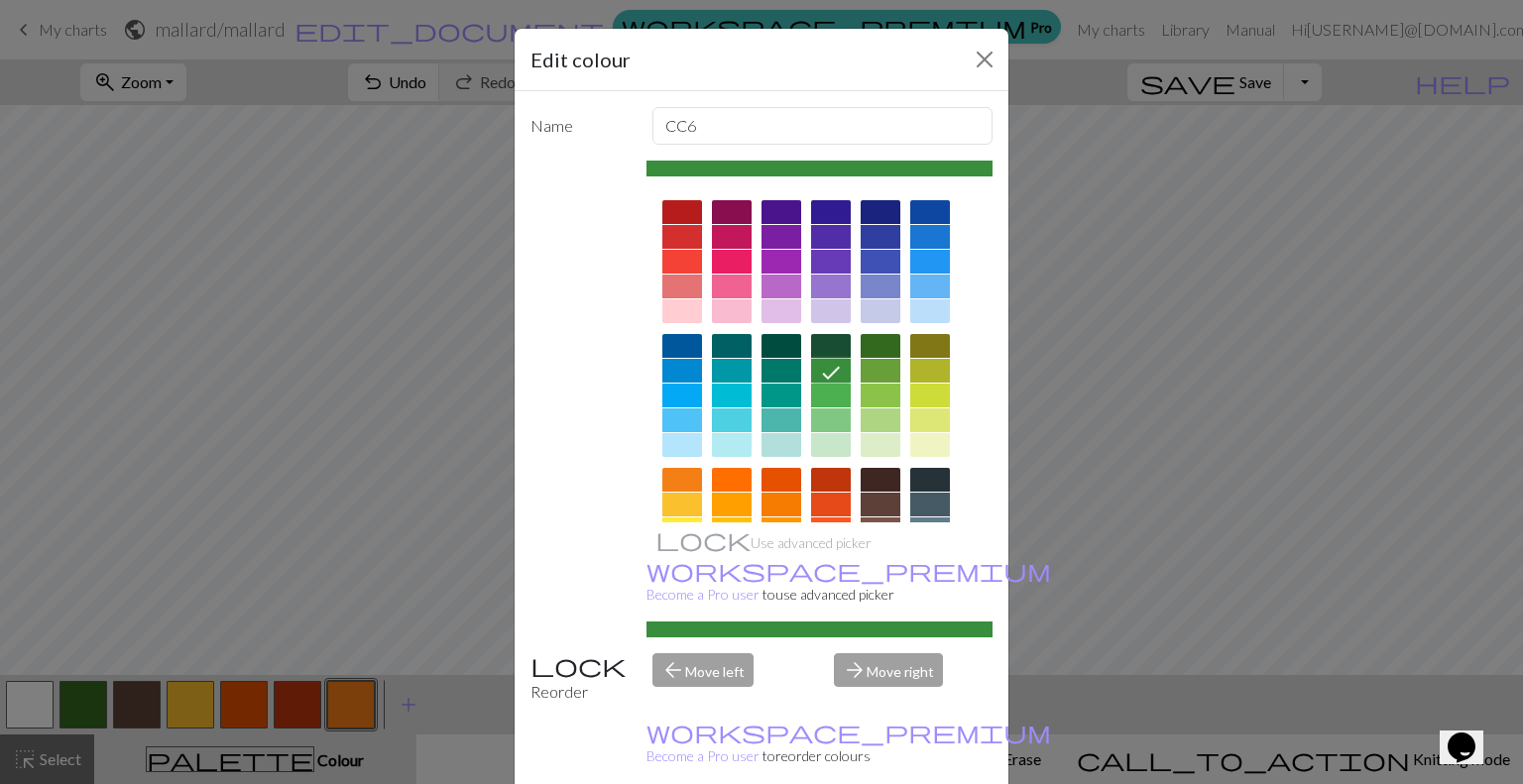 click on "Done" at bounding box center (880, 835) 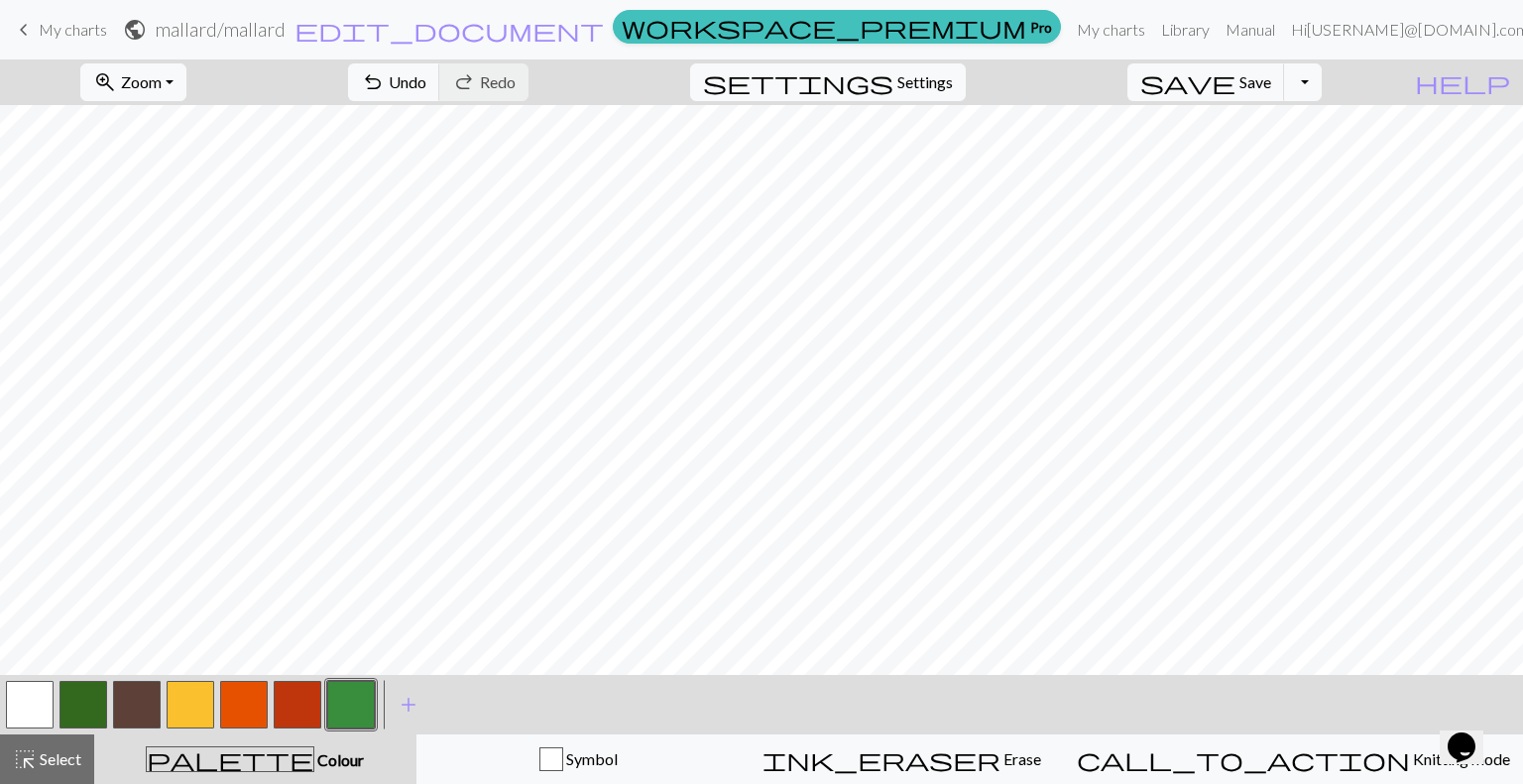 click at bounding box center [190, 705] 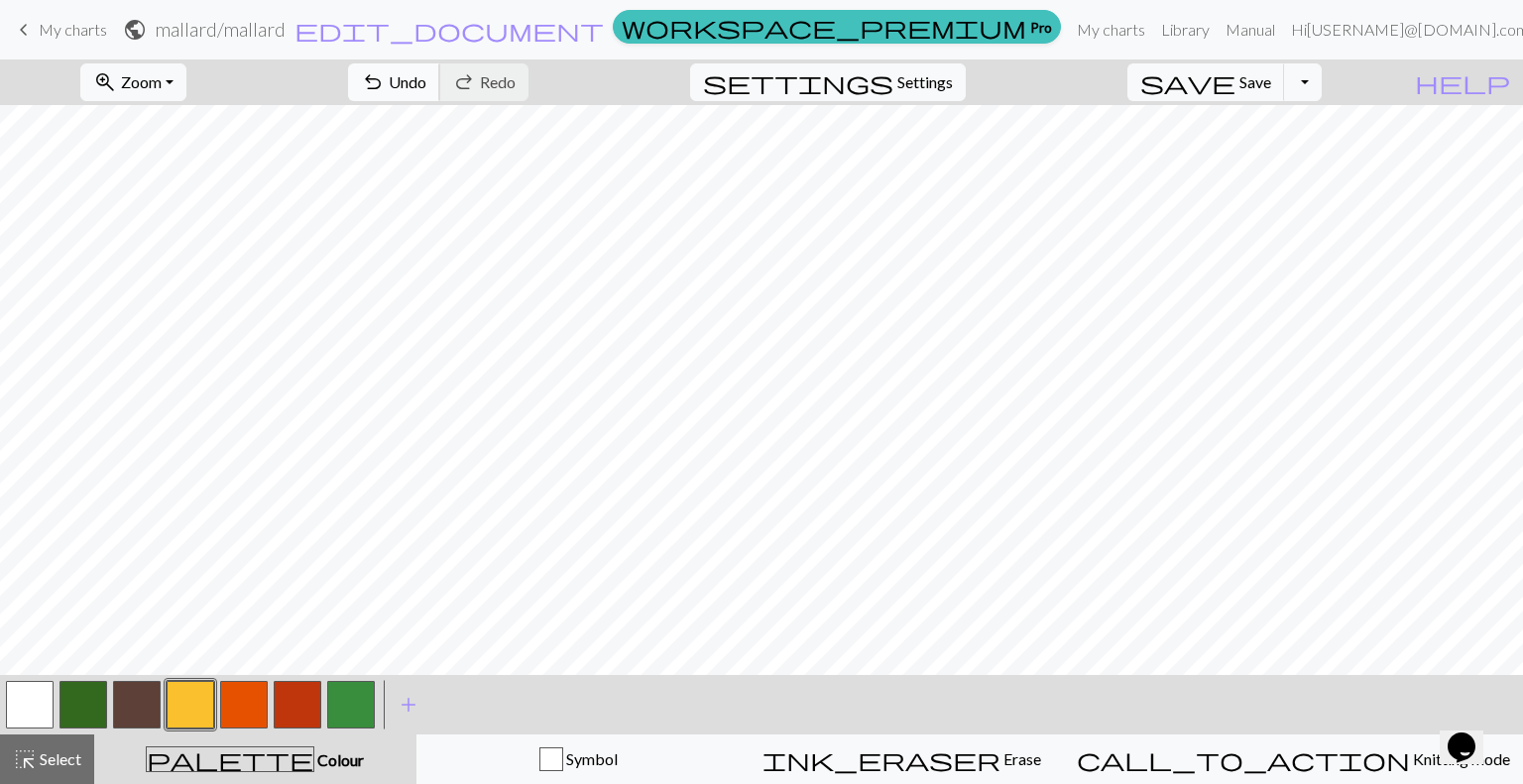click on "undo" at bounding box center (373, 82) 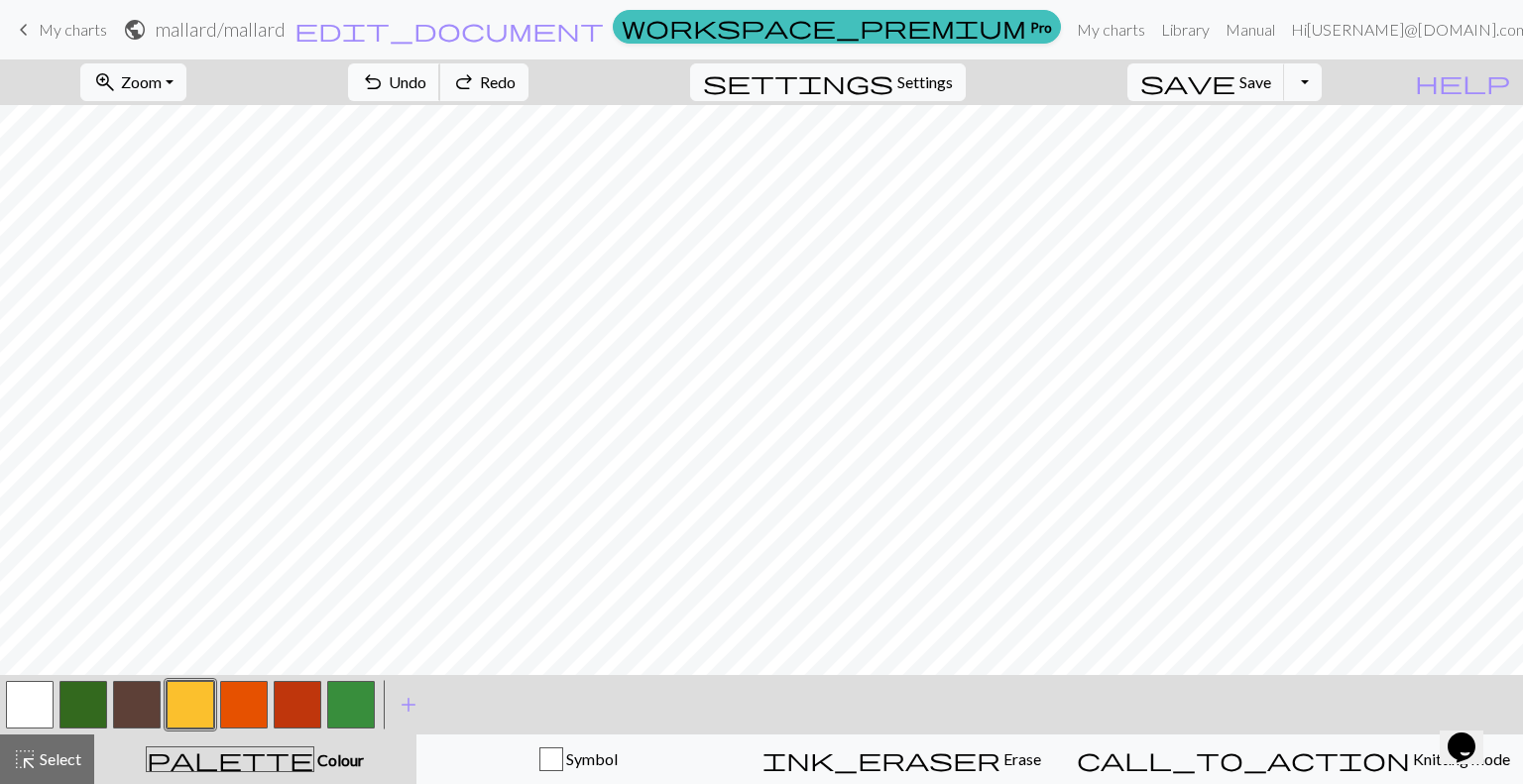 click on "undo" at bounding box center (373, 82) 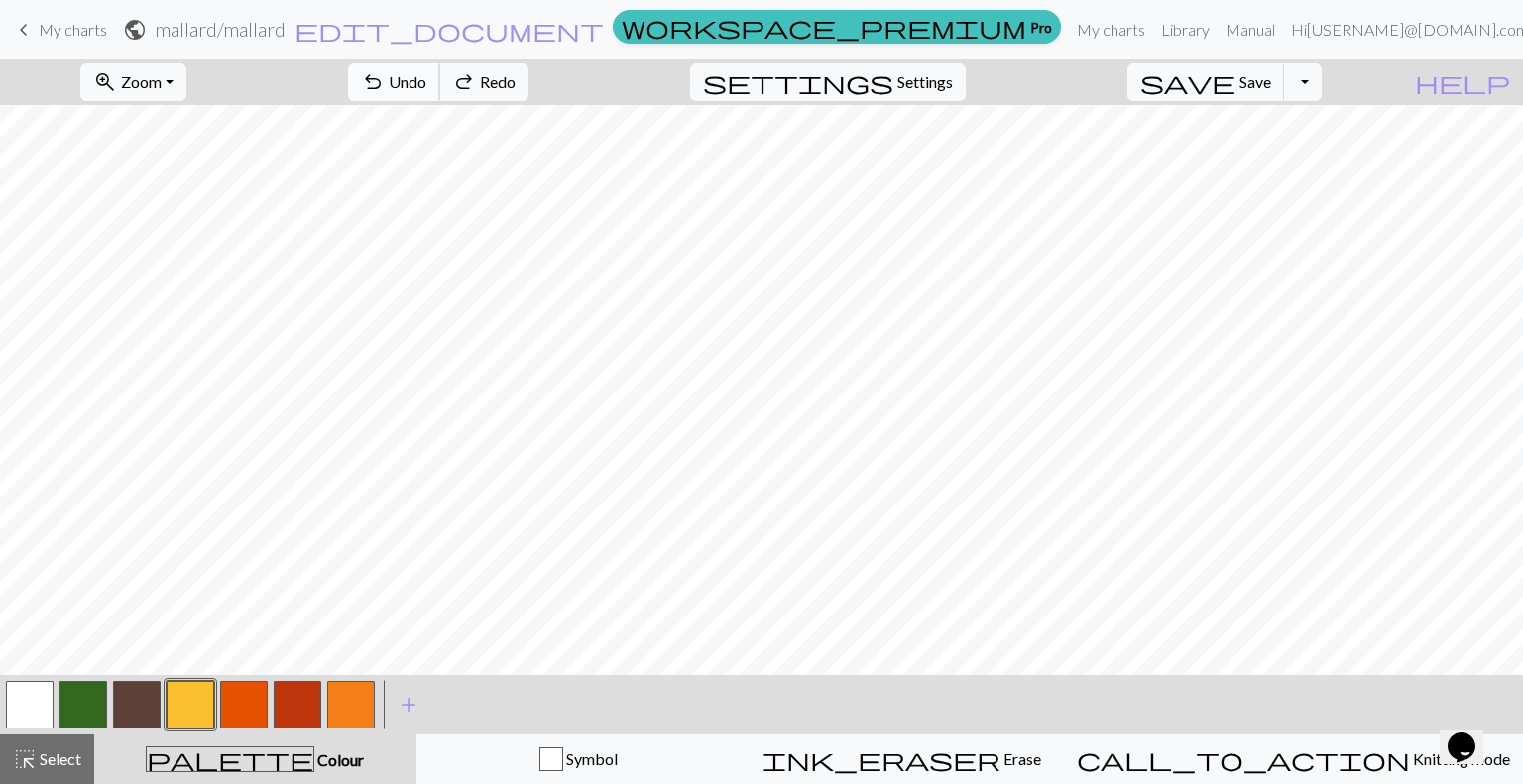 click on "undo" at bounding box center [373, 82] 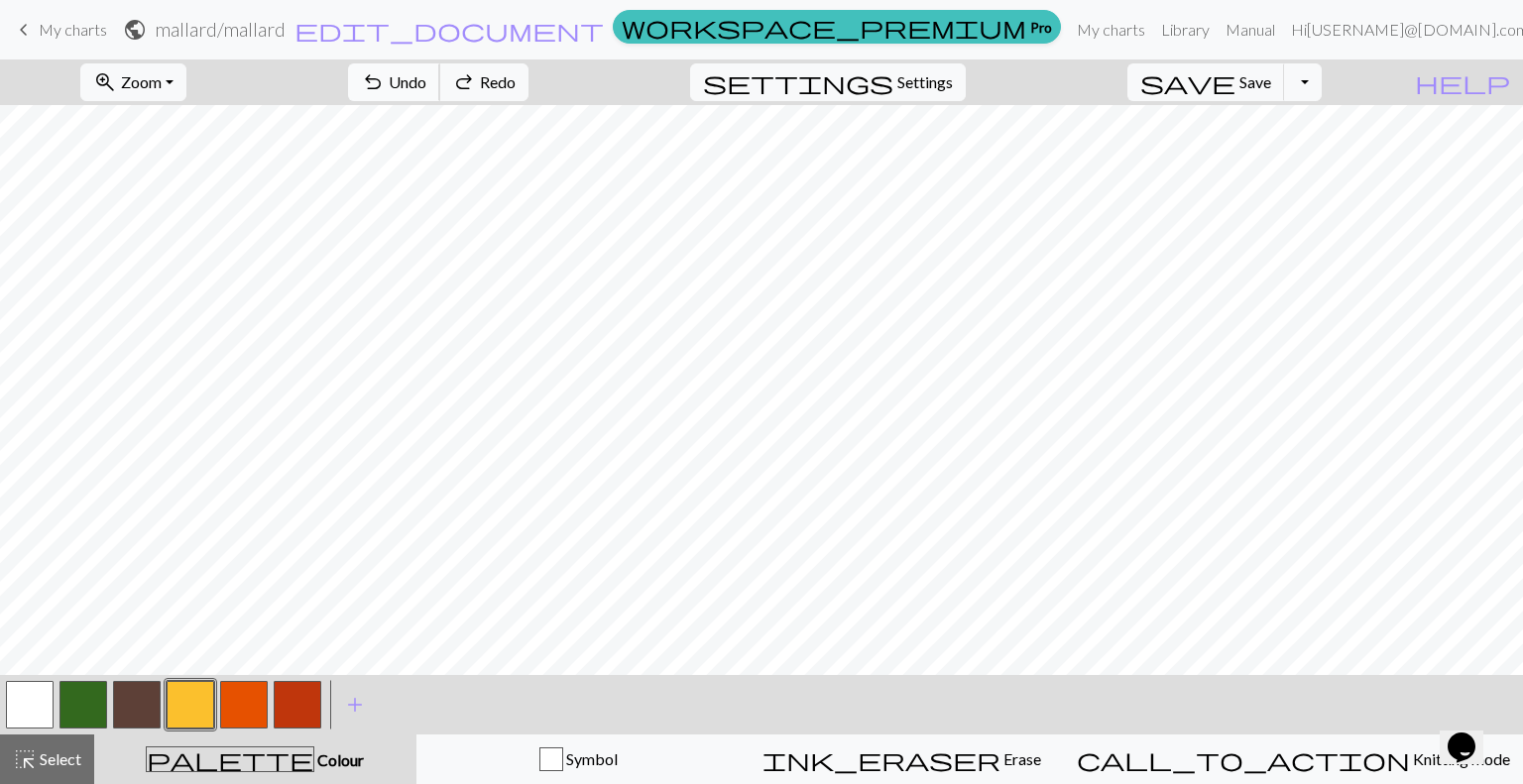 click on "undo" at bounding box center [373, 82] 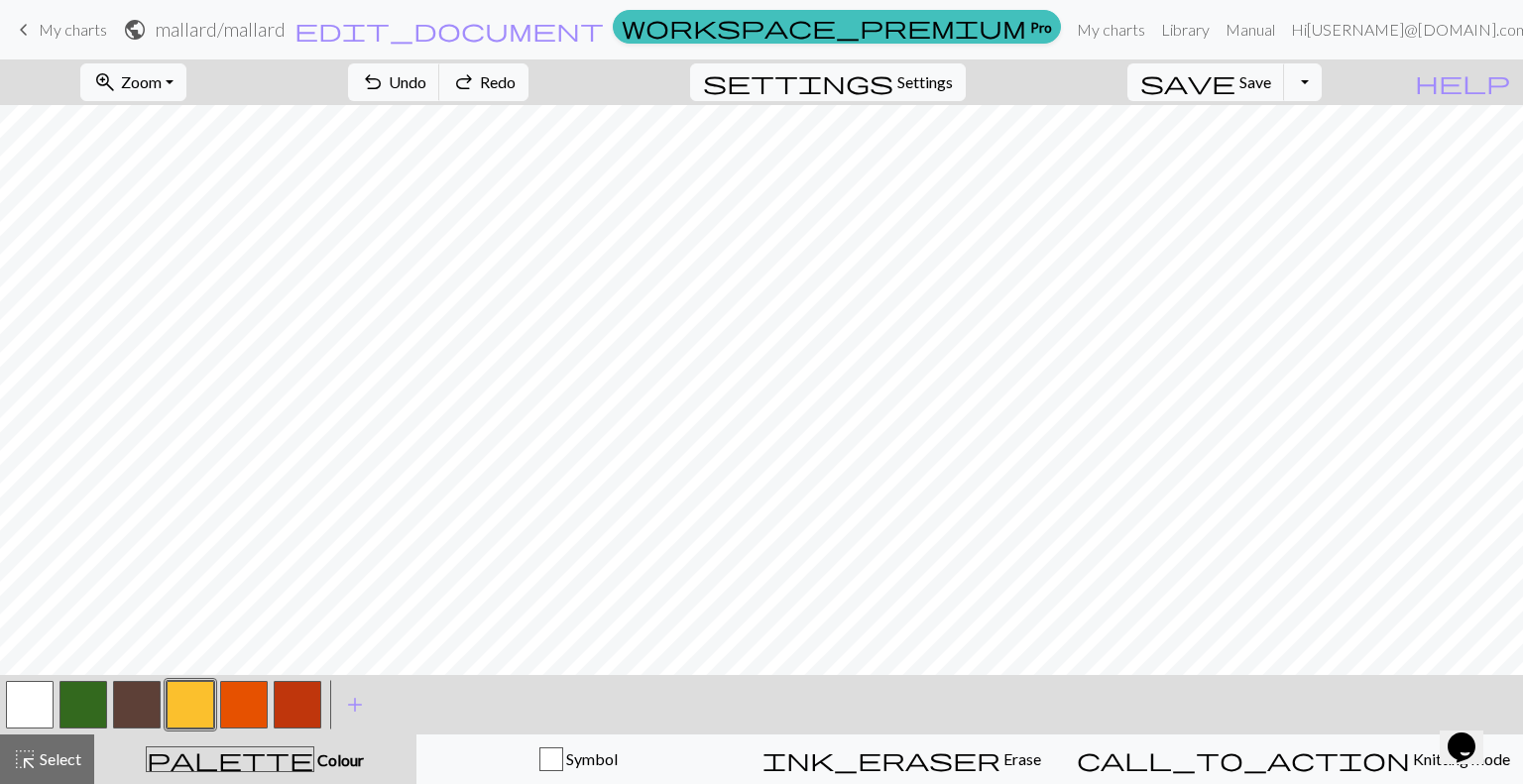 drag, startPoint x: 130, startPoint y: 702, endPoint x: 151, endPoint y: 685, distance: 27.018512 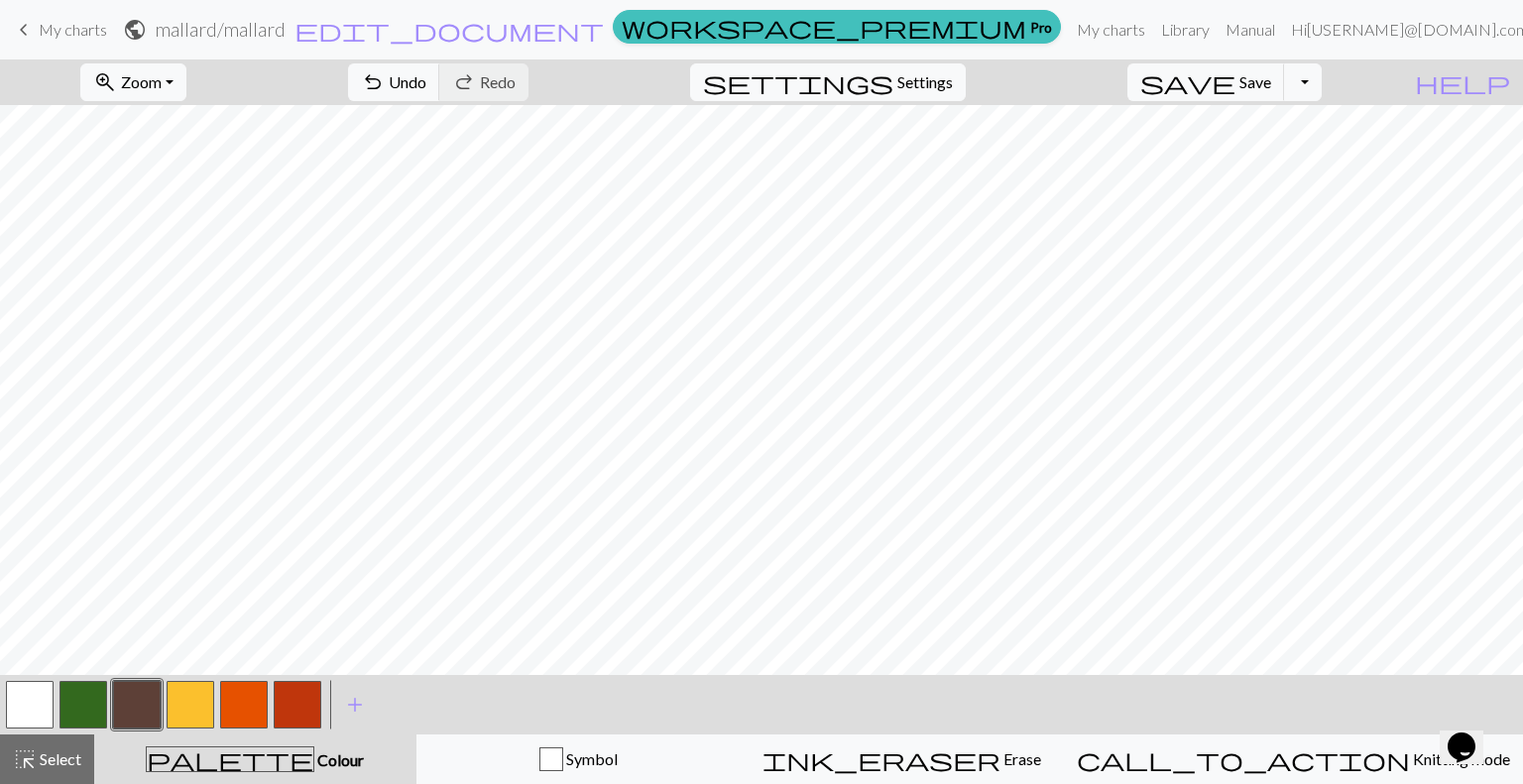 click at bounding box center (297, 705) 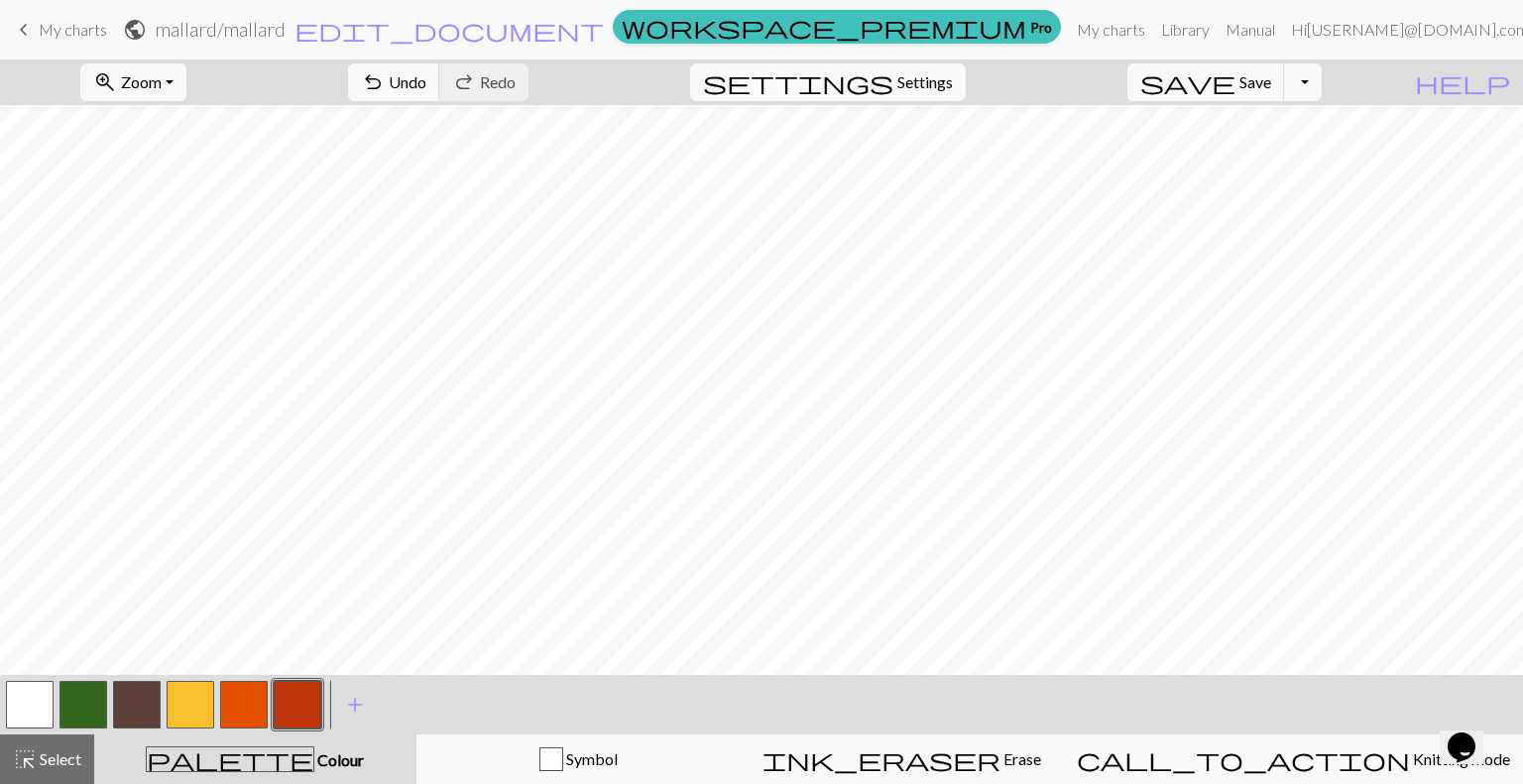 click on "Colour" at bounding box center [339, 759] 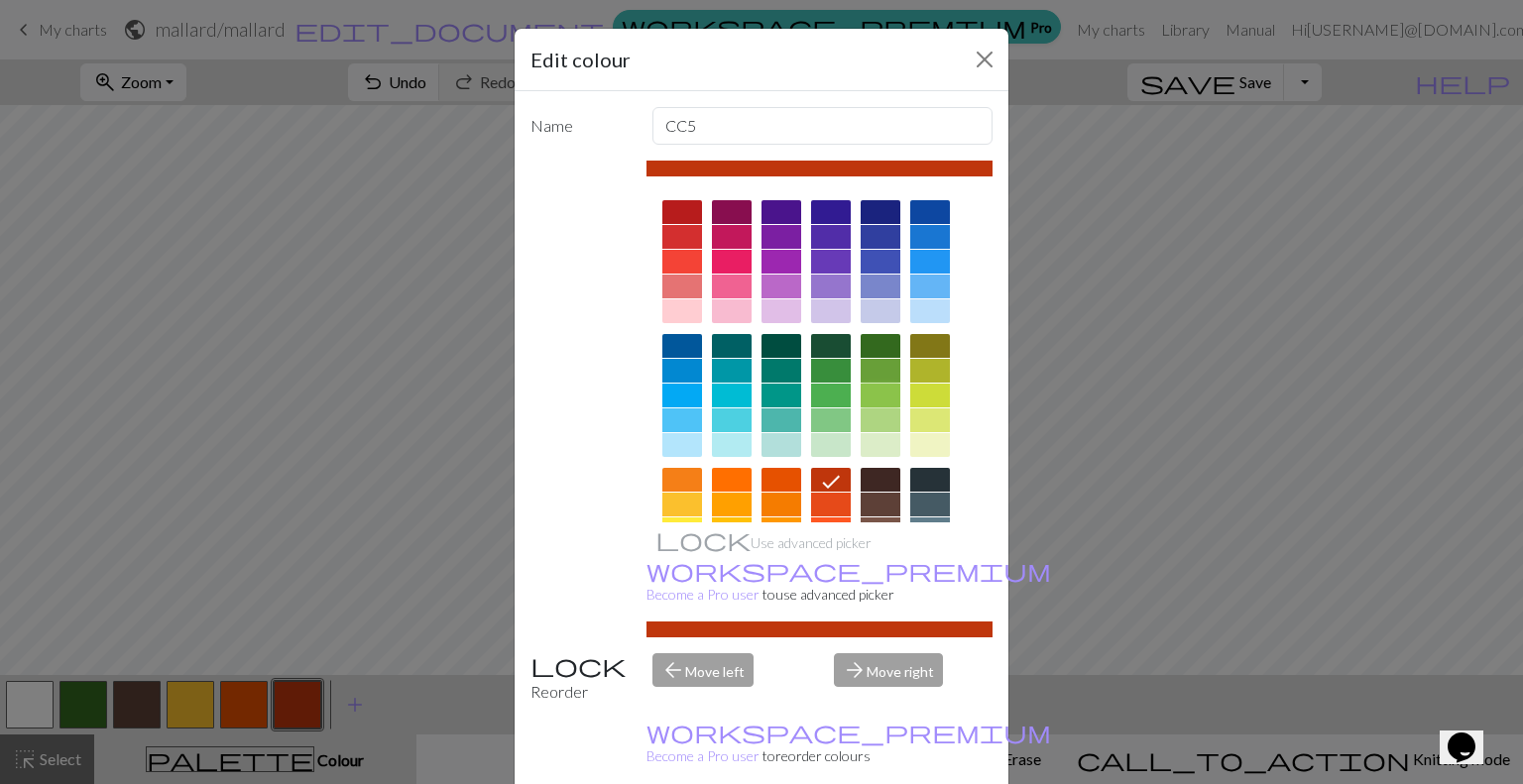 click at bounding box center [880, 395] 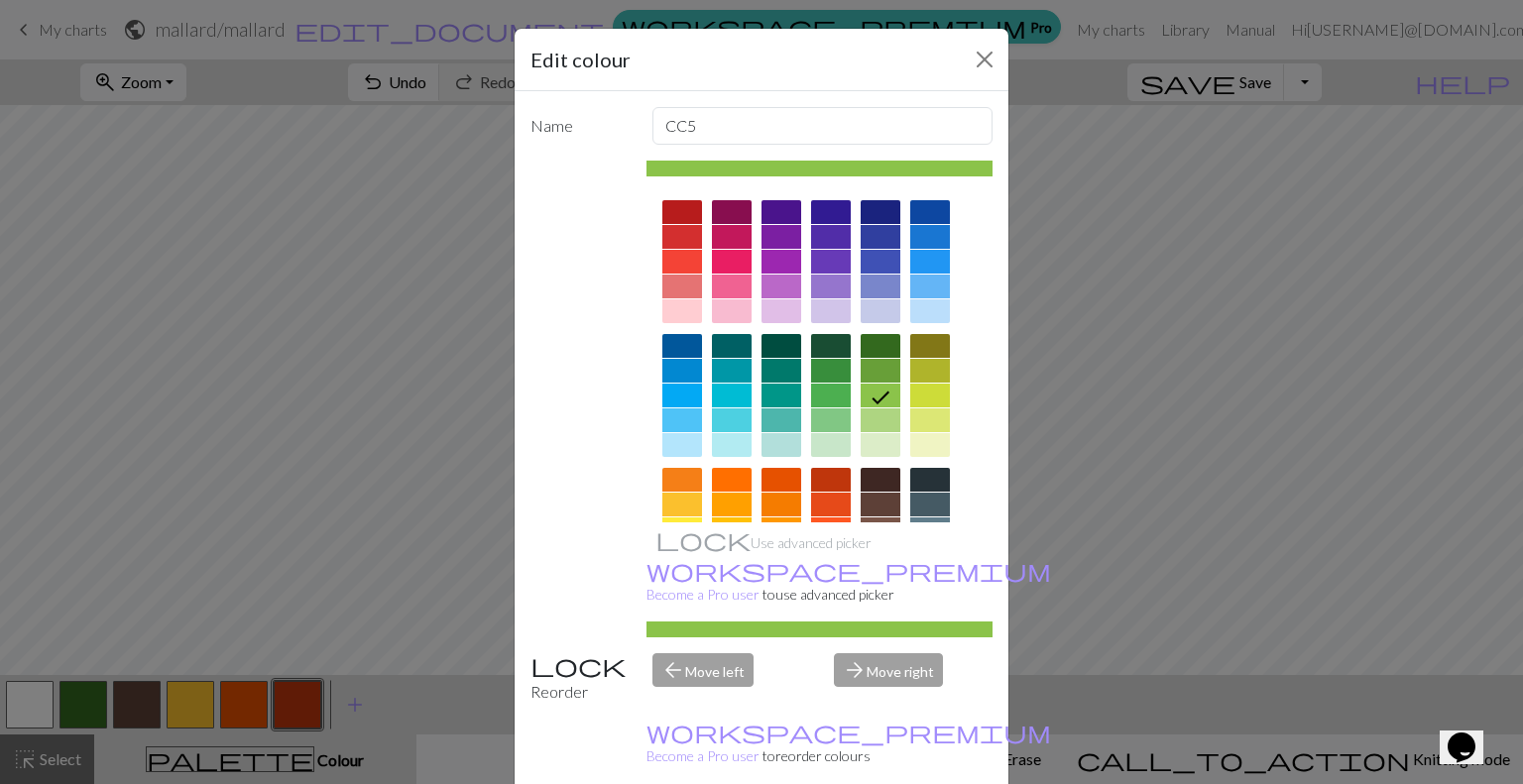 click on "Done" at bounding box center [880, 835] 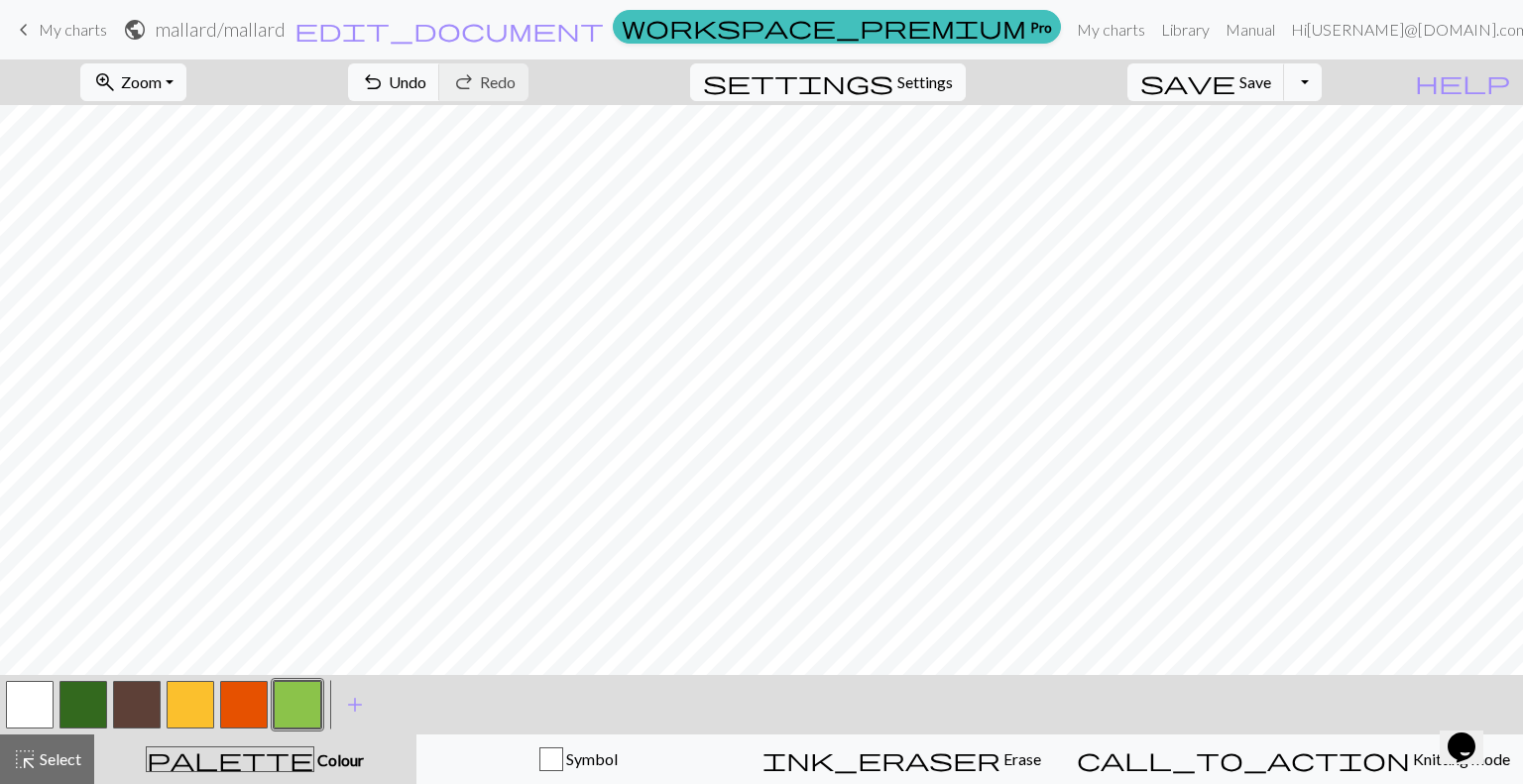 click at bounding box center [30, 705] 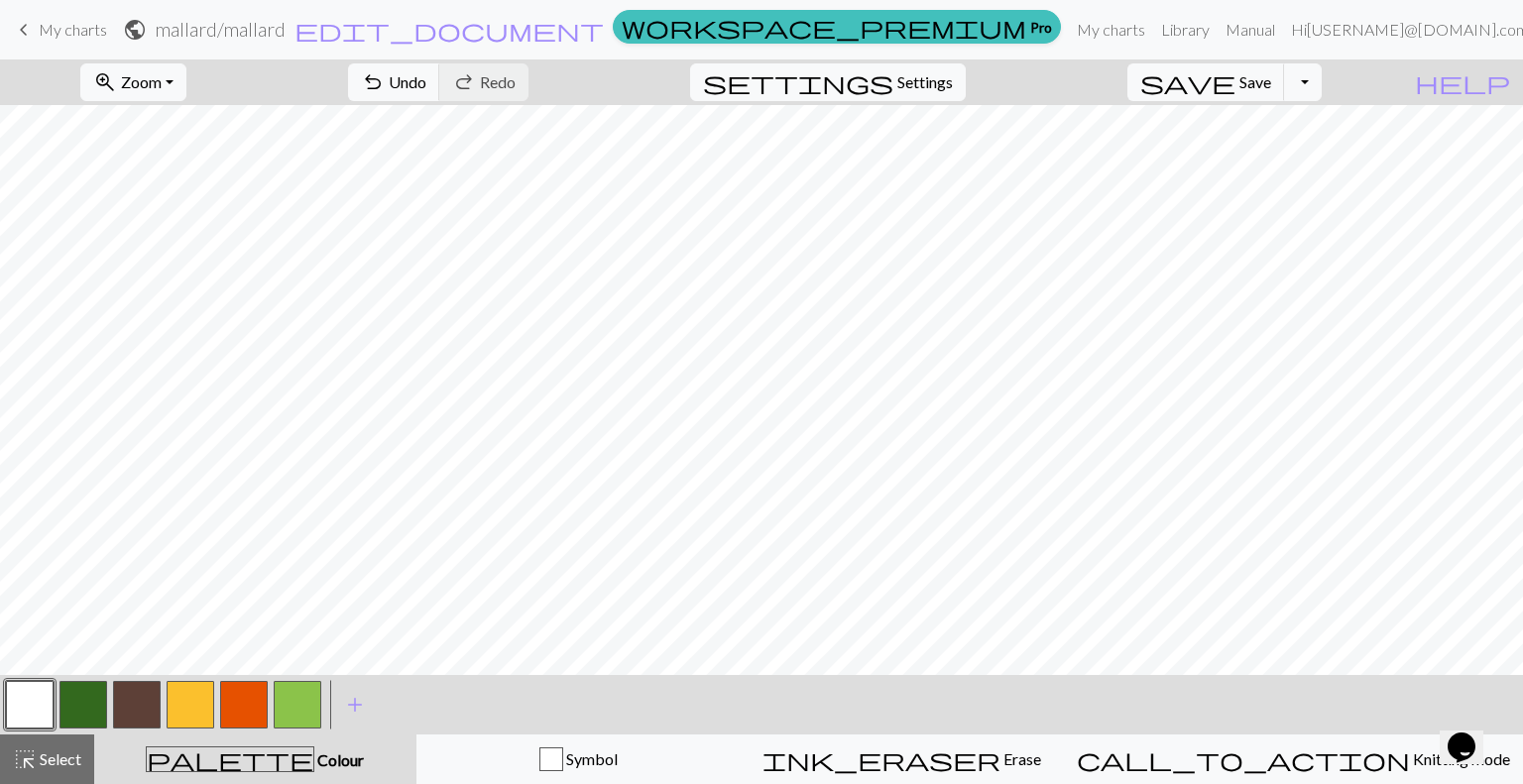 click at bounding box center (137, 705) 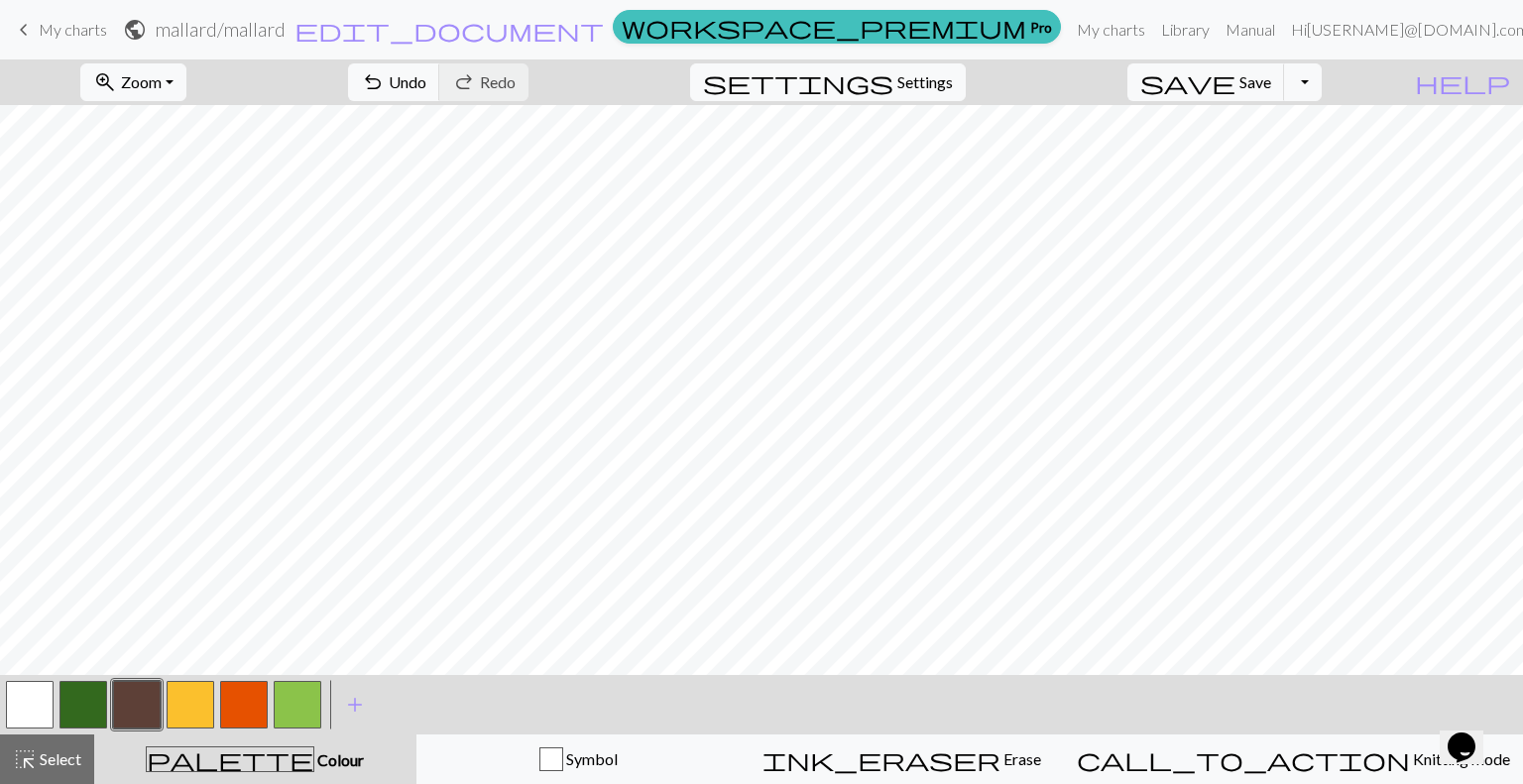 click at bounding box center (297, 705) 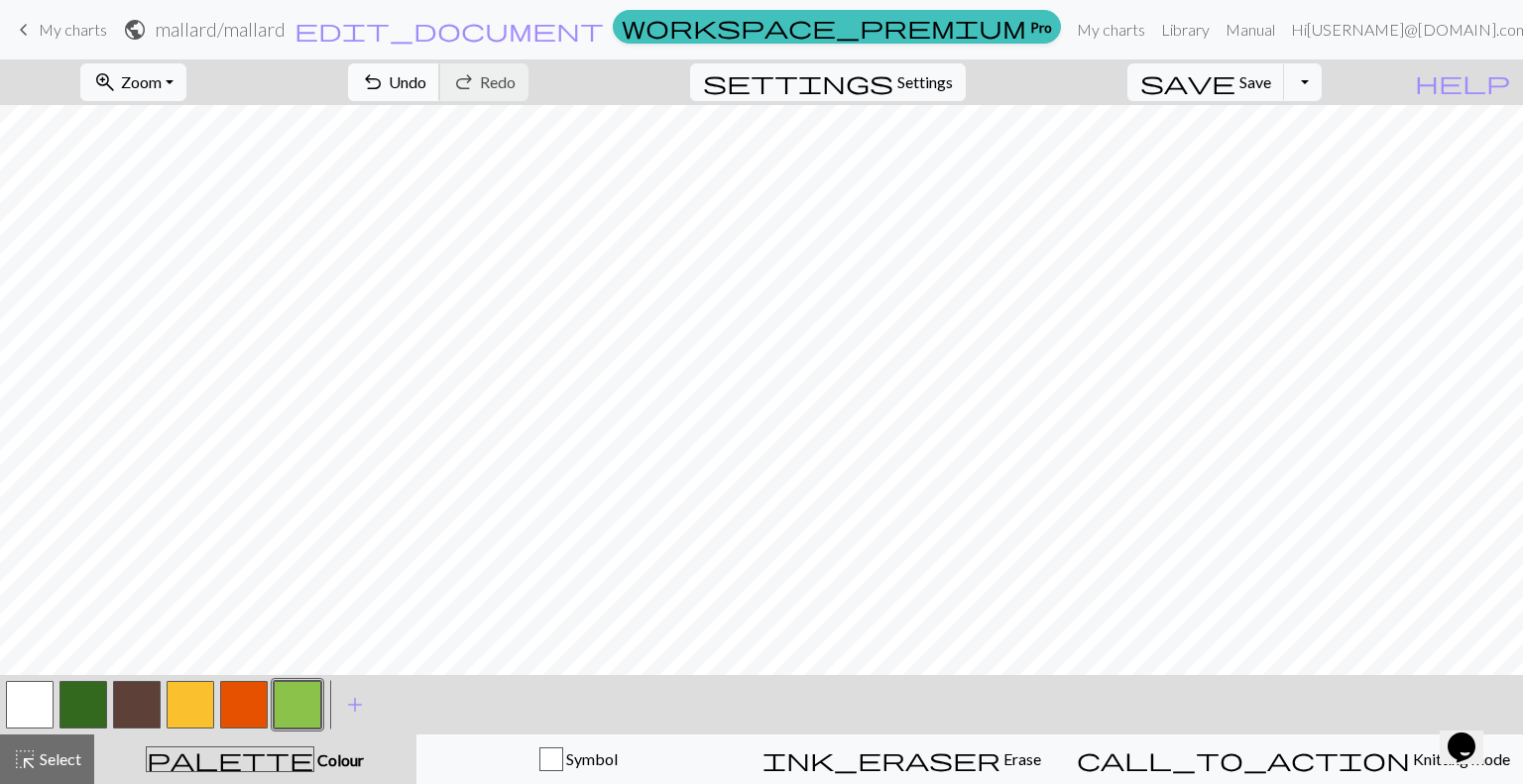 click on "Undo" at bounding box center [408, 81] 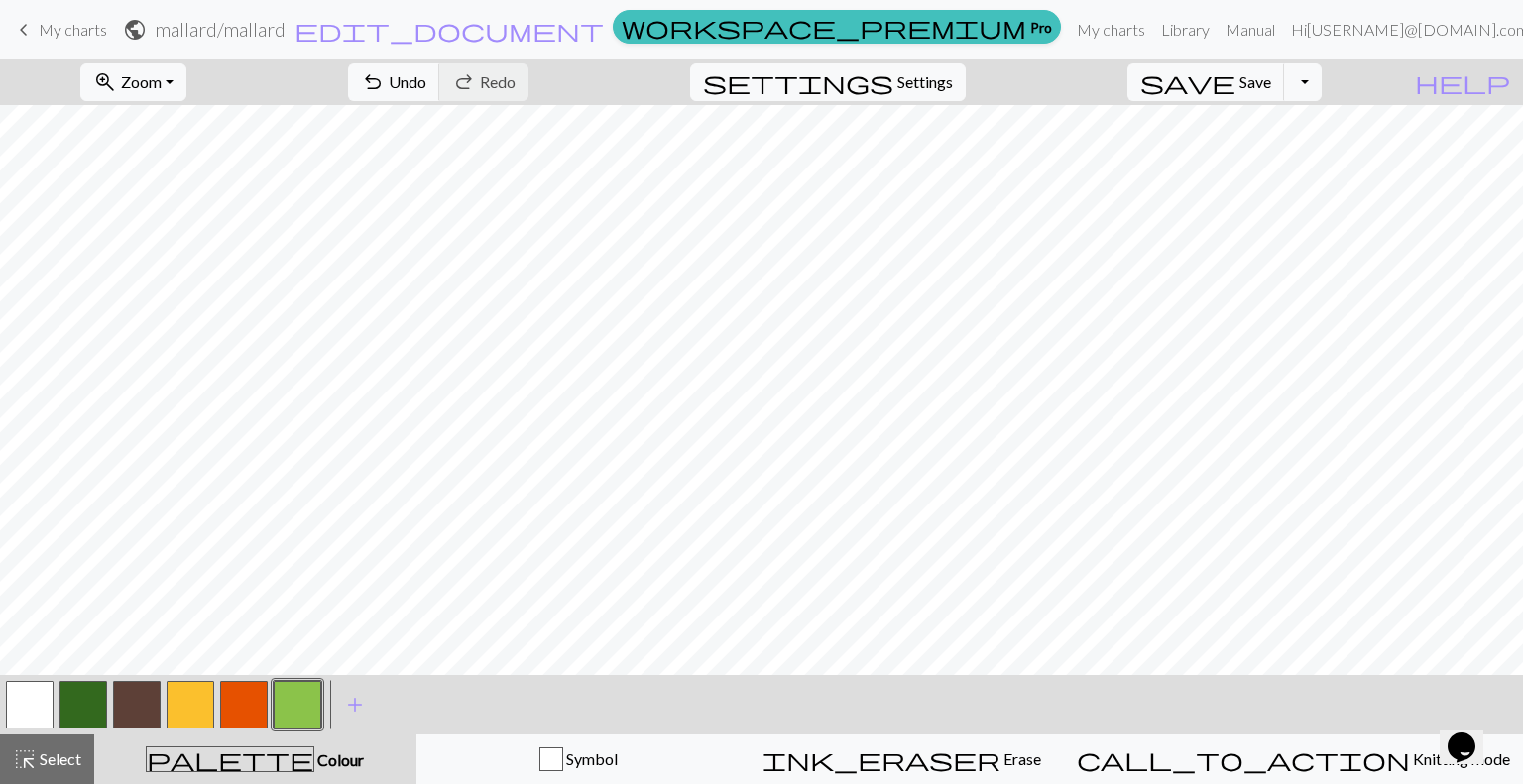click at bounding box center (137, 705) 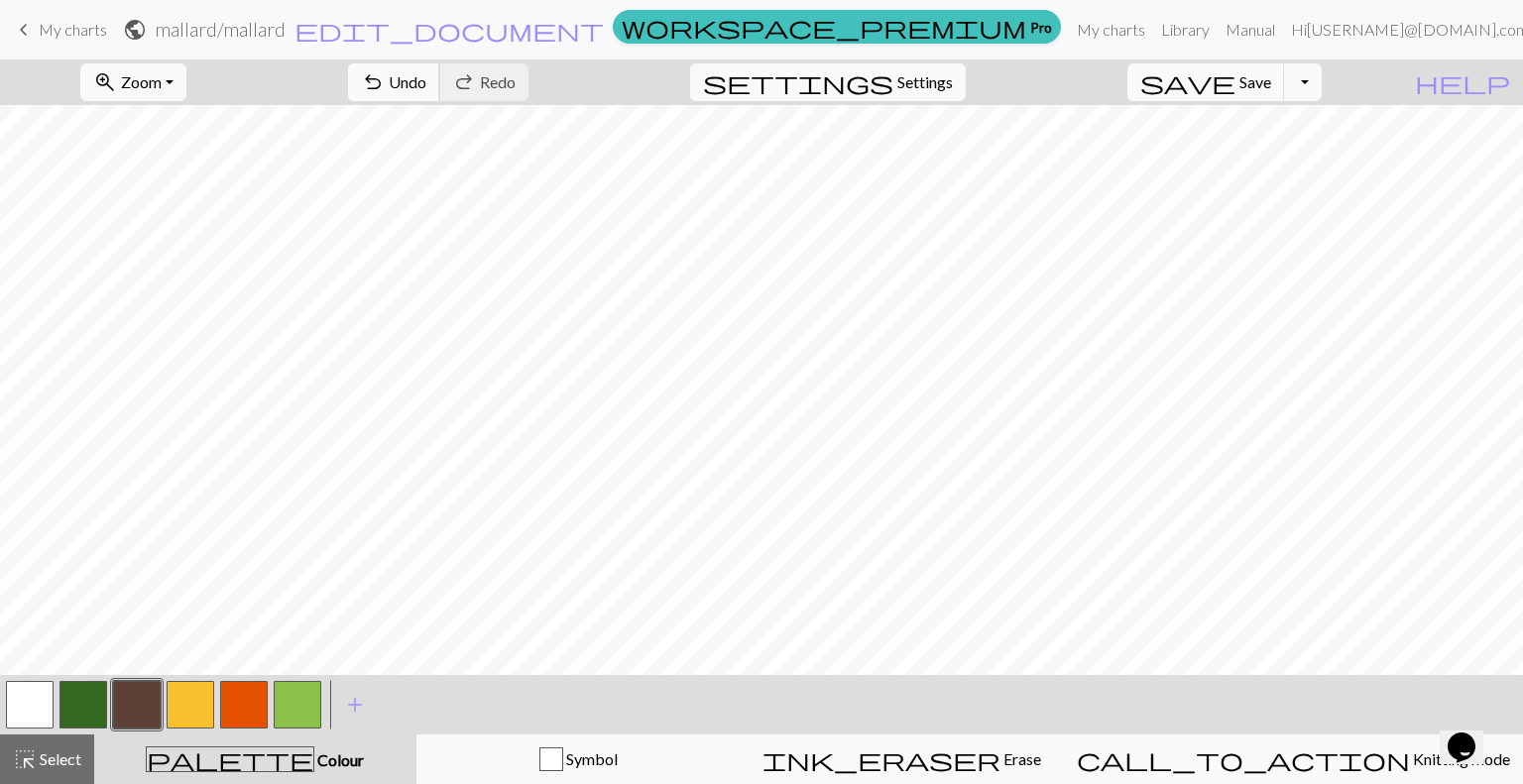 click on "Undo" at bounding box center [408, 81] 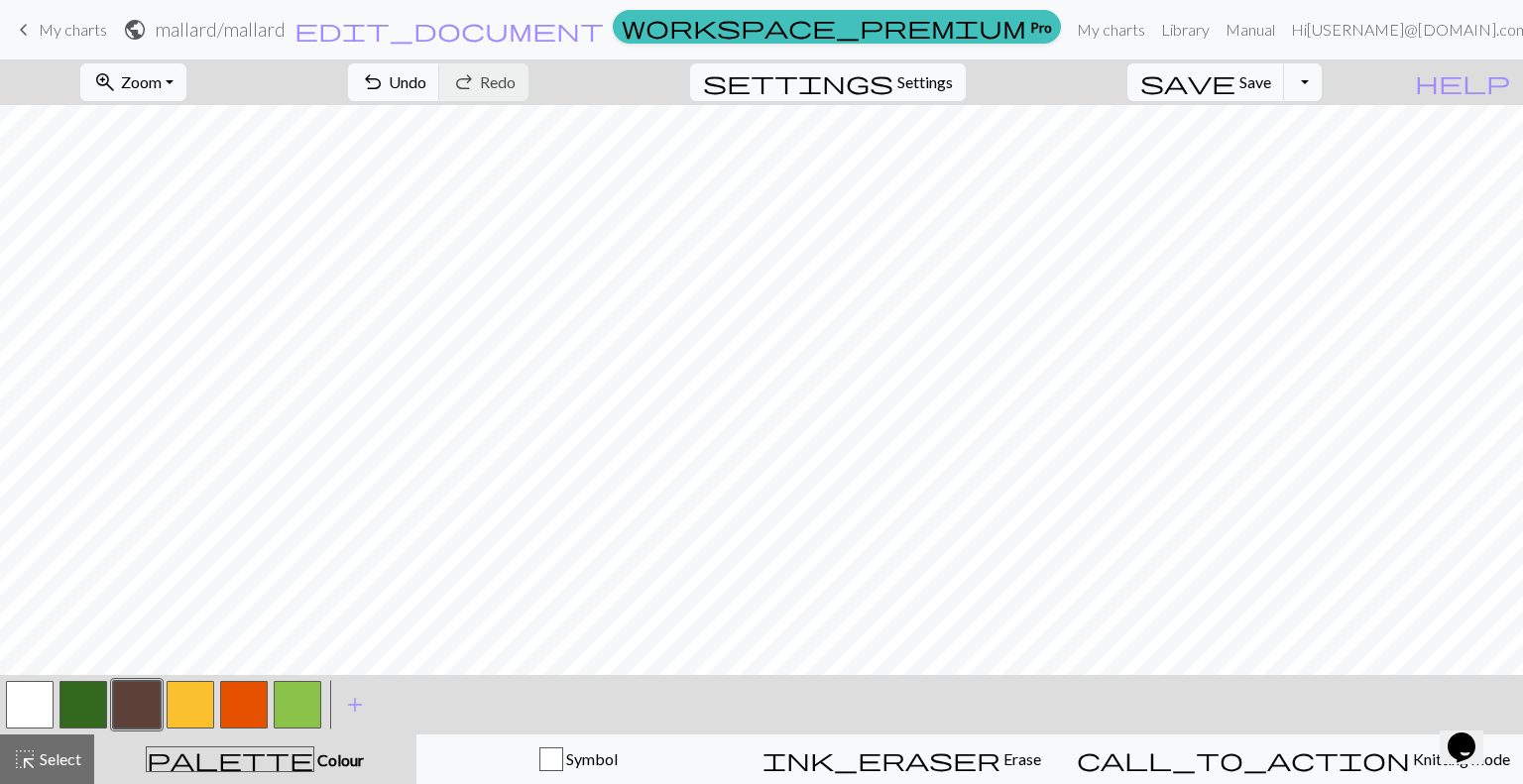 drag, startPoint x: 33, startPoint y: 697, endPoint x: 71, endPoint y: 677, distance: 42.941821 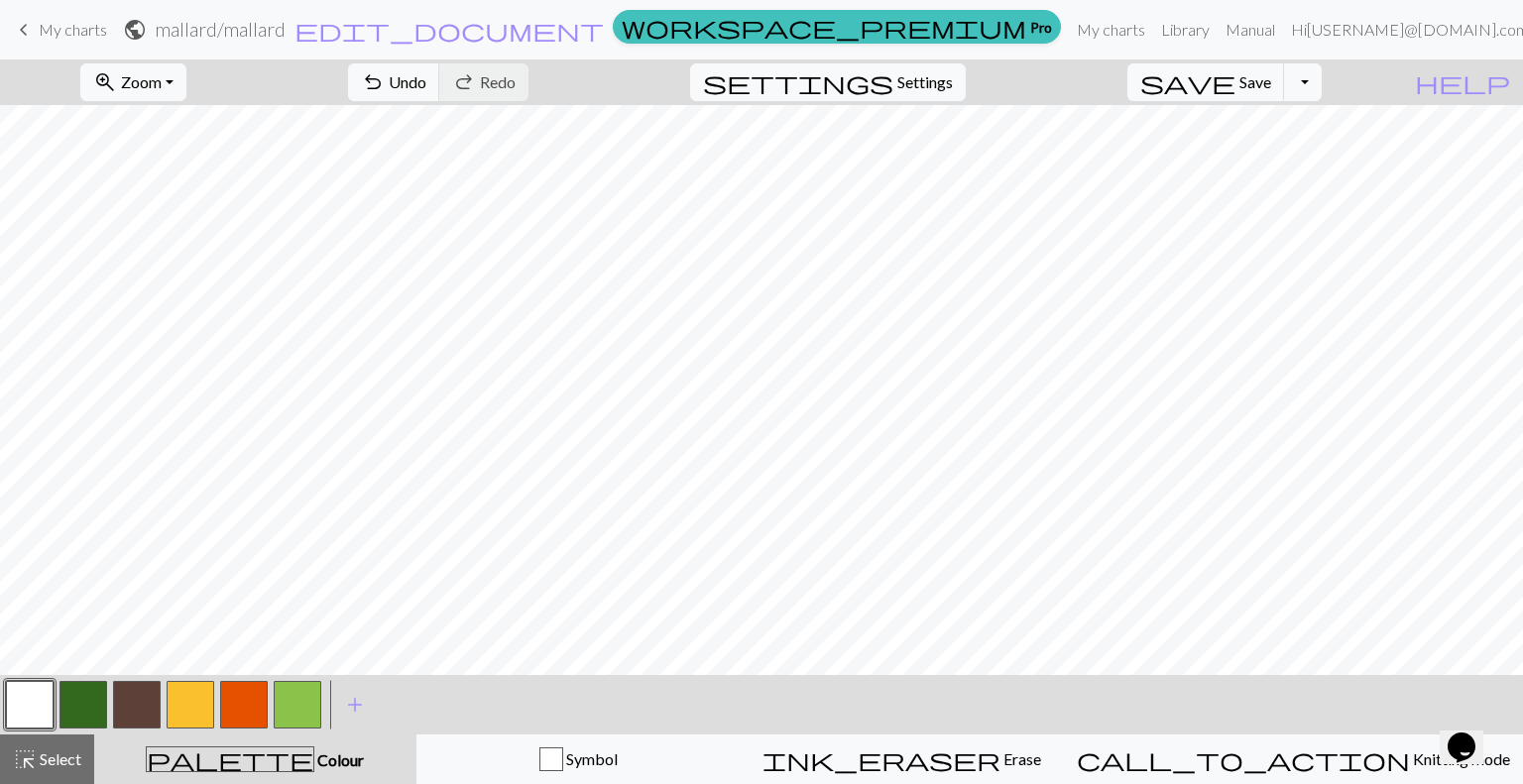 drag, startPoint x: 143, startPoint y: 693, endPoint x: 163, endPoint y: 688, distance: 20.615528 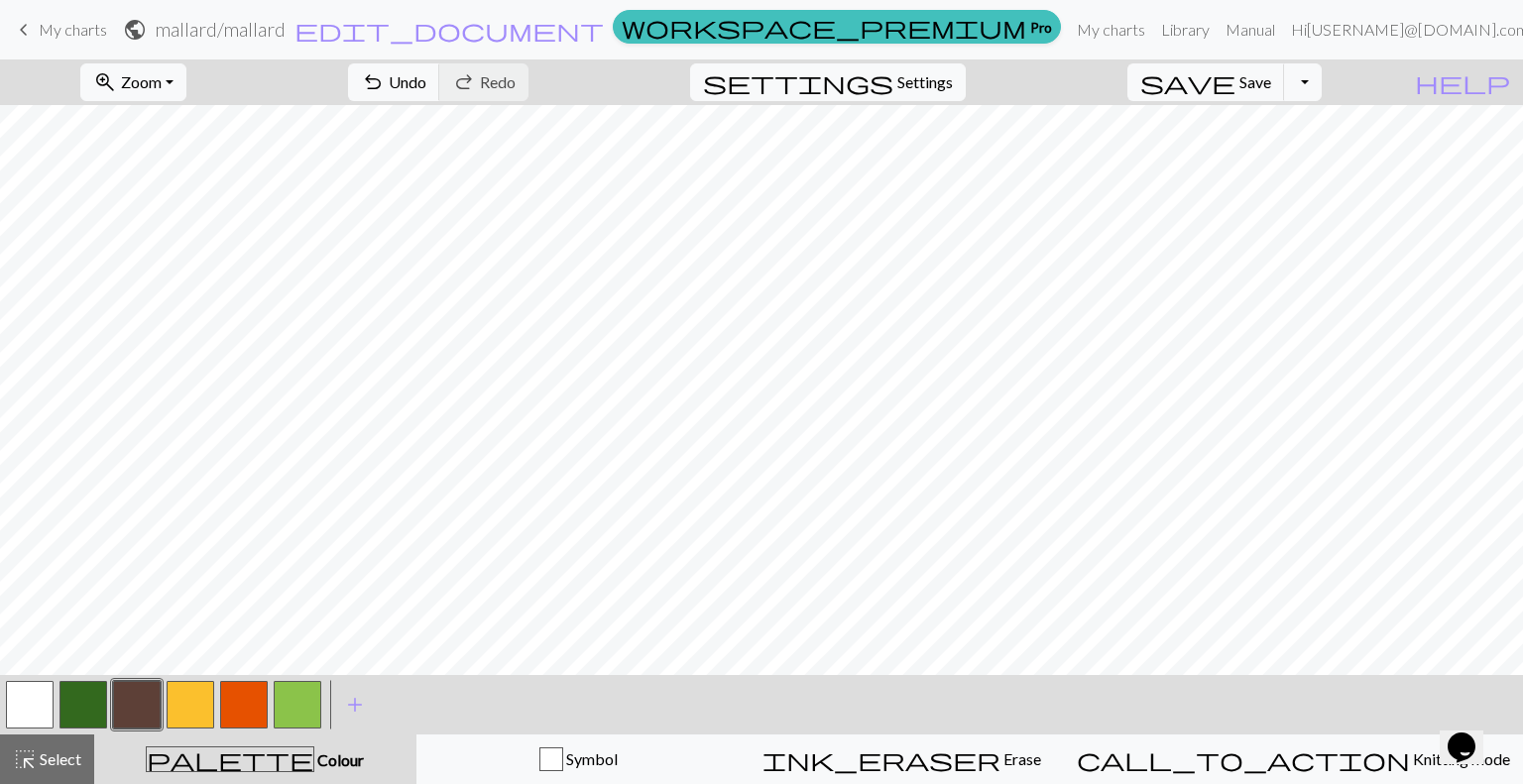 click at bounding box center (297, 705) 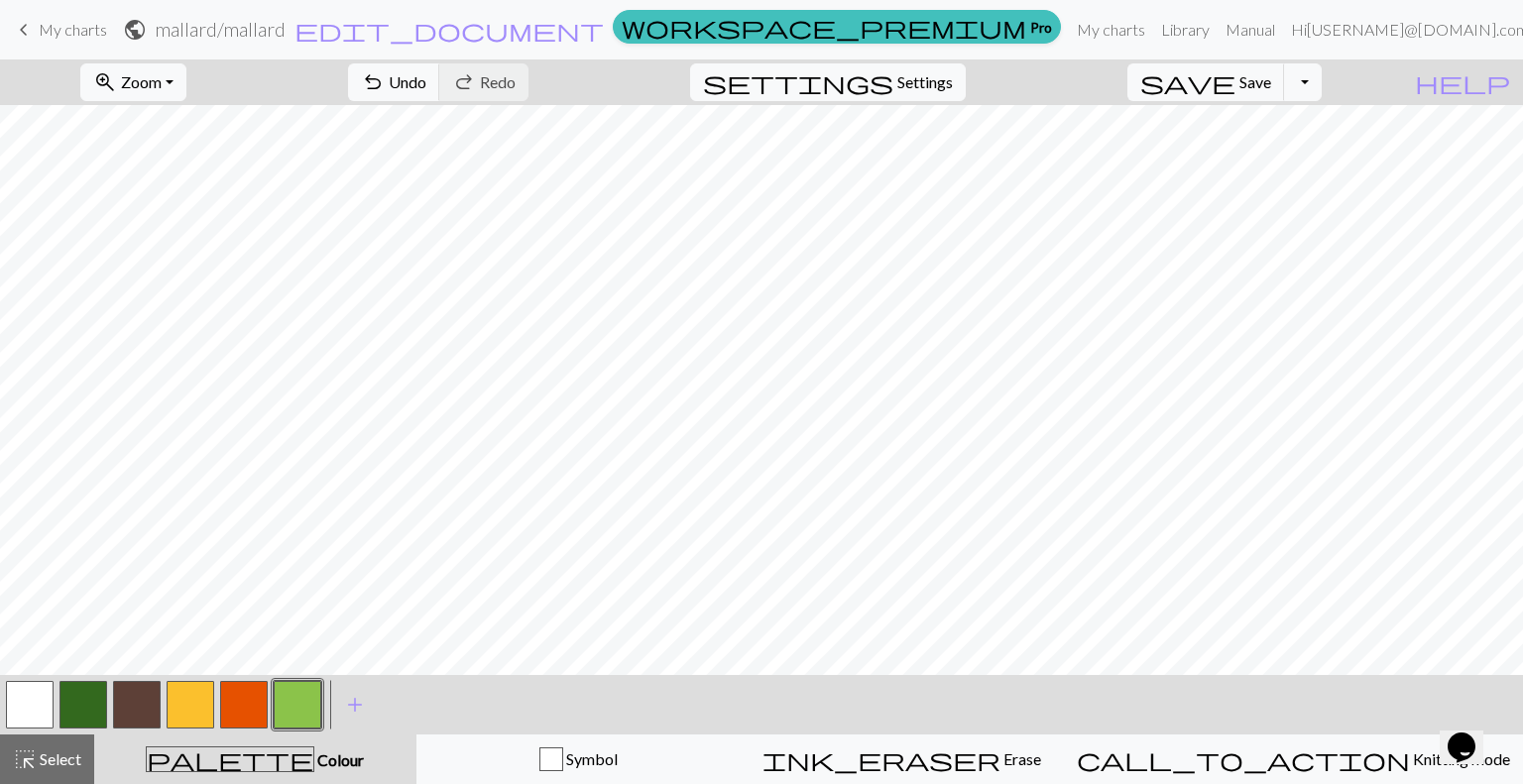 click at bounding box center [190, 705] 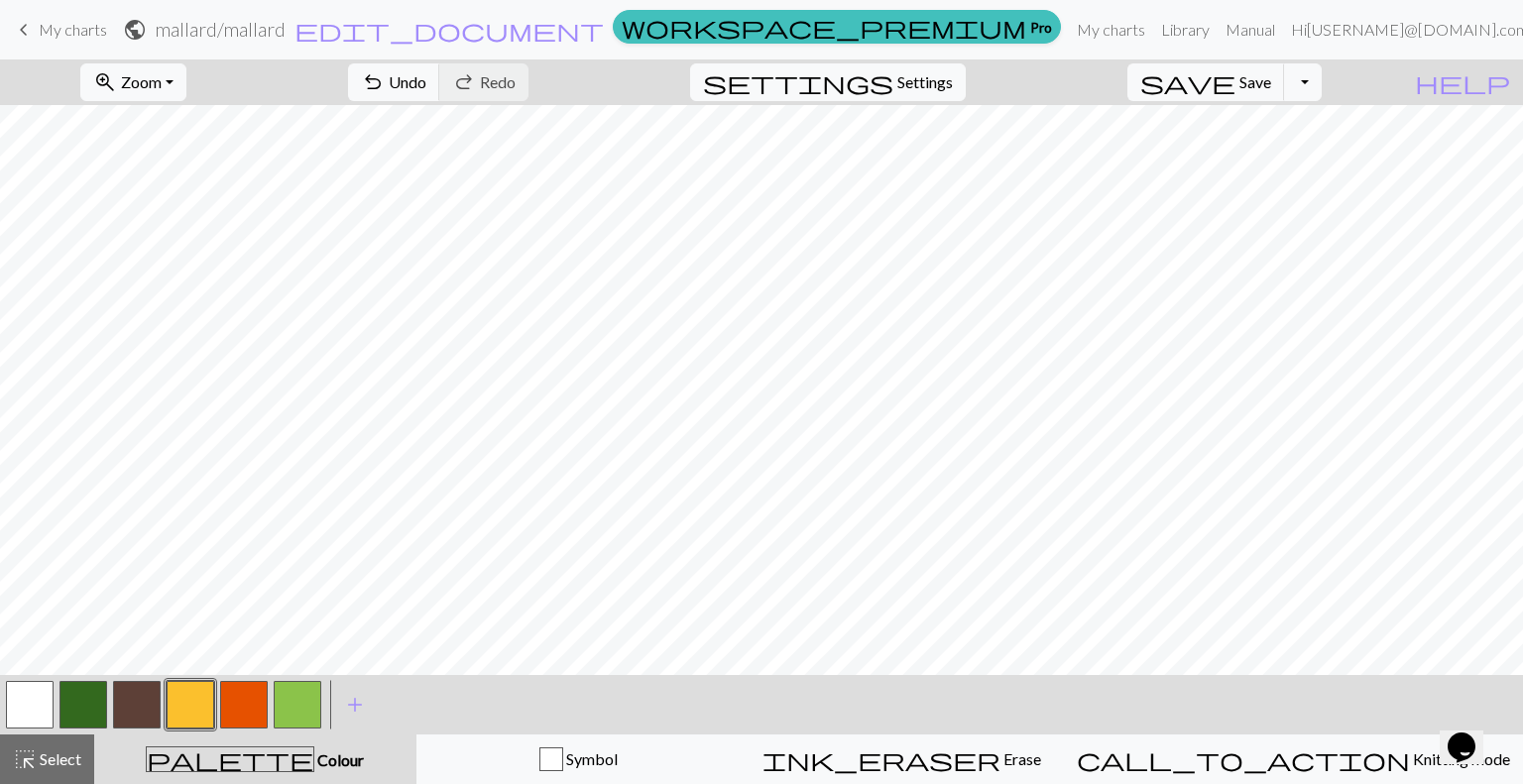 drag, startPoint x: 293, startPoint y: 695, endPoint x: 311, endPoint y: 678, distance: 24.758837 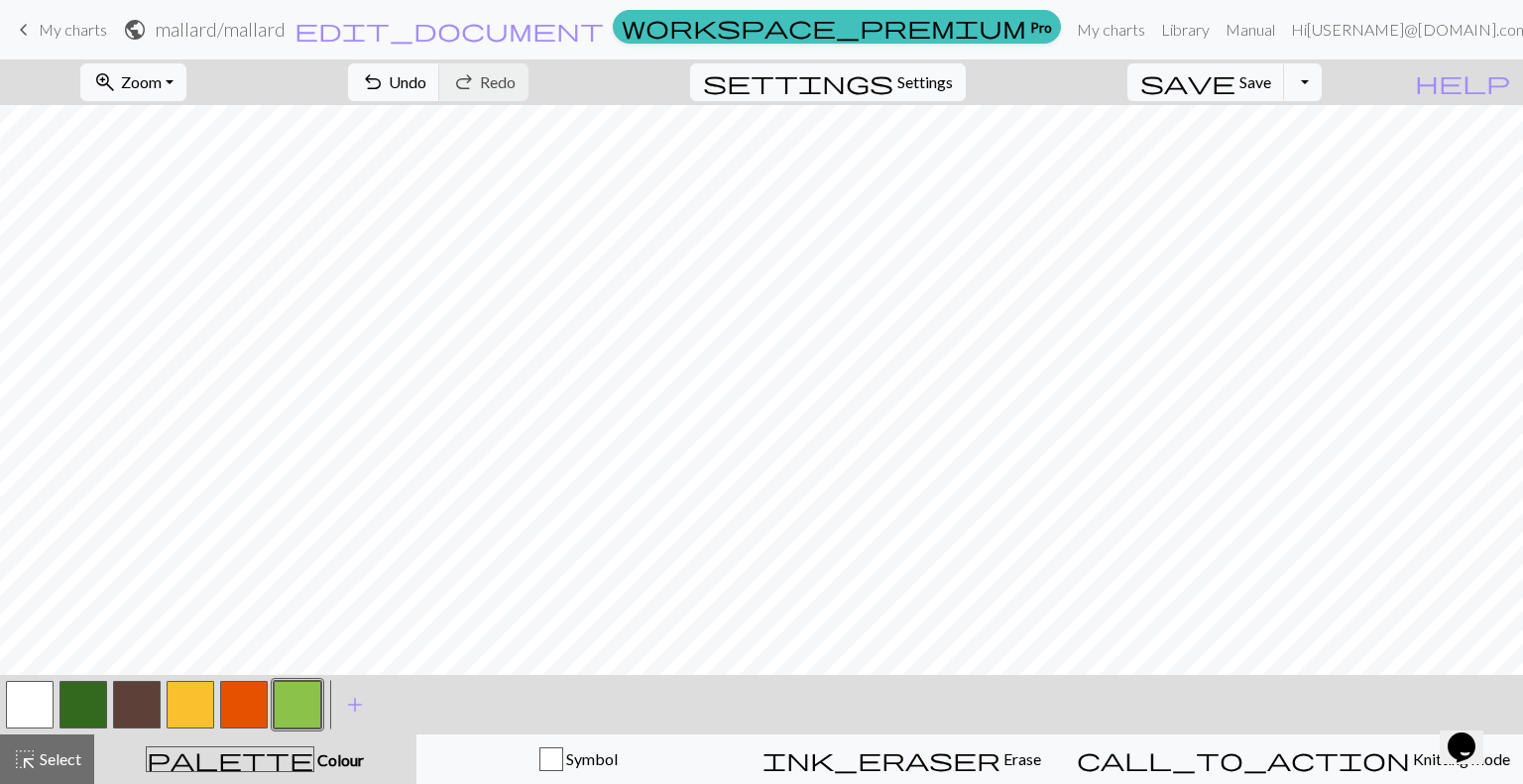 click at bounding box center [83, 705] 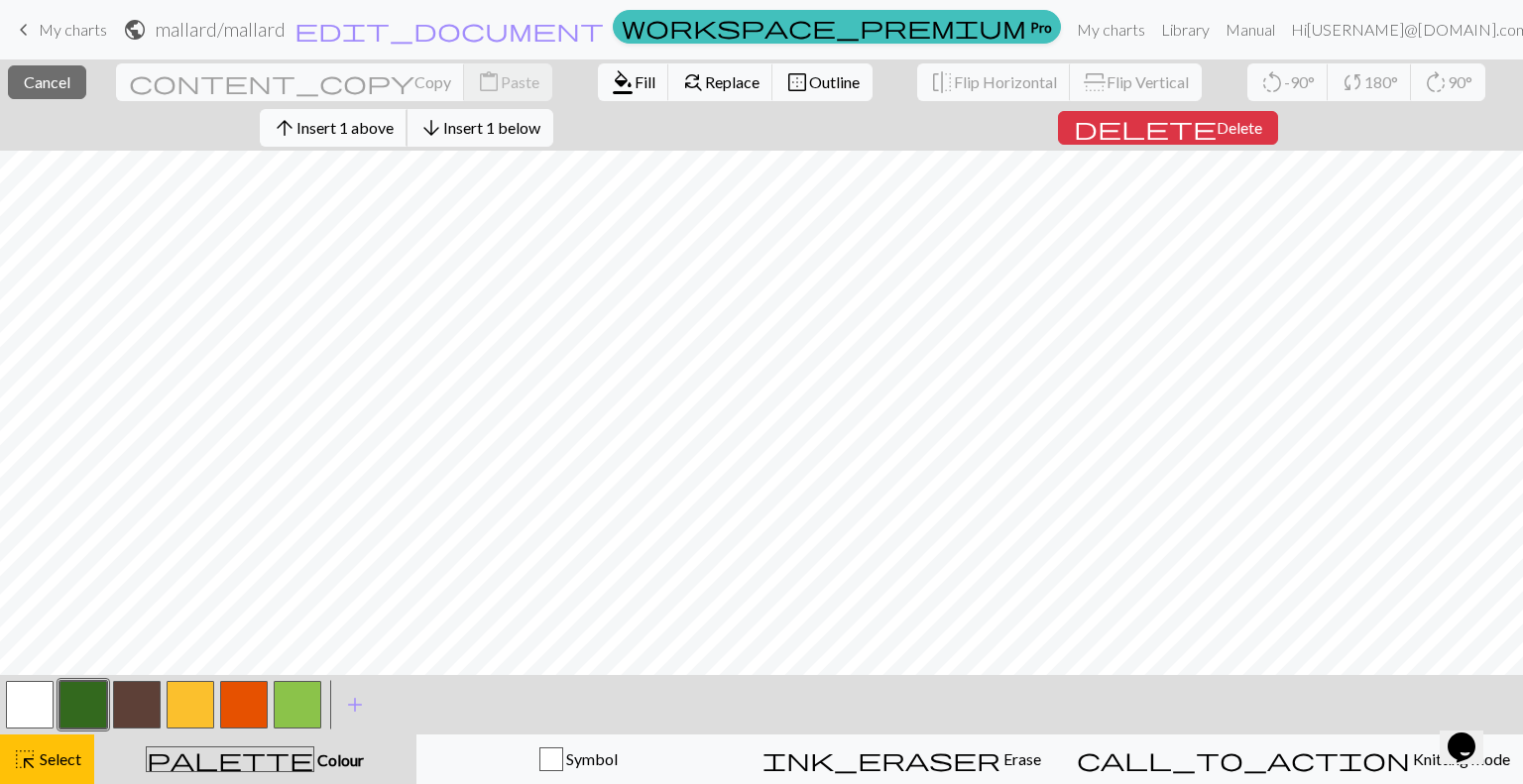 click on "Insert 1 above" at bounding box center (345, 127) 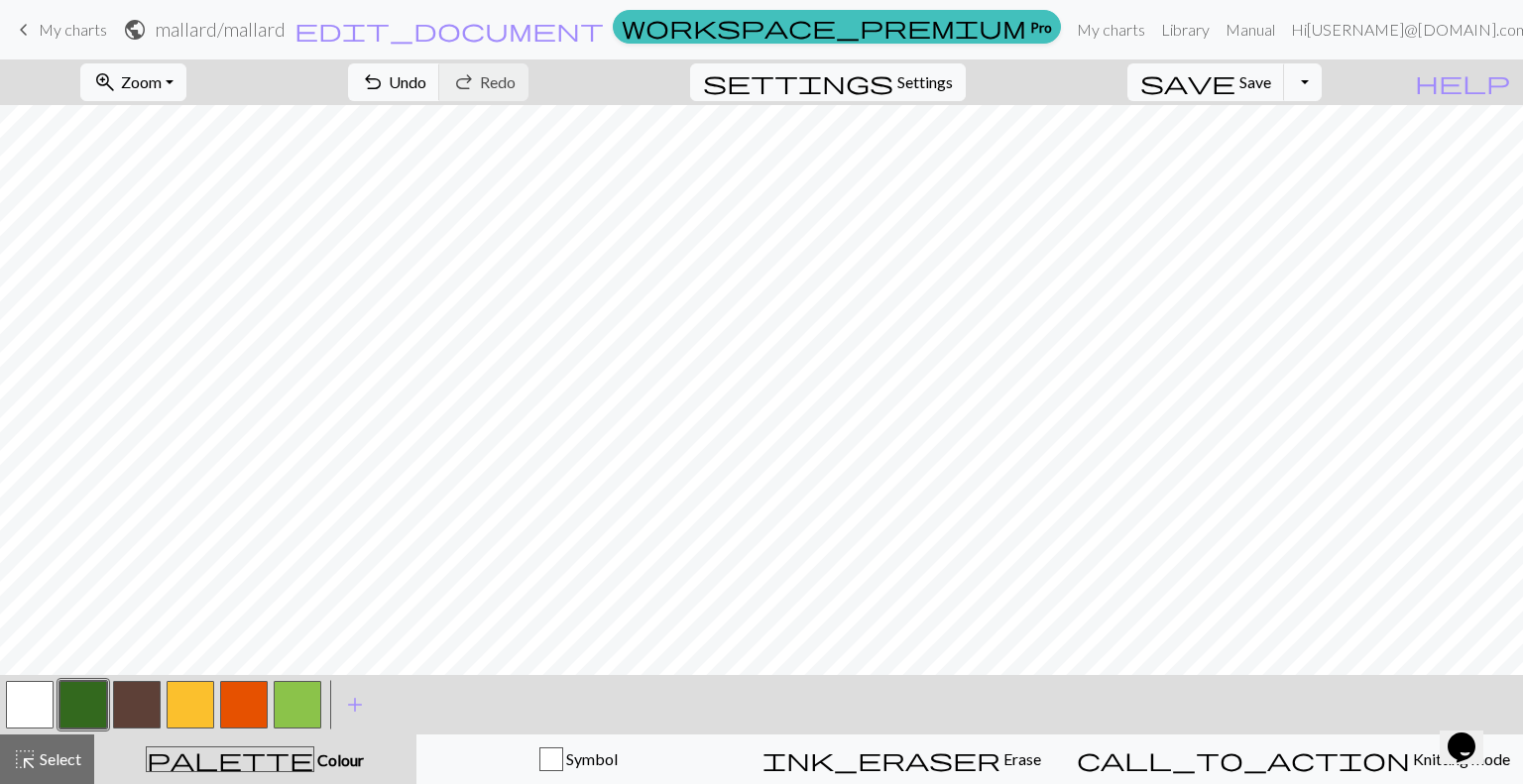click at bounding box center [83, 705] 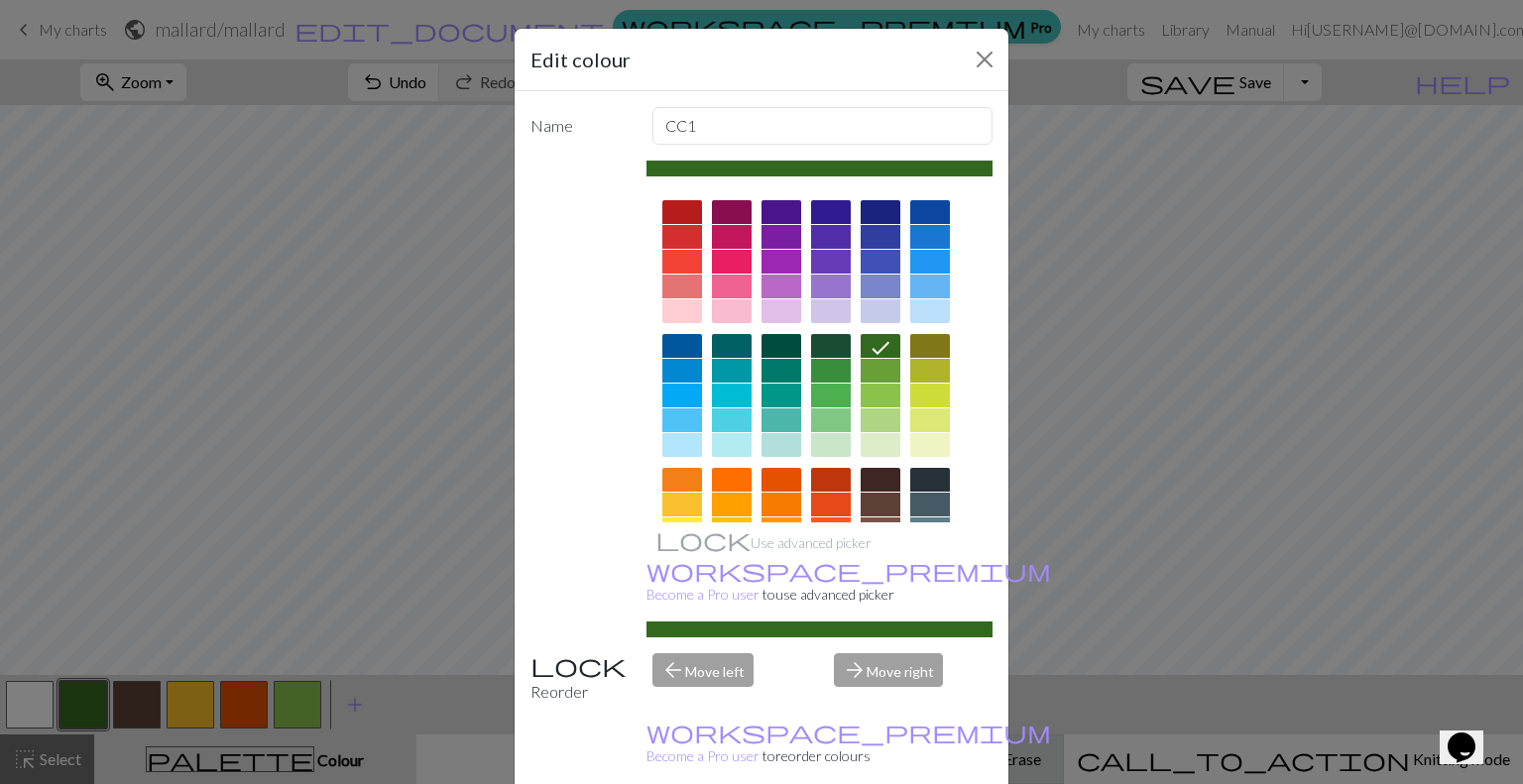 click on "Cancel" at bounding box center [956, 835] 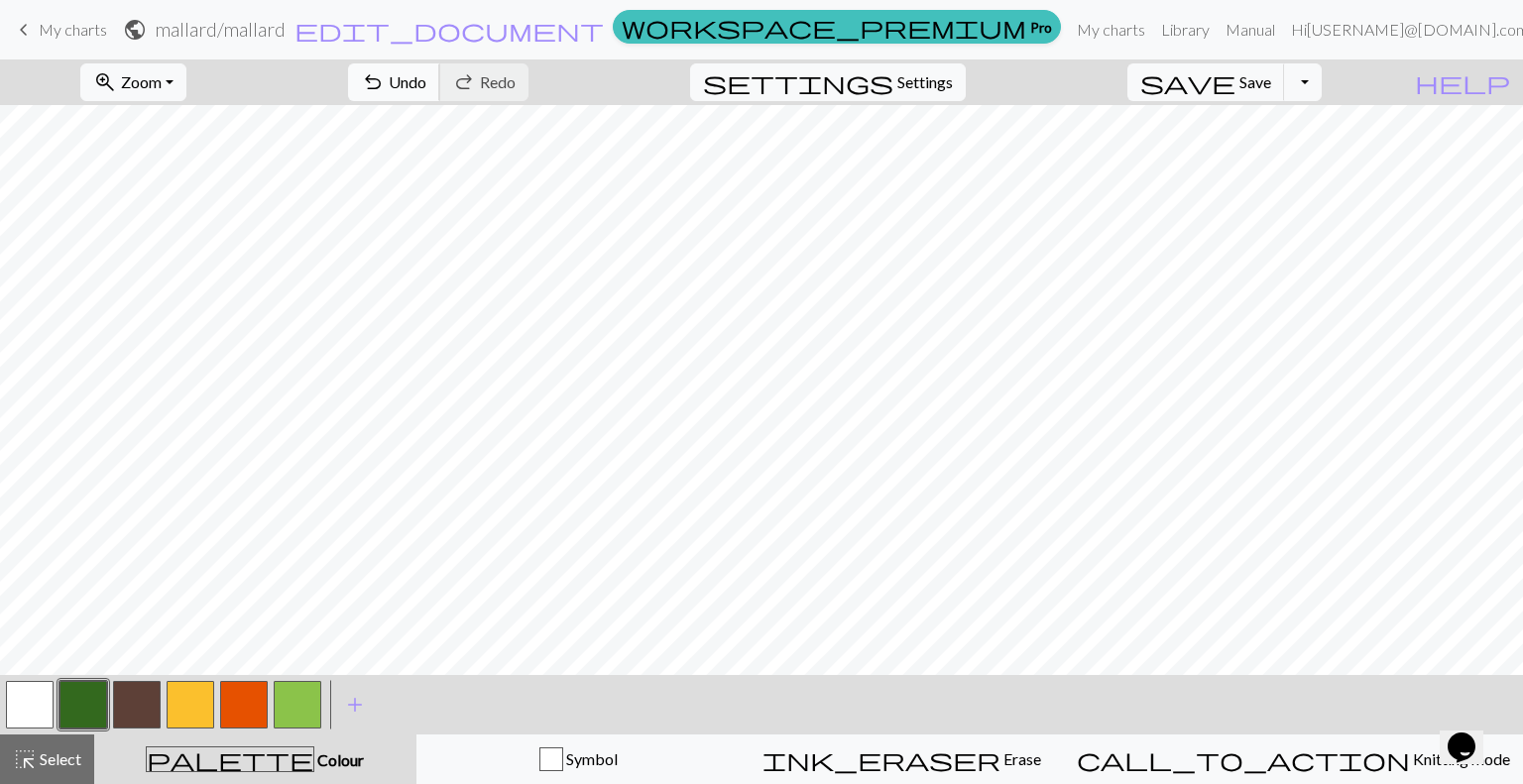 click on "Undo" at bounding box center (408, 81) 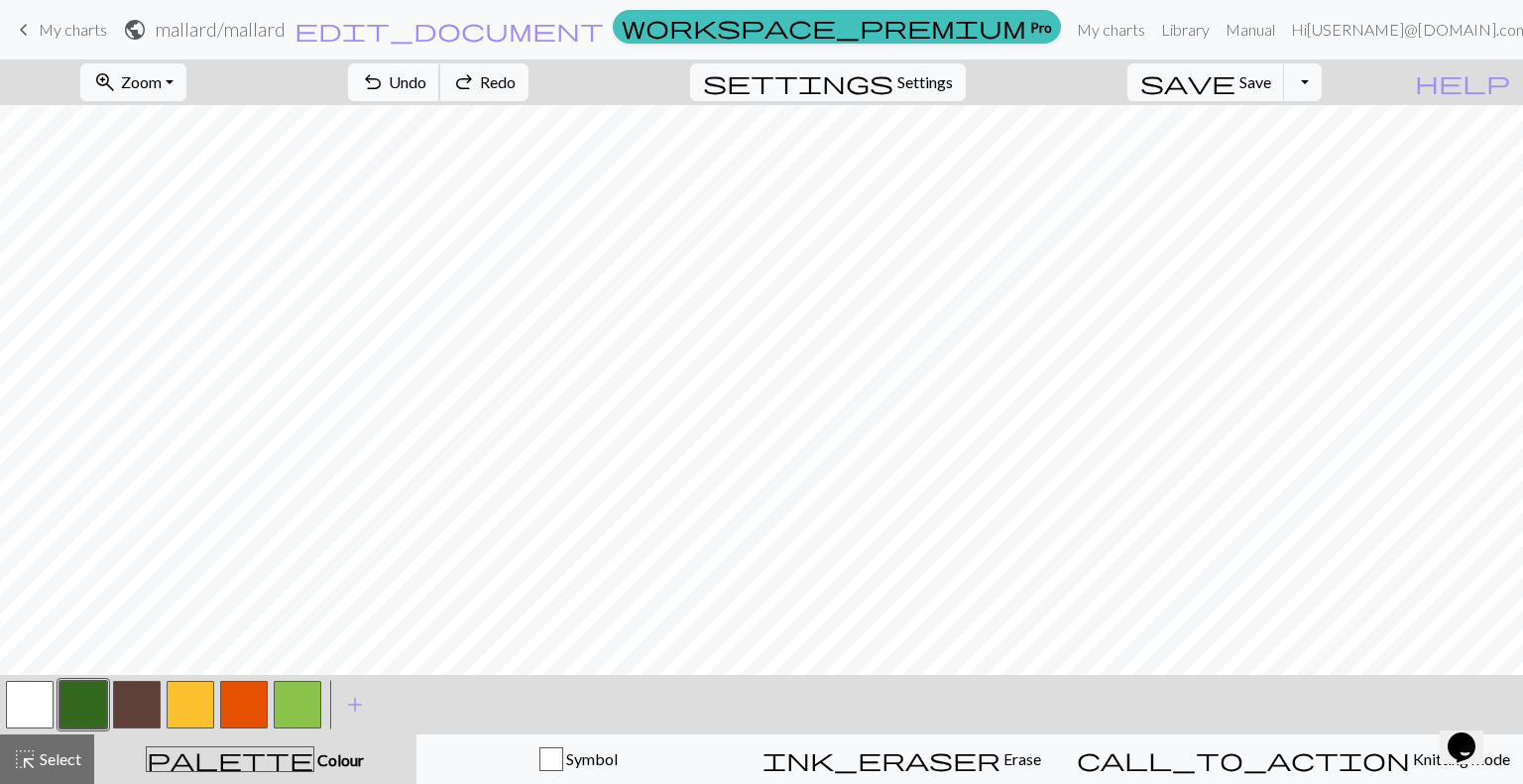 click on "Undo" at bounding box center (408, 81) 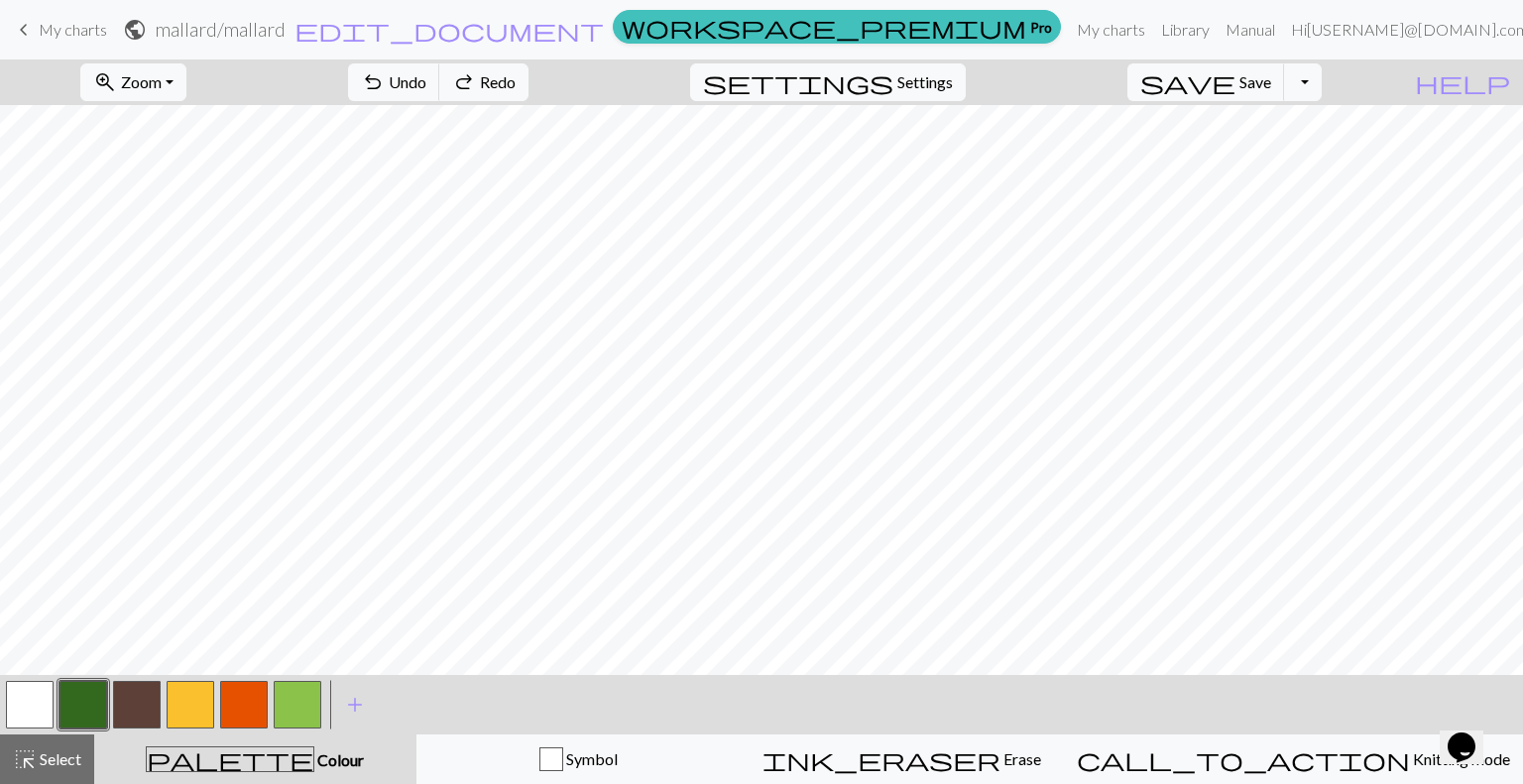 drag, startPoint x: 535, startPoint y: 102, endPoint x: 180, endPoint y: 713, distance: 706.64418 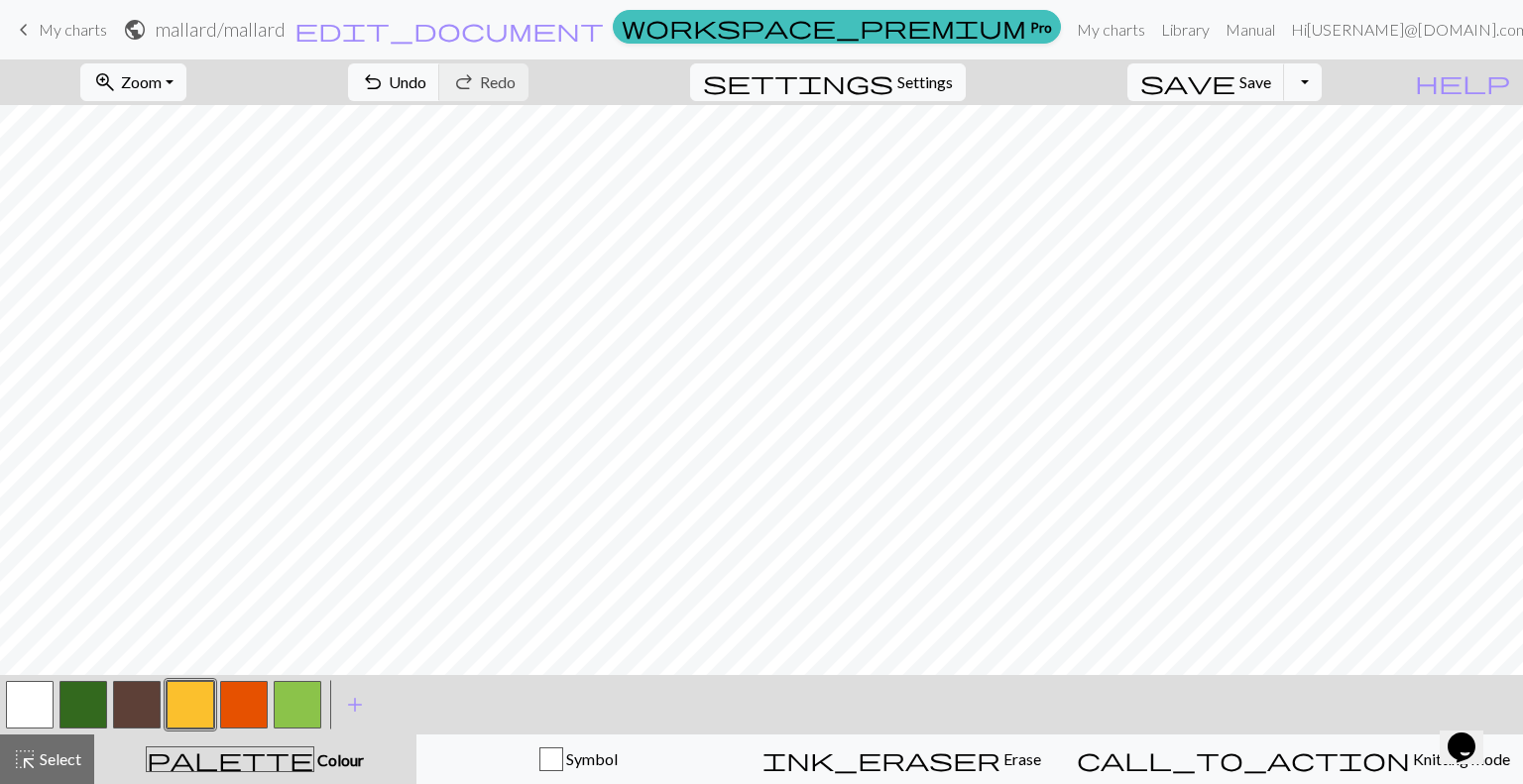 click at bounding box center [137, 705] 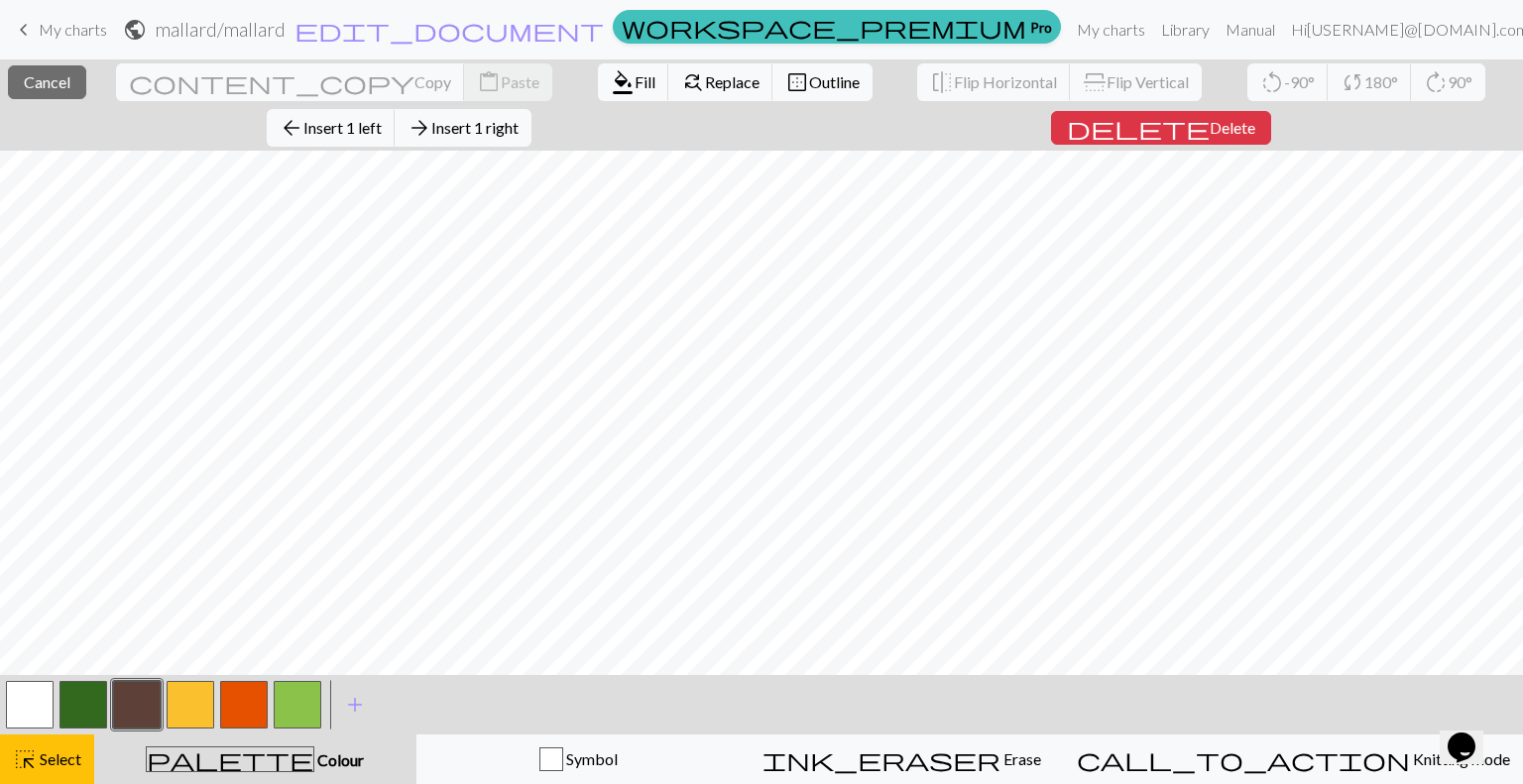 drag, startPoint x: 59, startPoint y: 761, endPoint x: 111, endPoint y: 711, distance: 72.138755 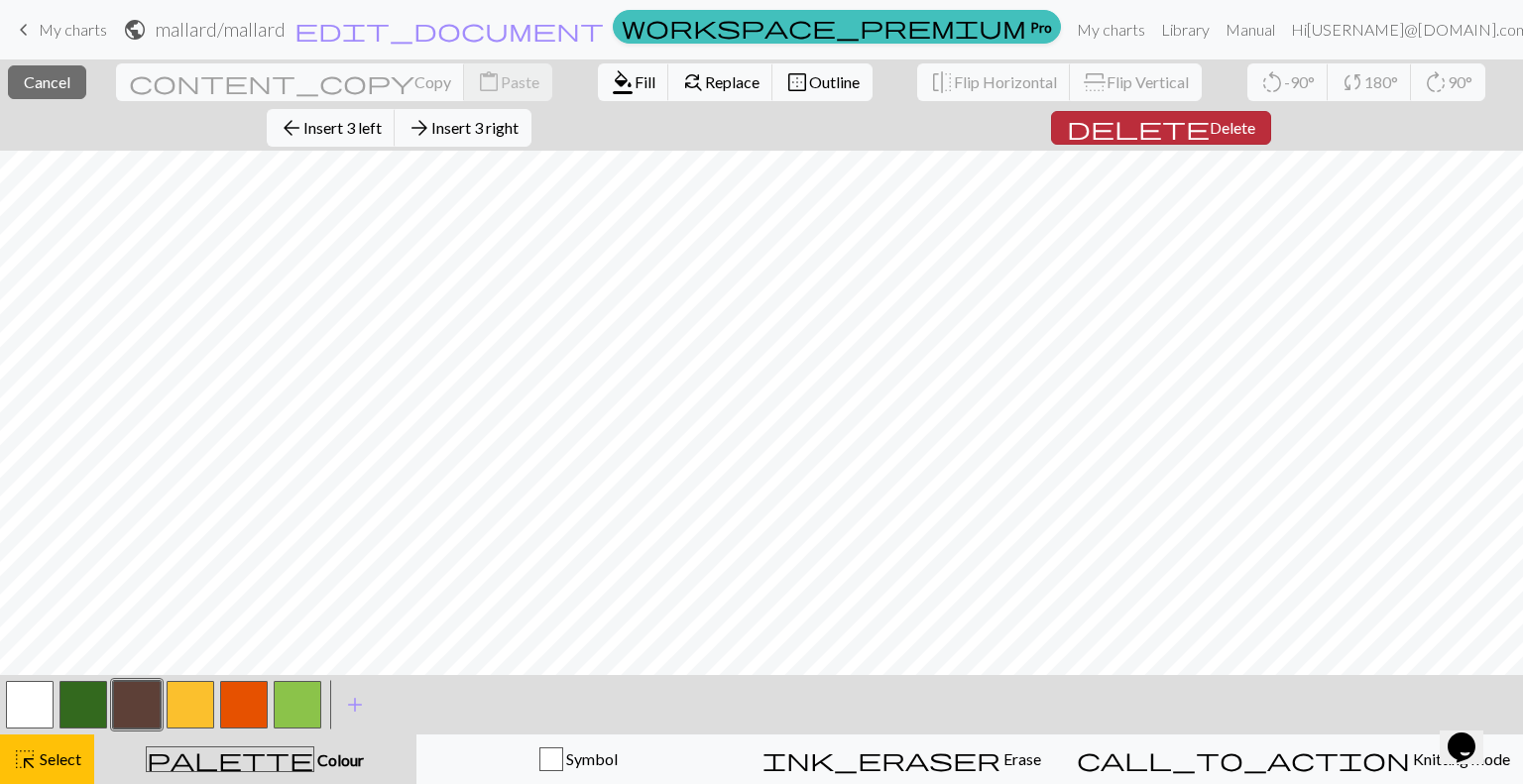 click on "Delete" at bounding box center [1232, 127] 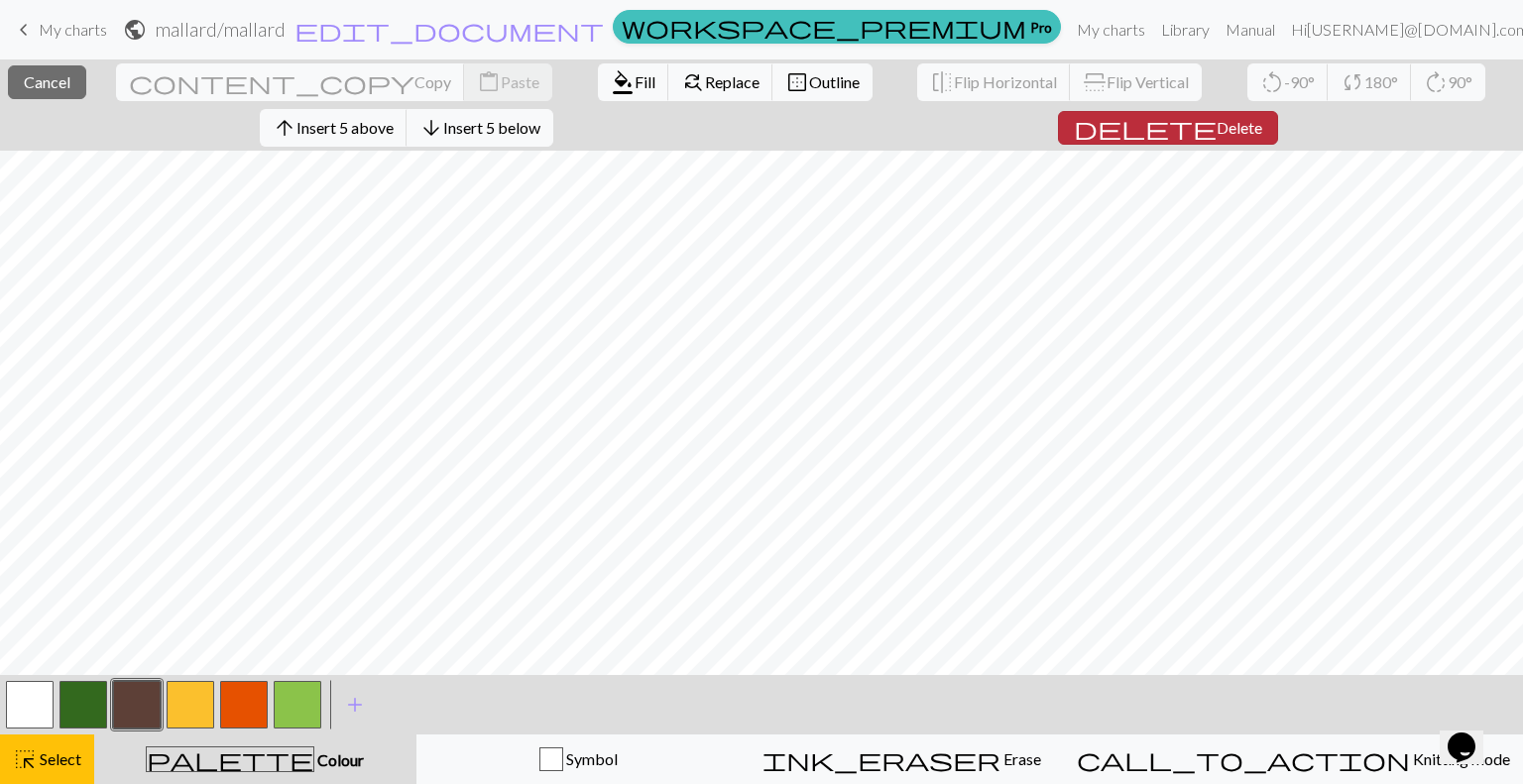 click on "Delete" at bounding box center [1239, 127] 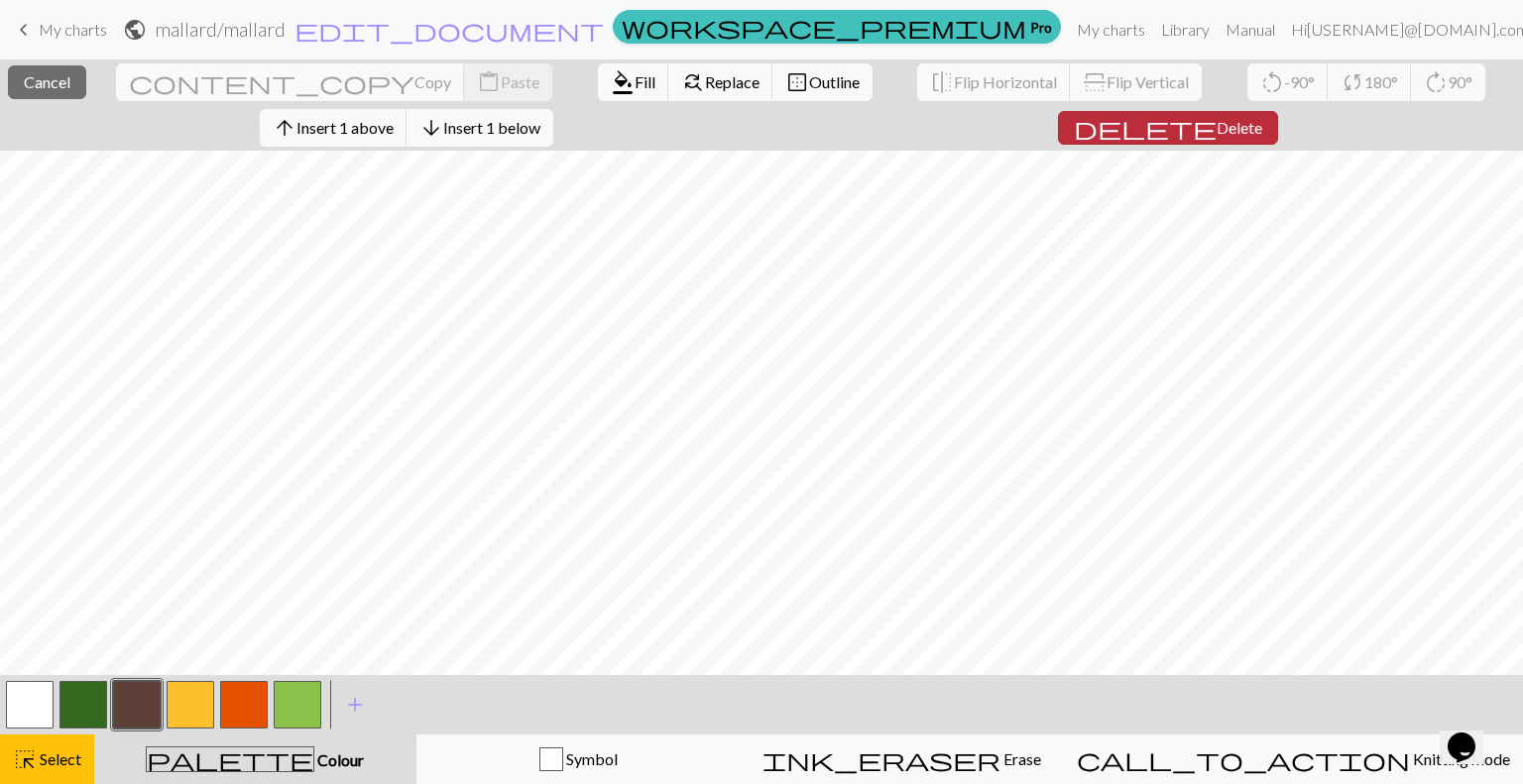 click on "Delete" at bounding box center [1239, 127] 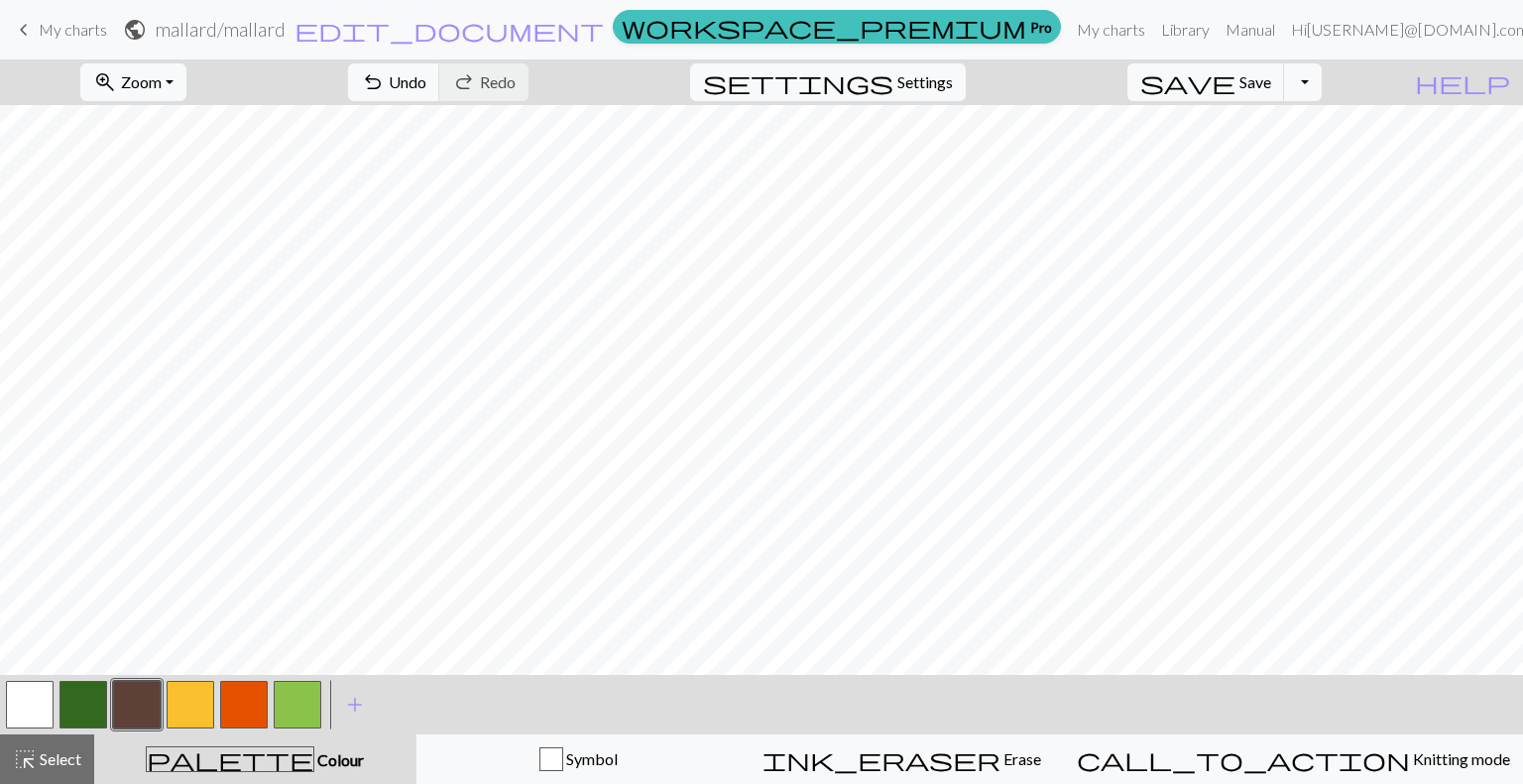 drag, startPoint x: 83, startPoint y: 692, endPoint x: 90, endPoint y: 679, distance: 14.764823 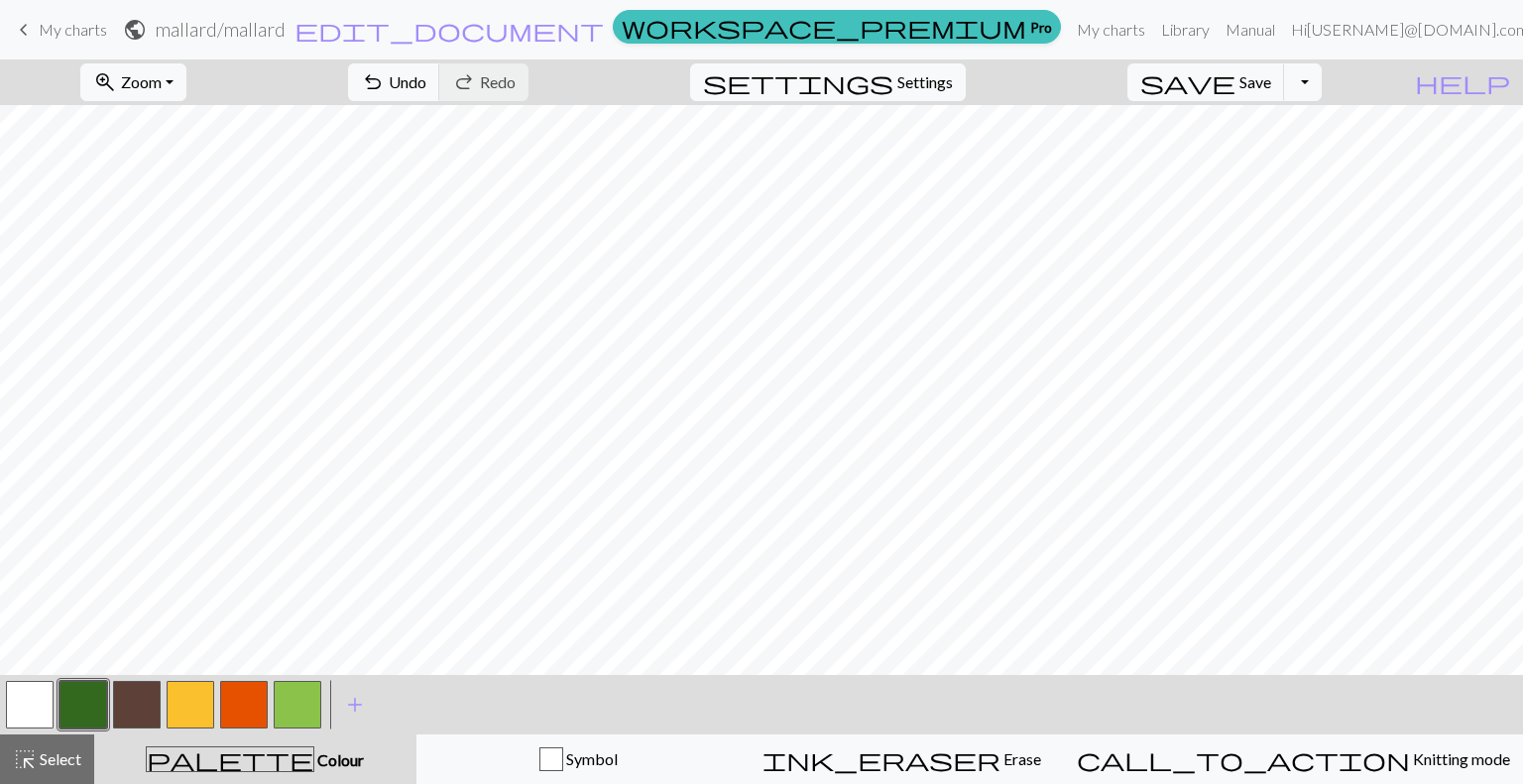 click at bounding box center [297, 705] 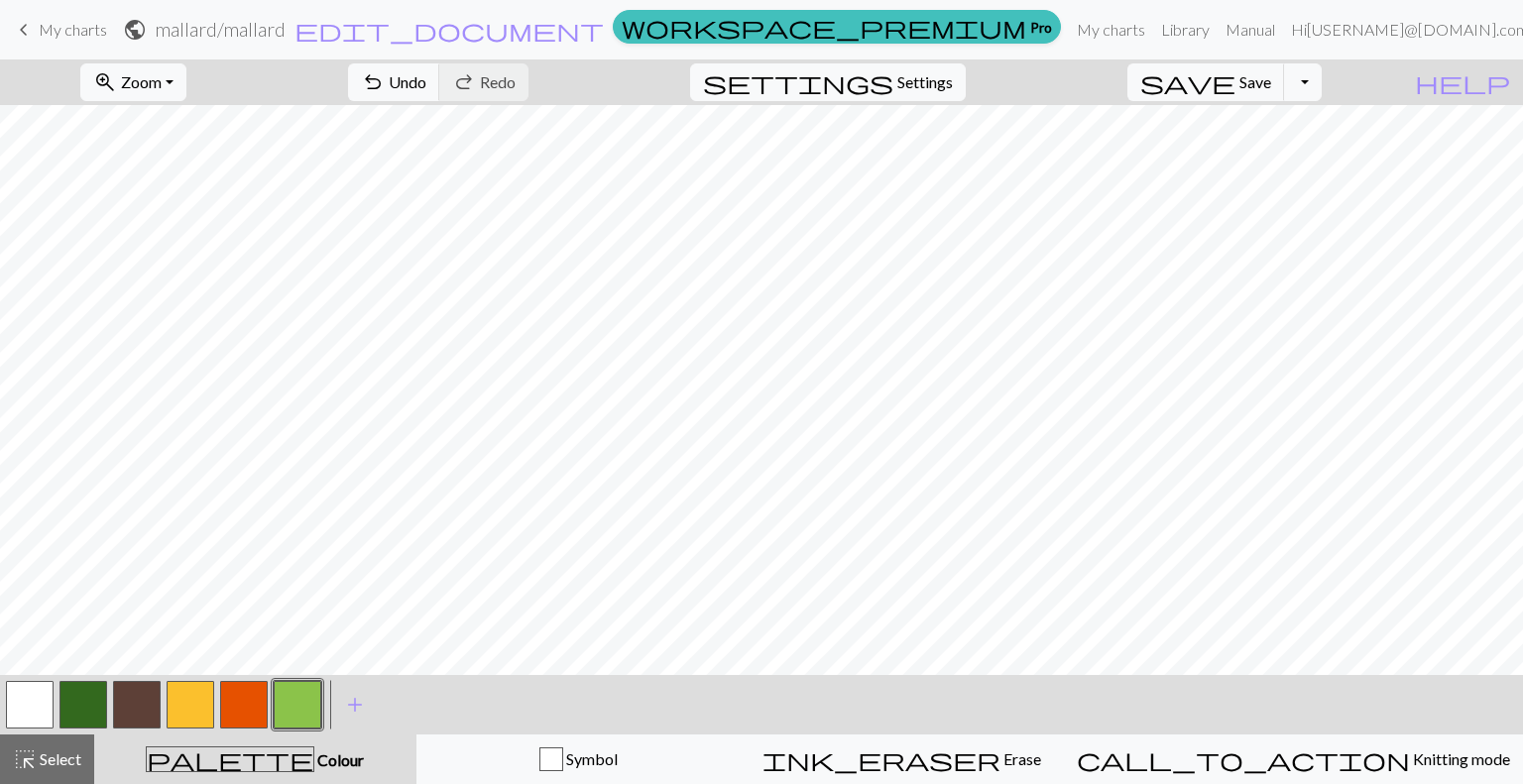click on "palette   Colour   Colour" at bounding box center [255, 759] 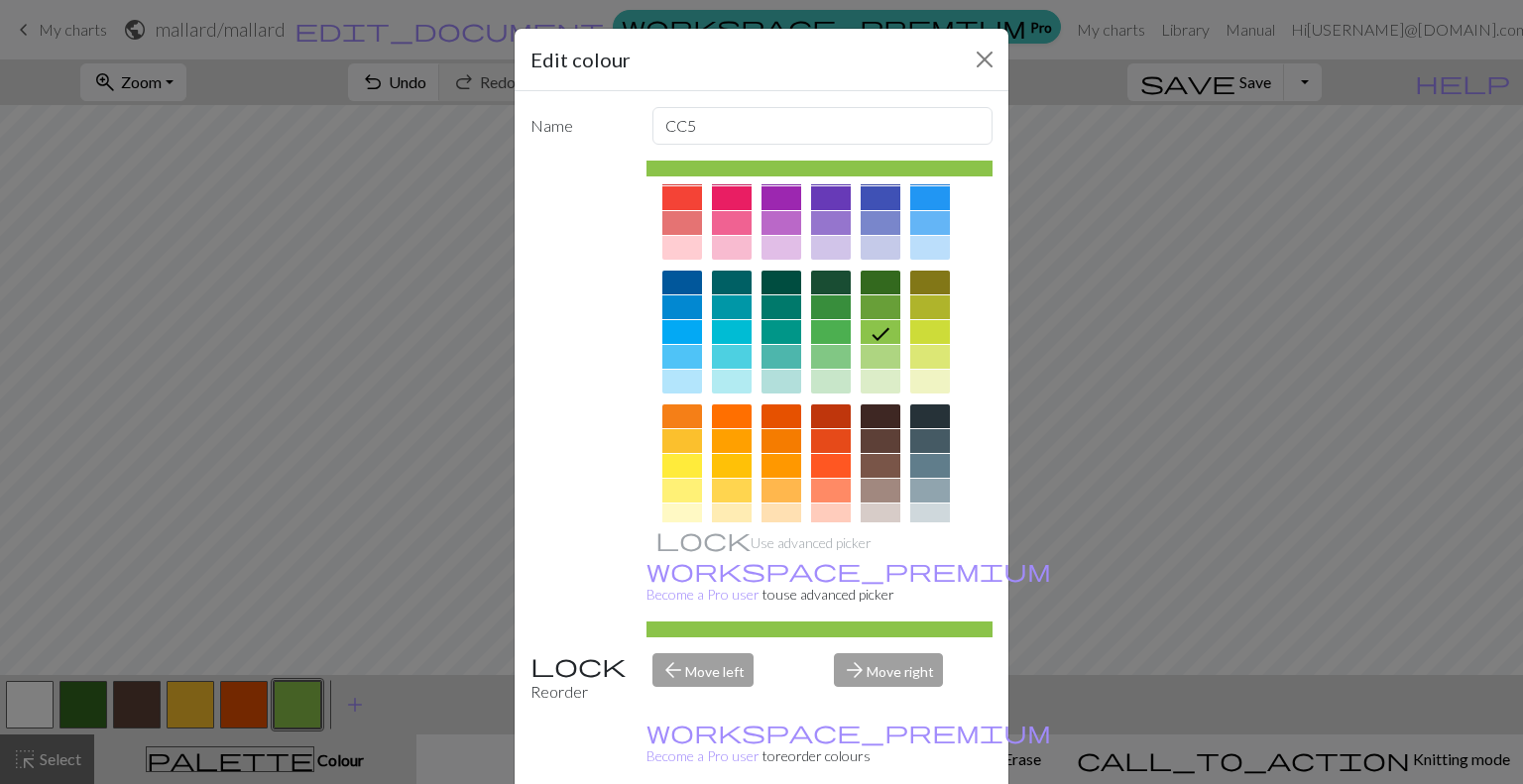scroll, scrollTop: 65, scrollLeft: 0, axis: vertical 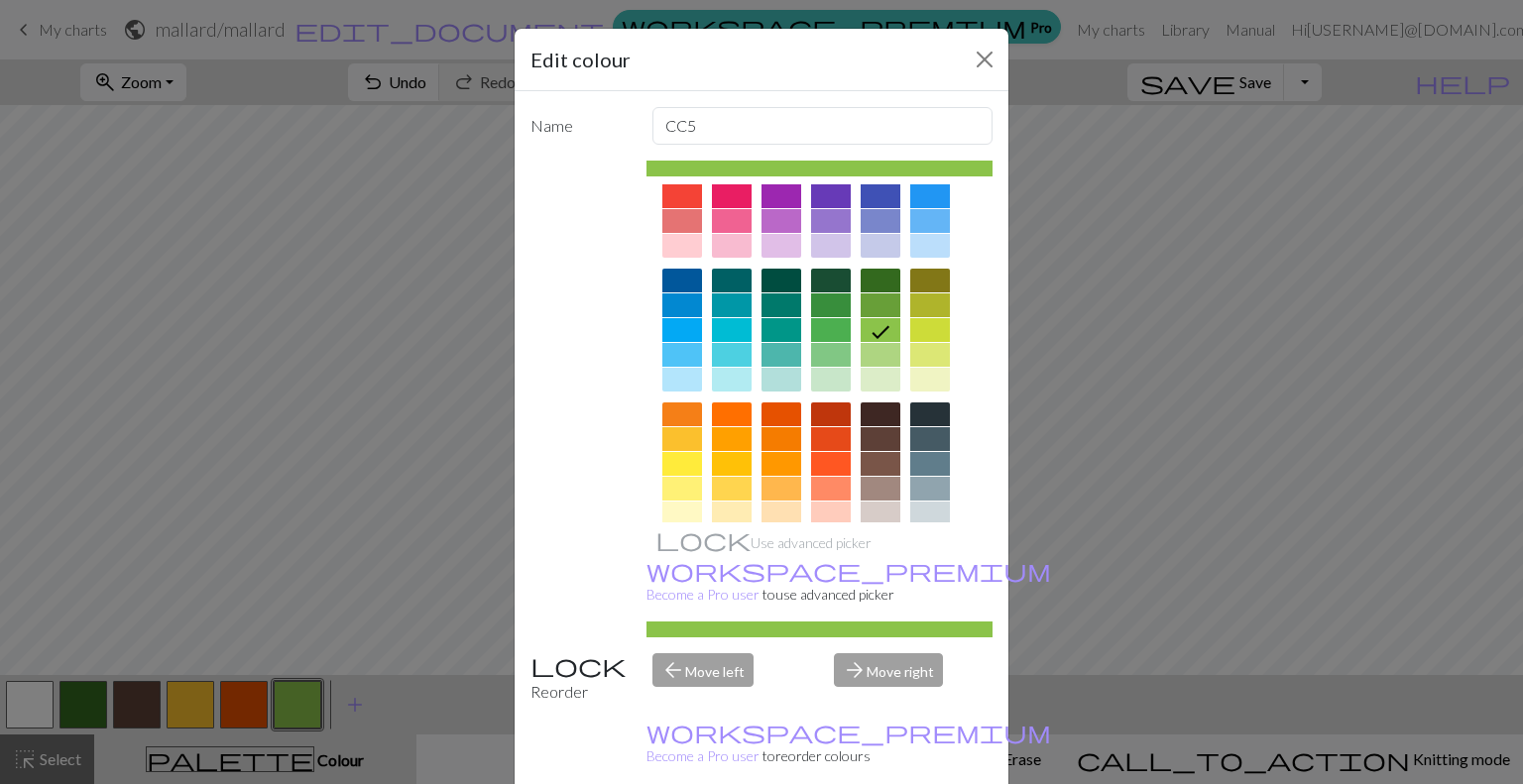 click at bounding box center (930, 489) 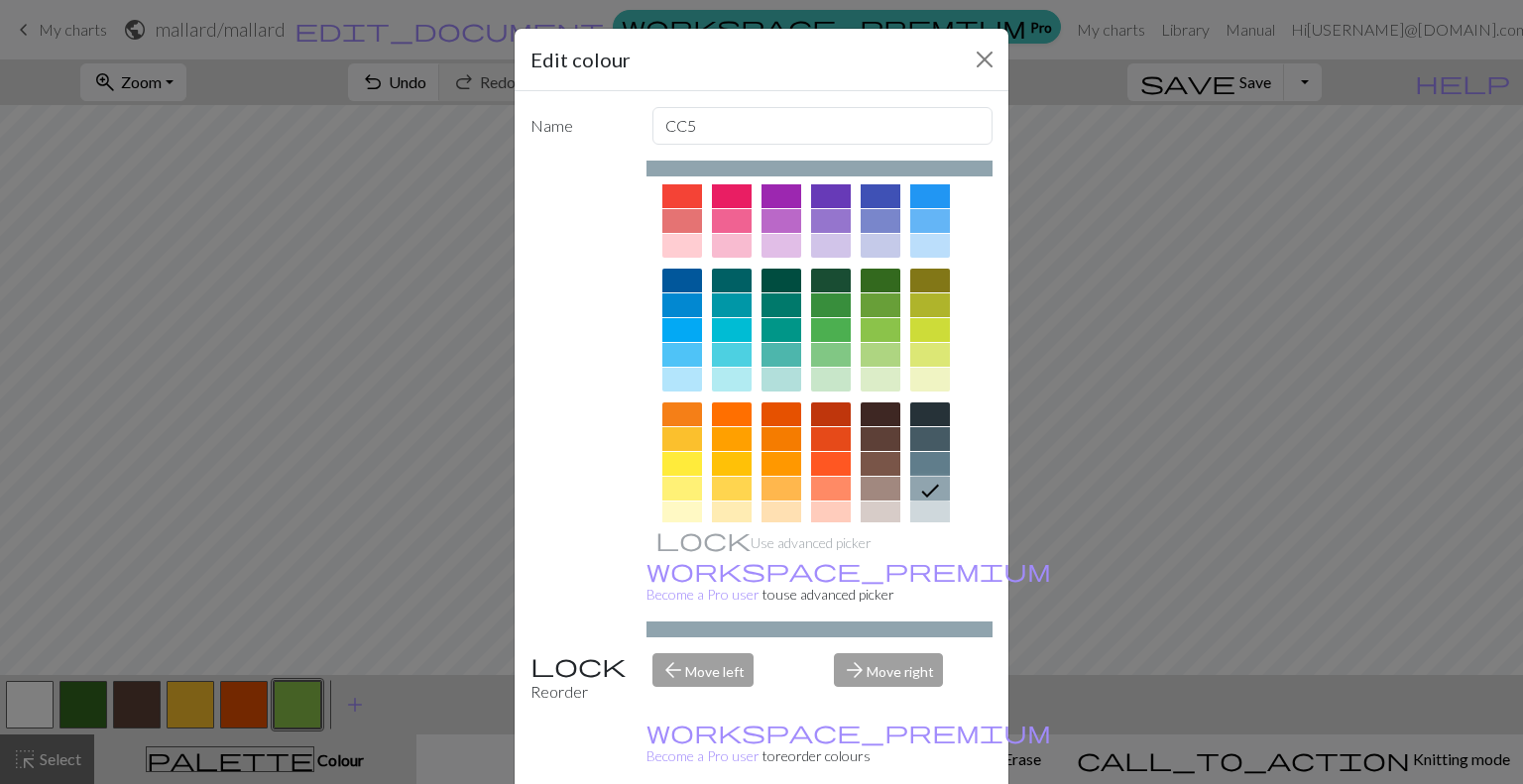 click on "Done" at bounding box center (880, 835) 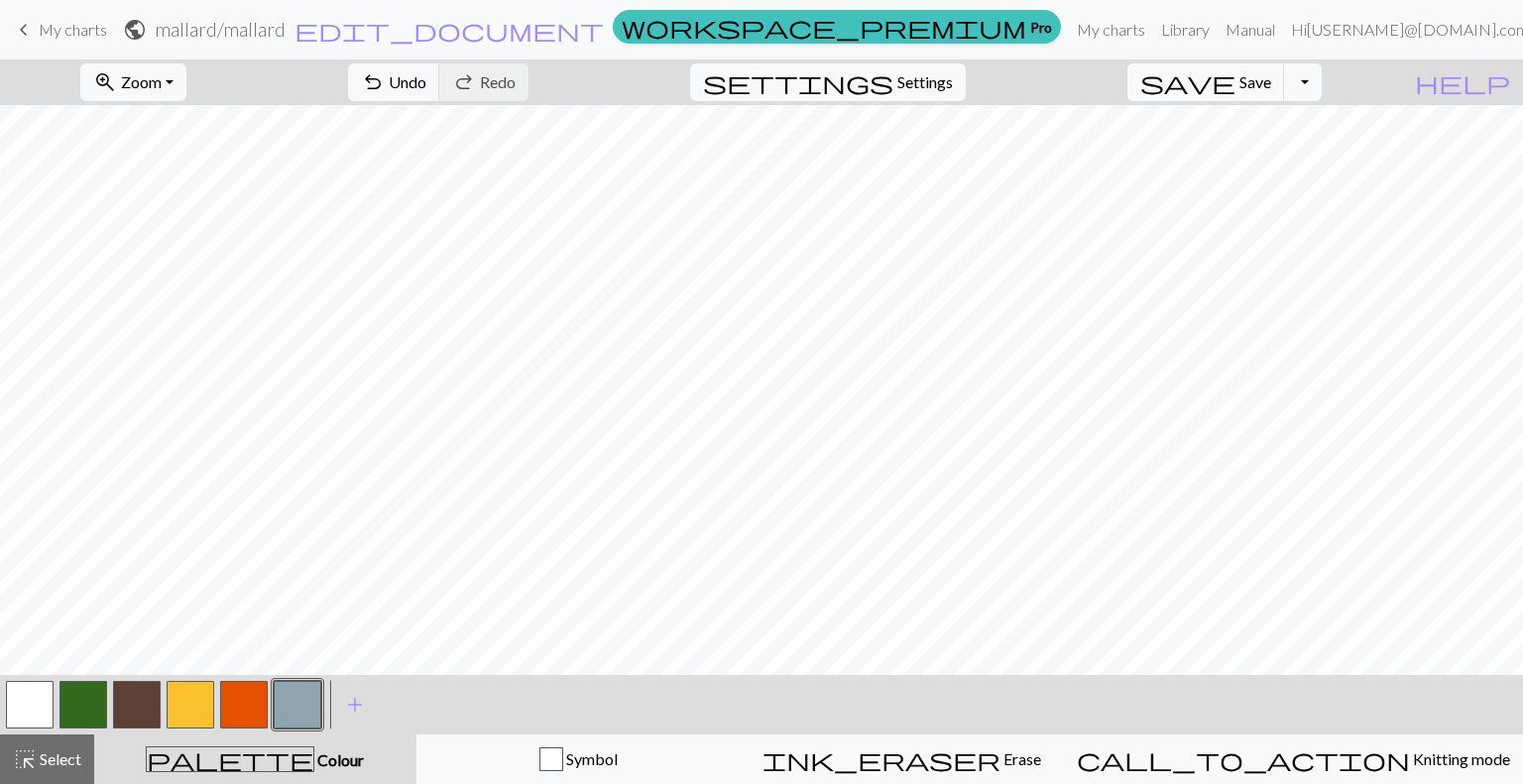 click at bounding box center (190, 705) 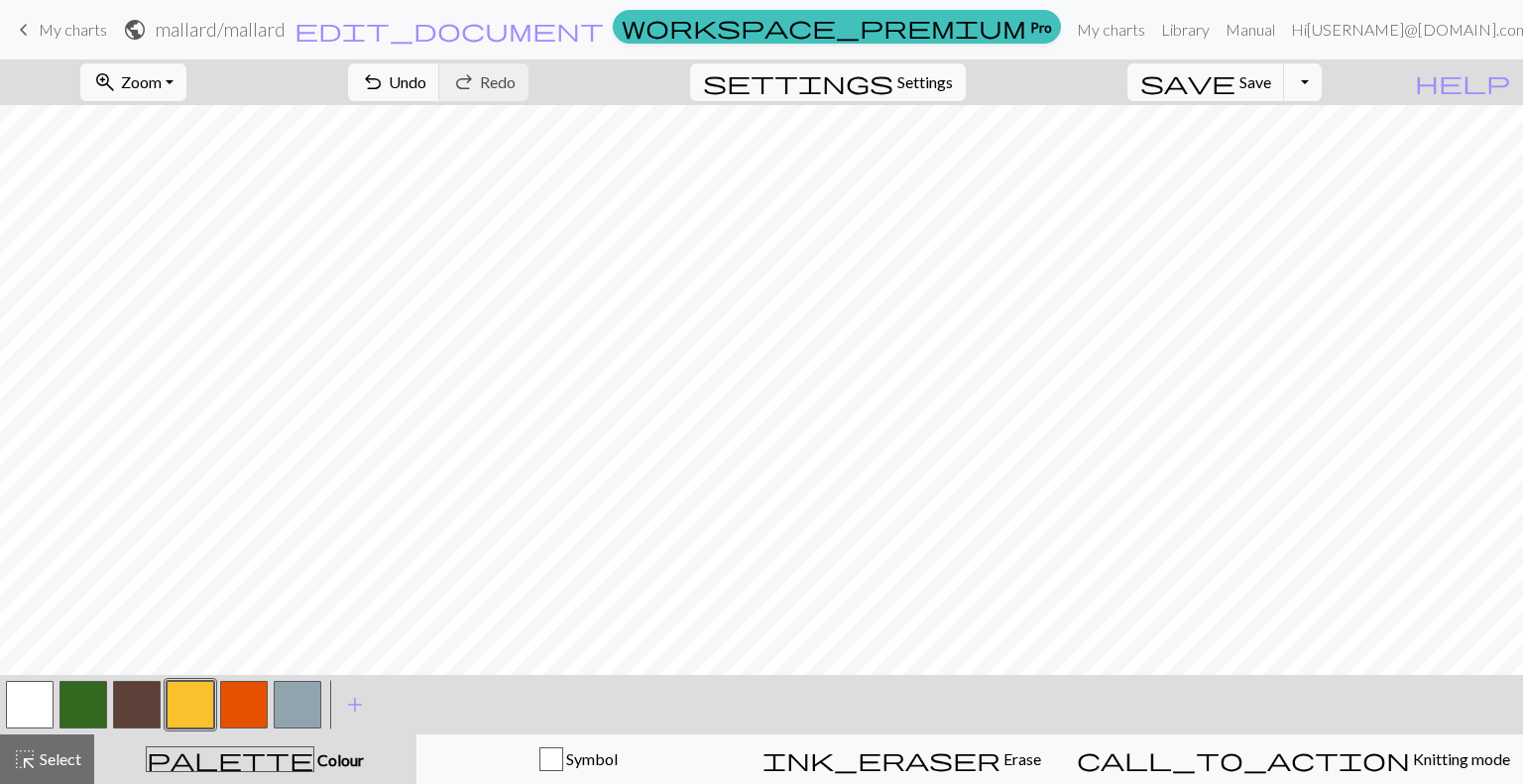click at bounding box center [297, 705] 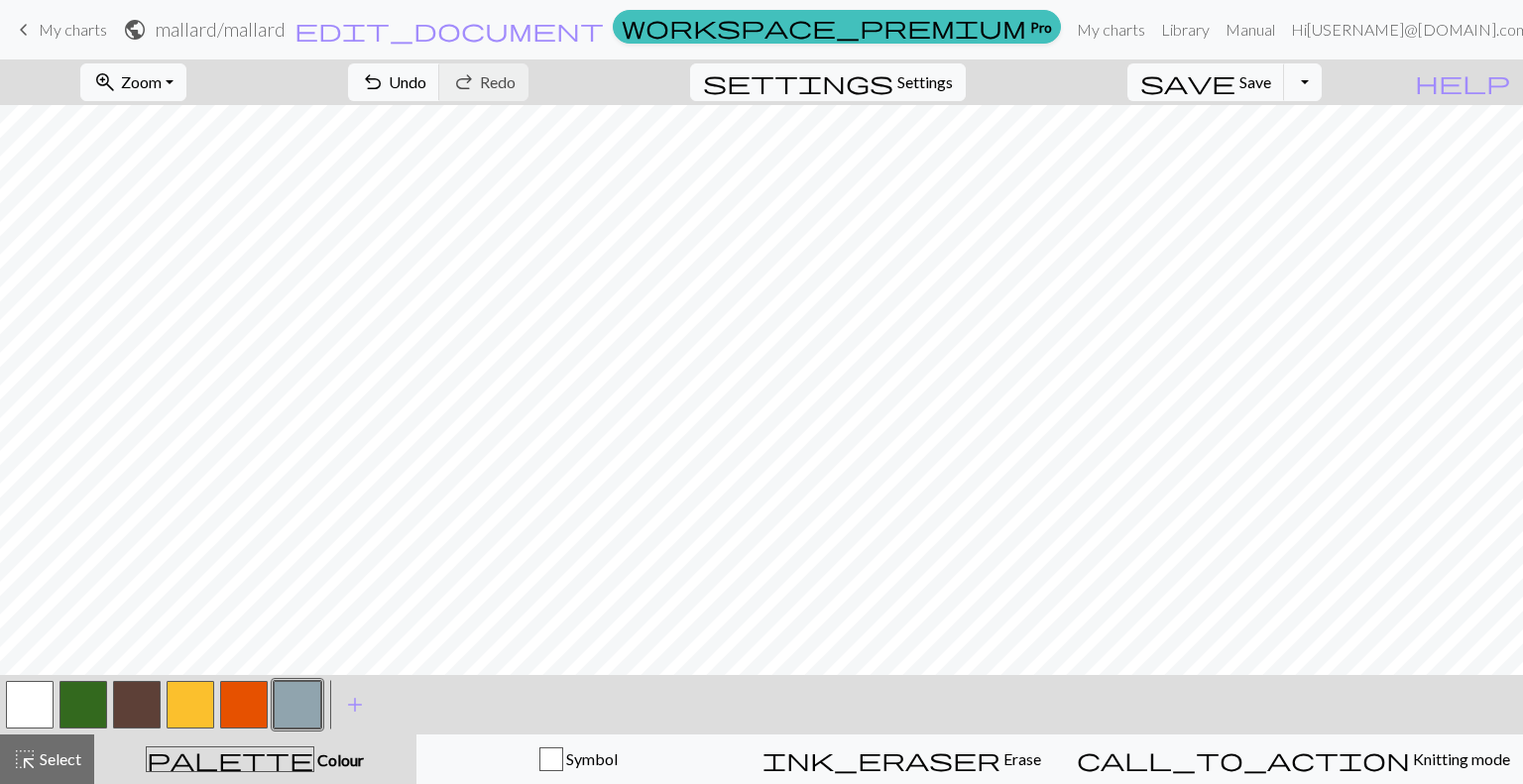 click at bounding box center [30, 705] 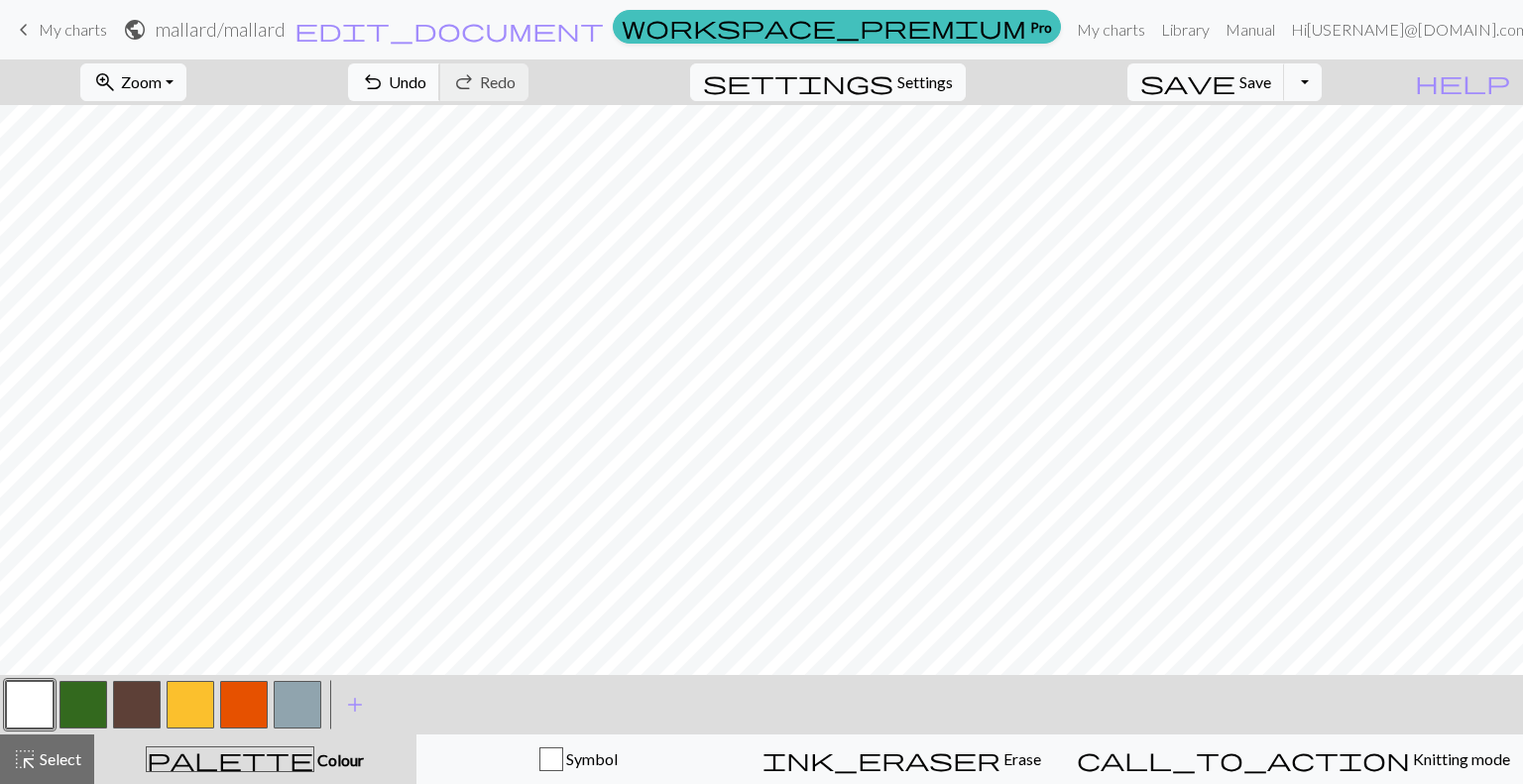 click on "Undo" at bounding box center (408, 81) 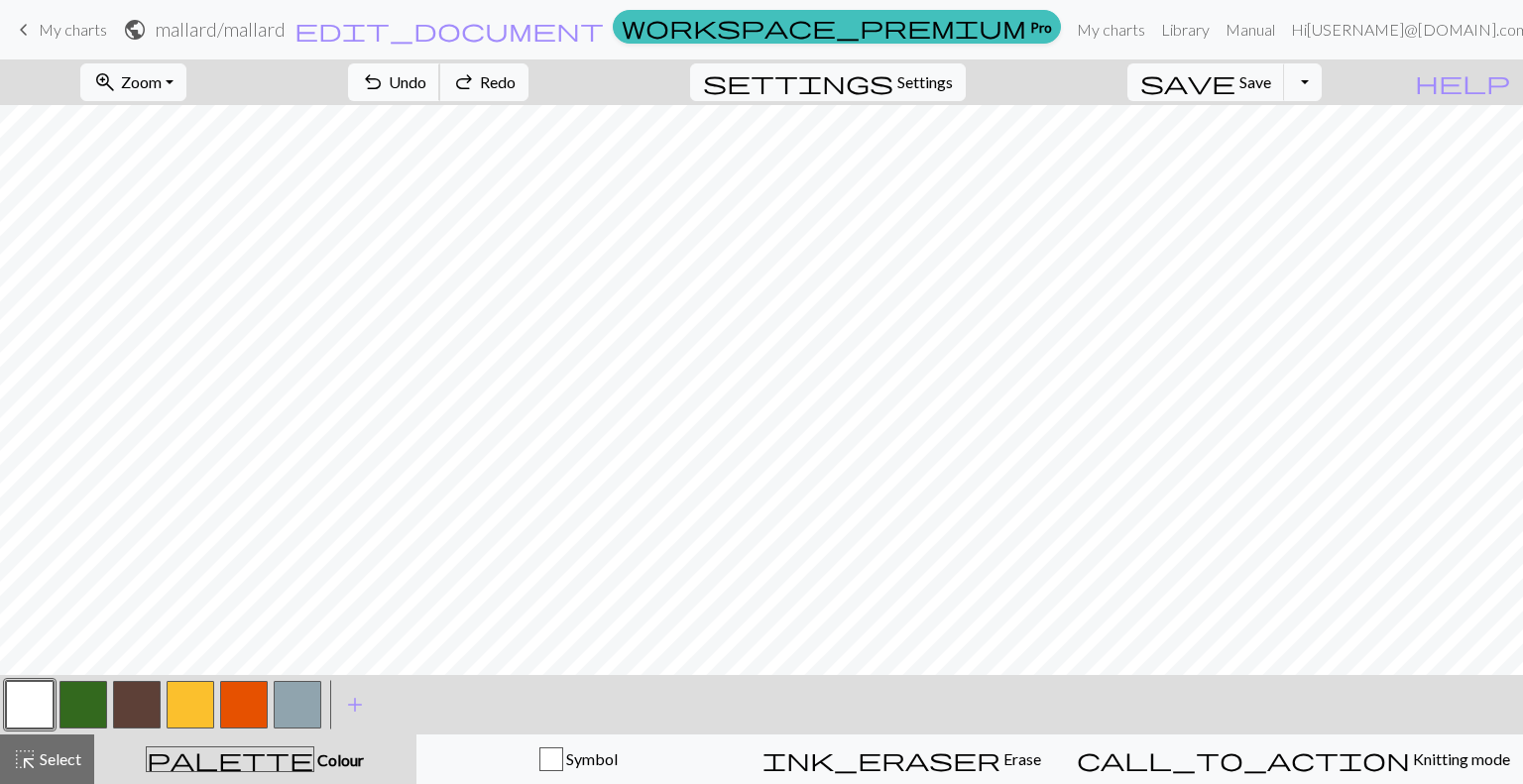 click on "Undo" at bounding box center (408, 81) 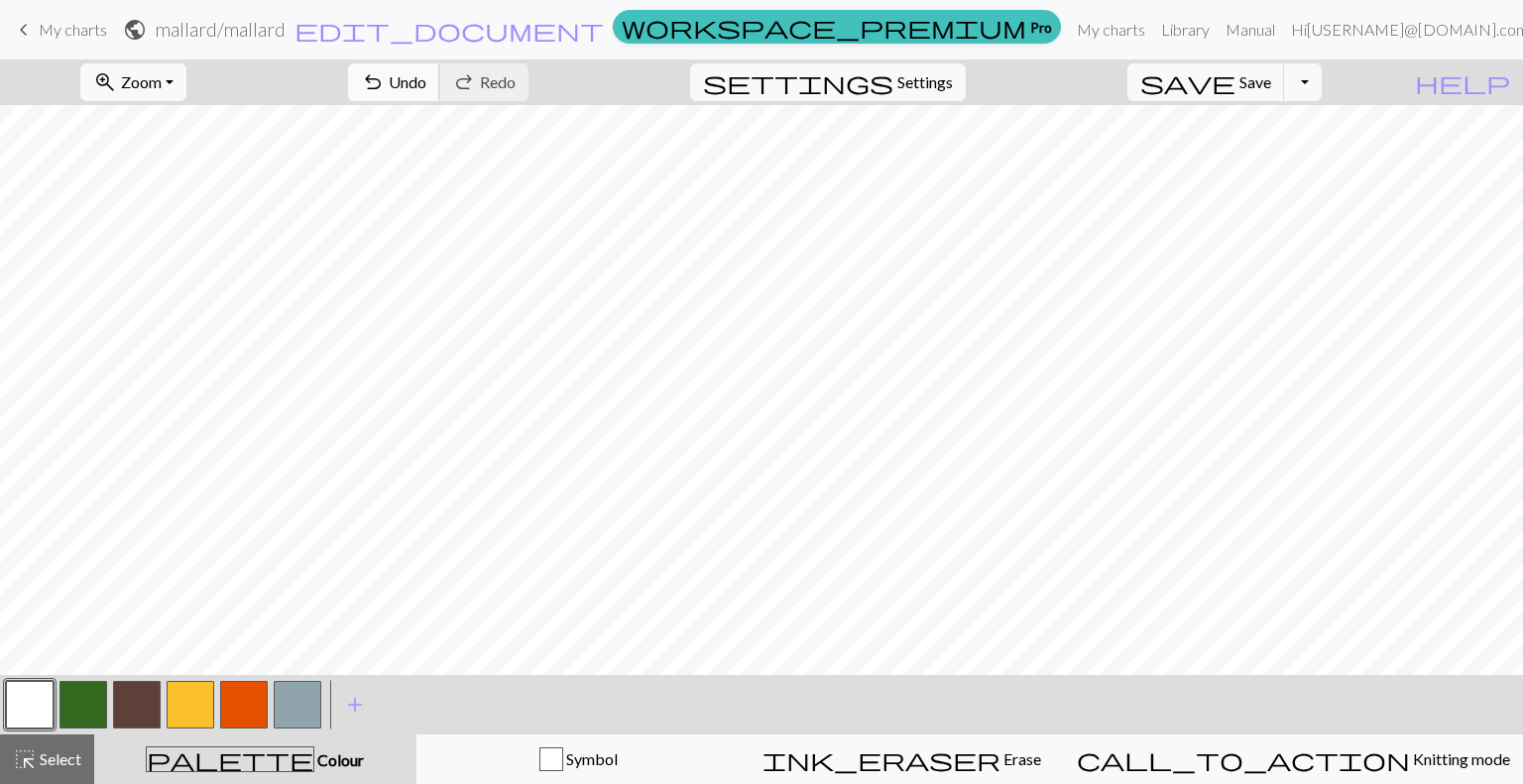 click on "undo" at bounding box center [373, 82] 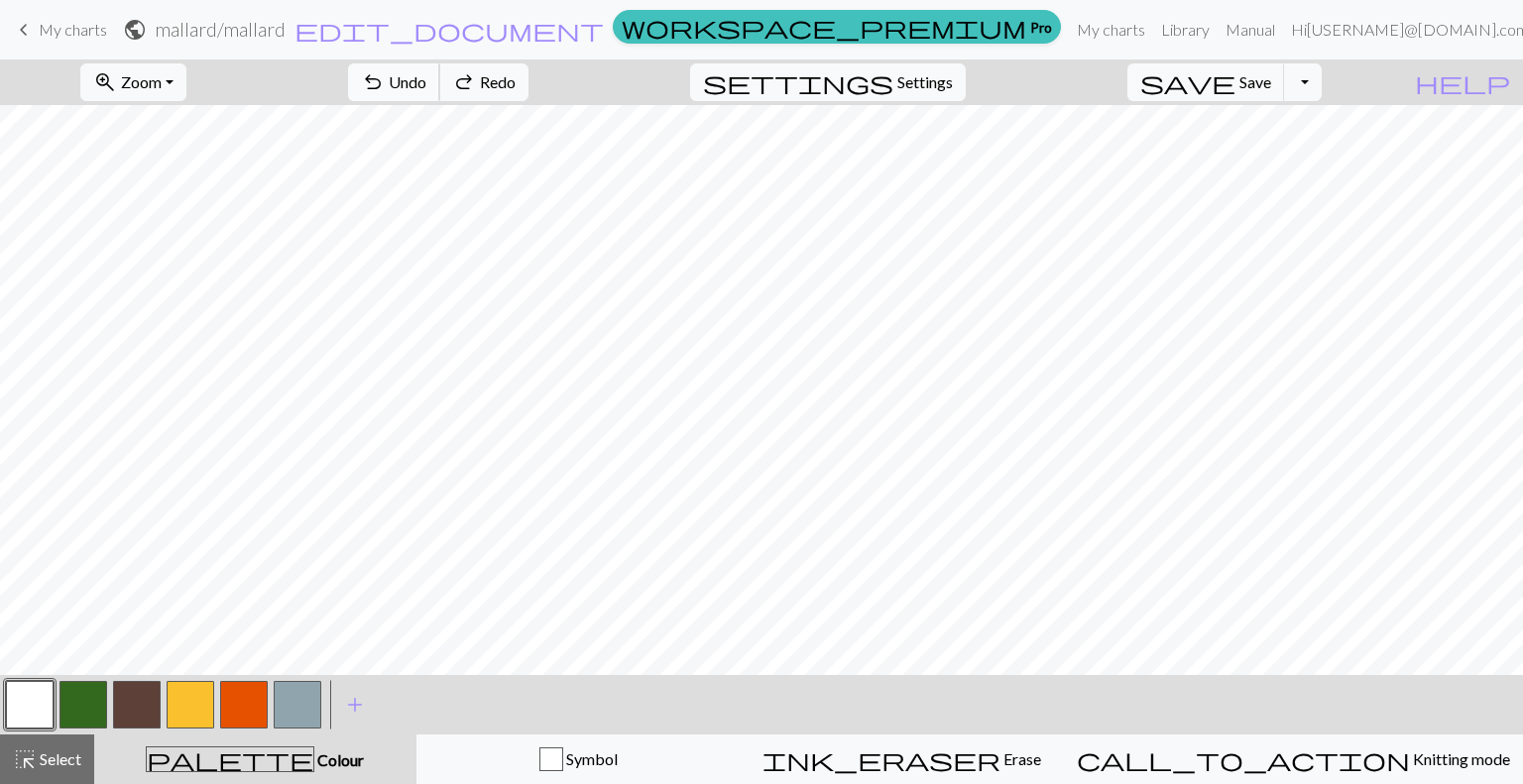 click on "undo" at bounding box center (373, 82) 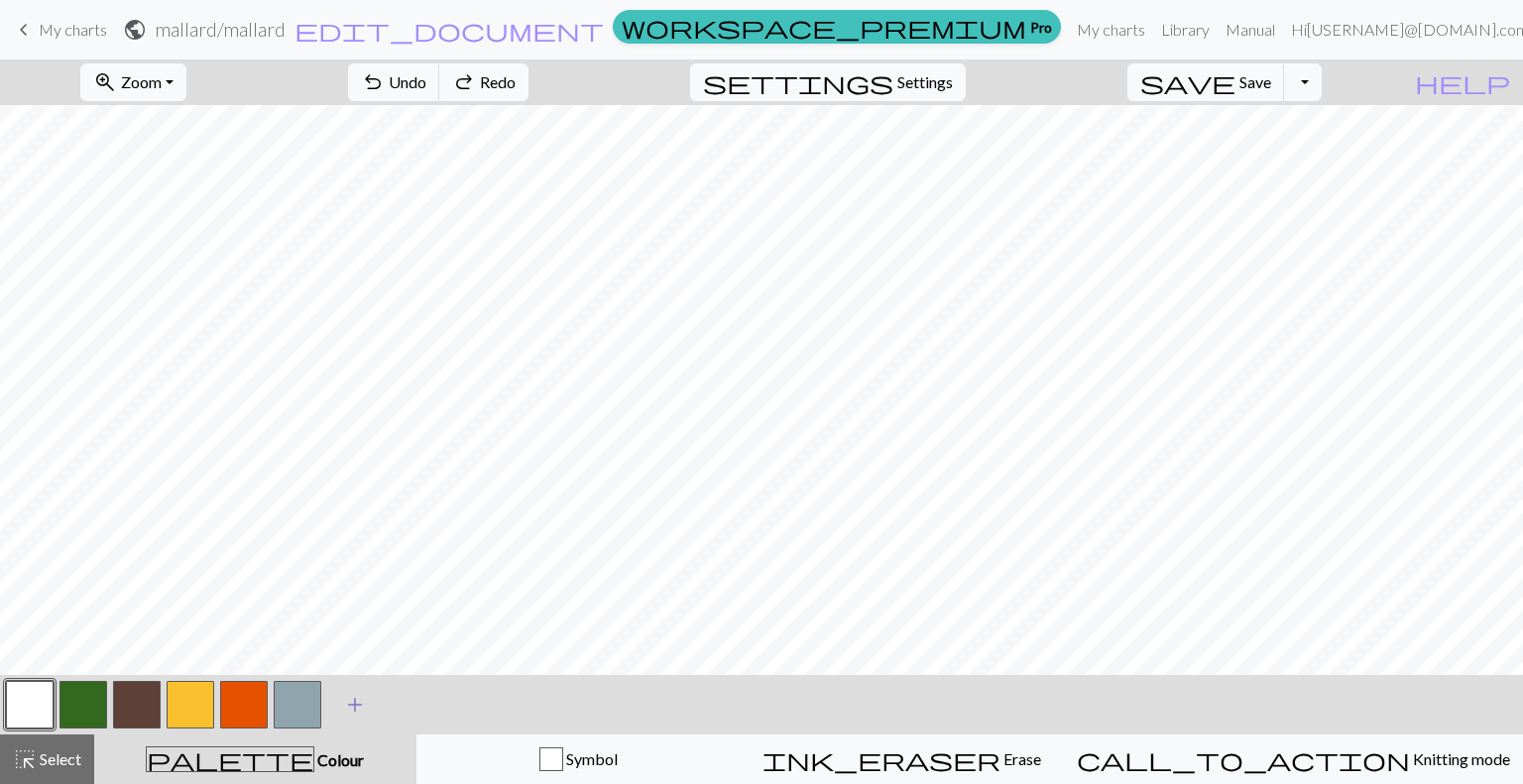 click on "add" at bounding box center (355, 705) 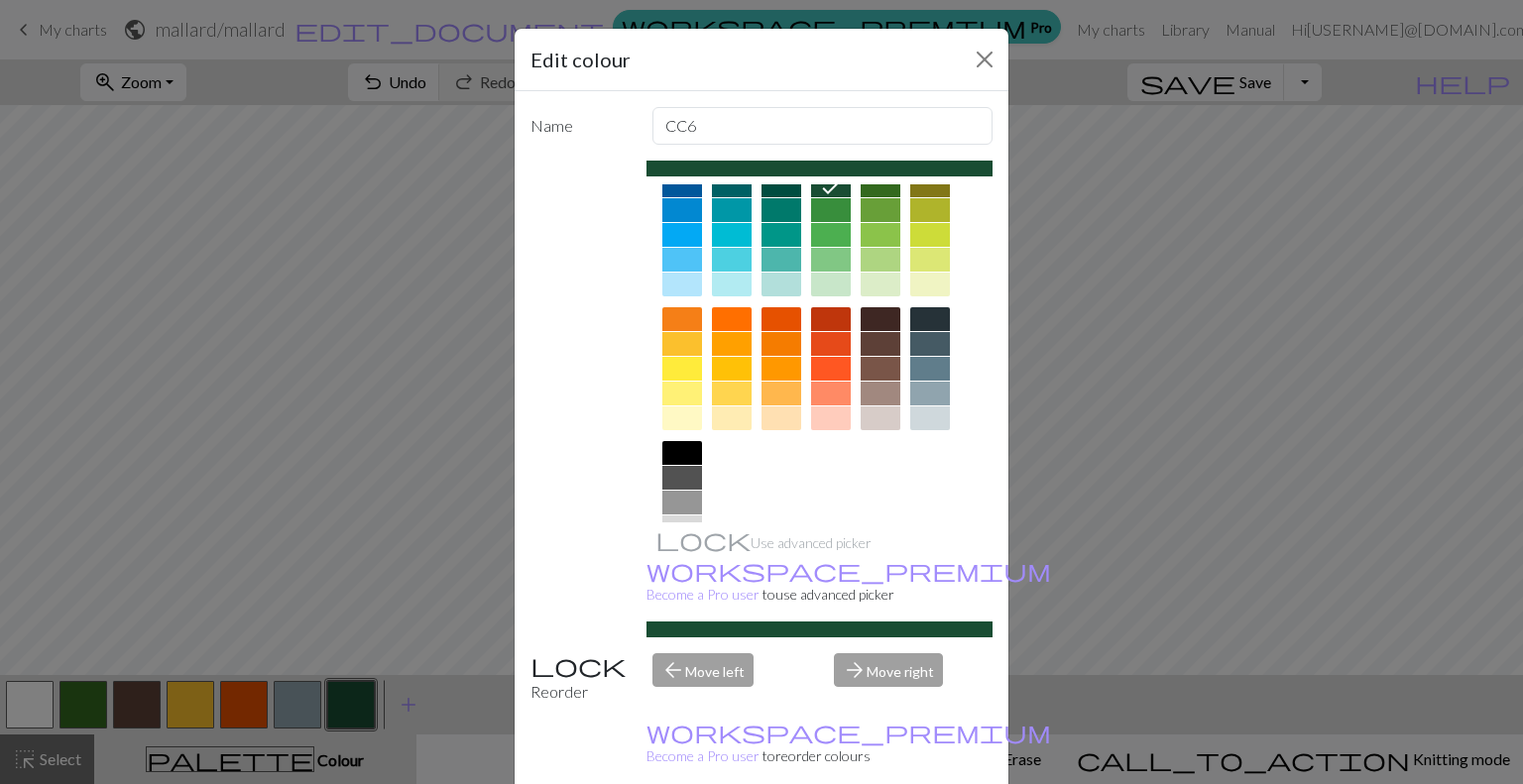 scroll, scrollTop: 165, scrollLeft: 0, axis: vertical 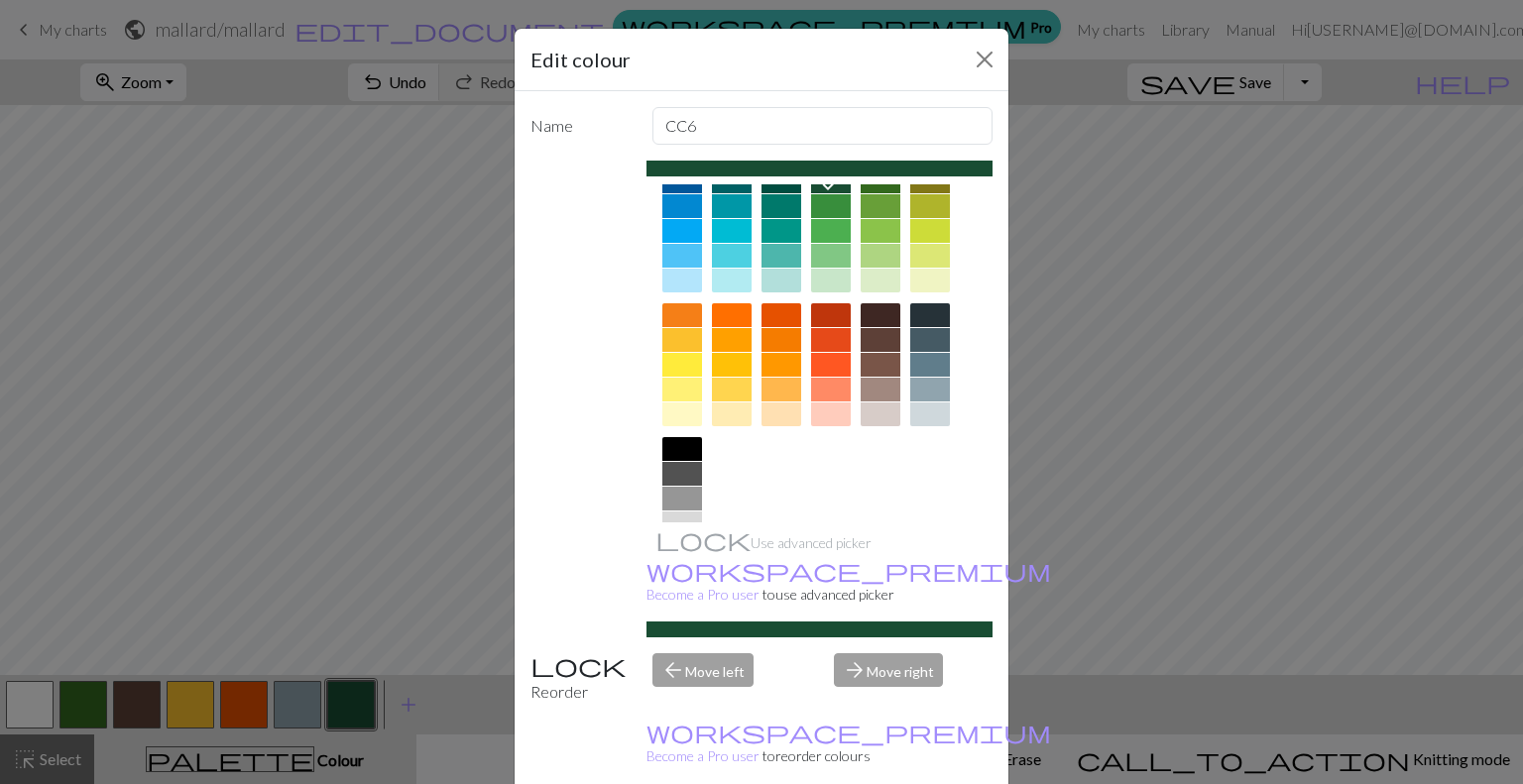 click at bounding box center (930, 414) 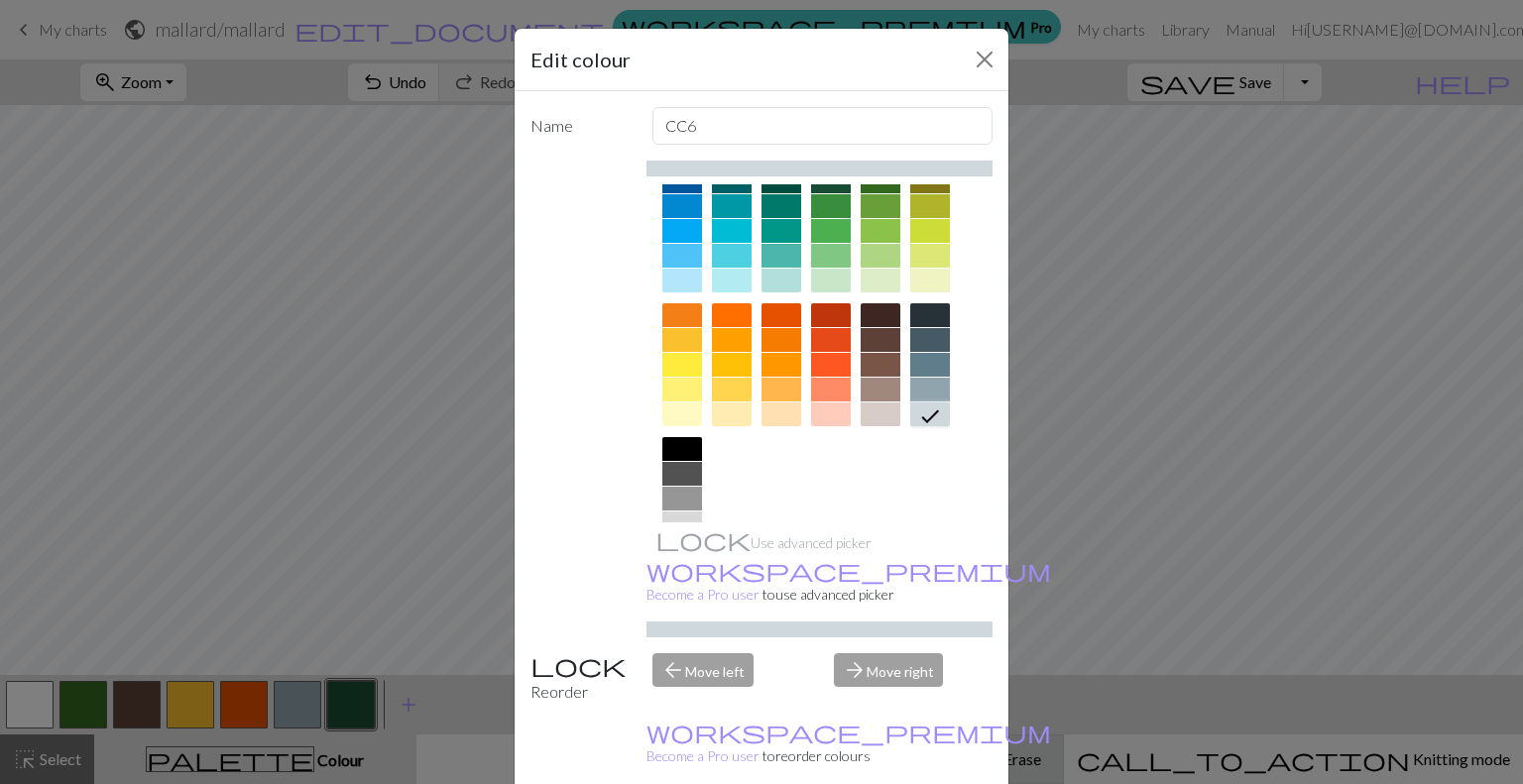 click on "Done" at bounding box center (880, 835) 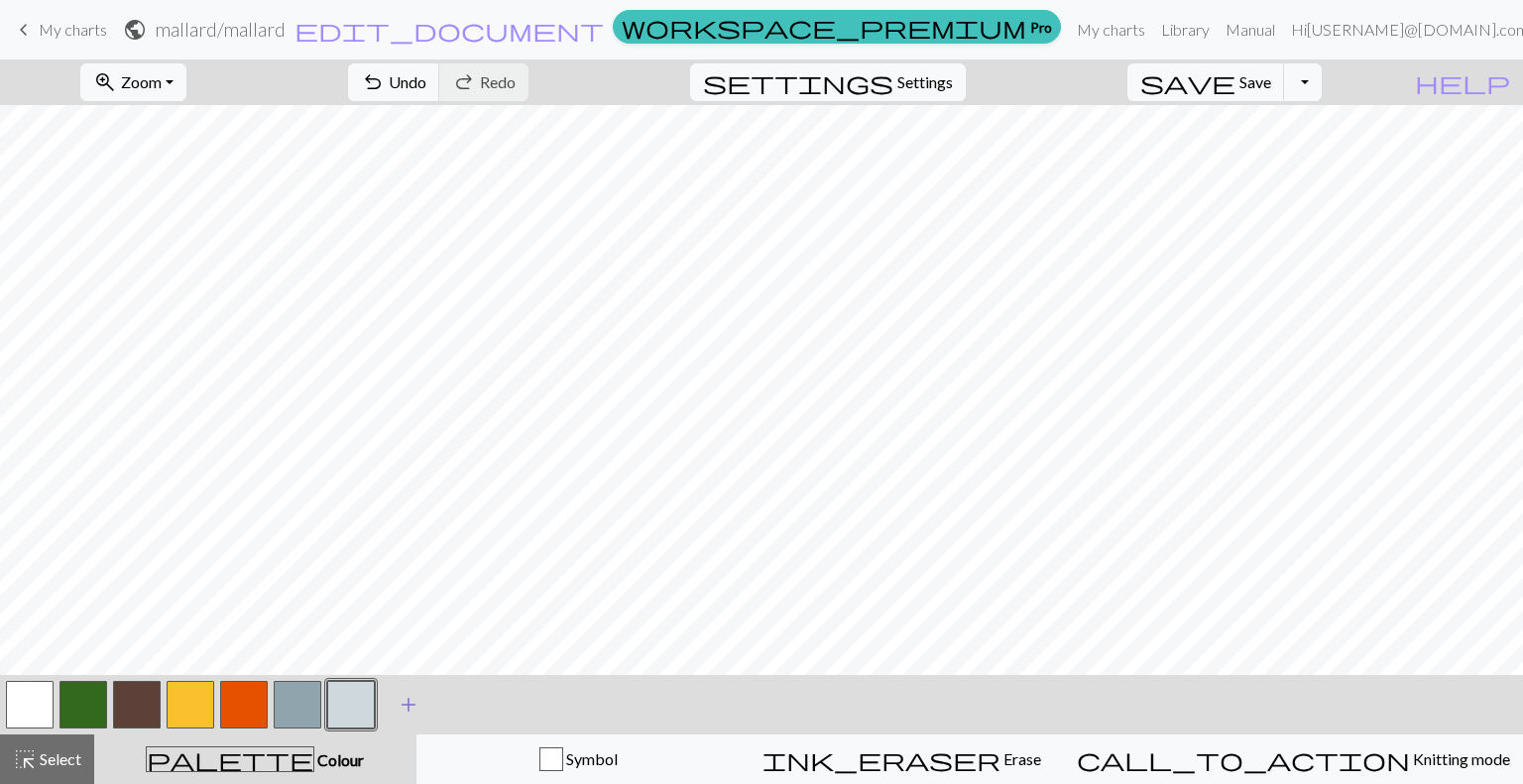 click on "add" at bounding box center (409, 705) 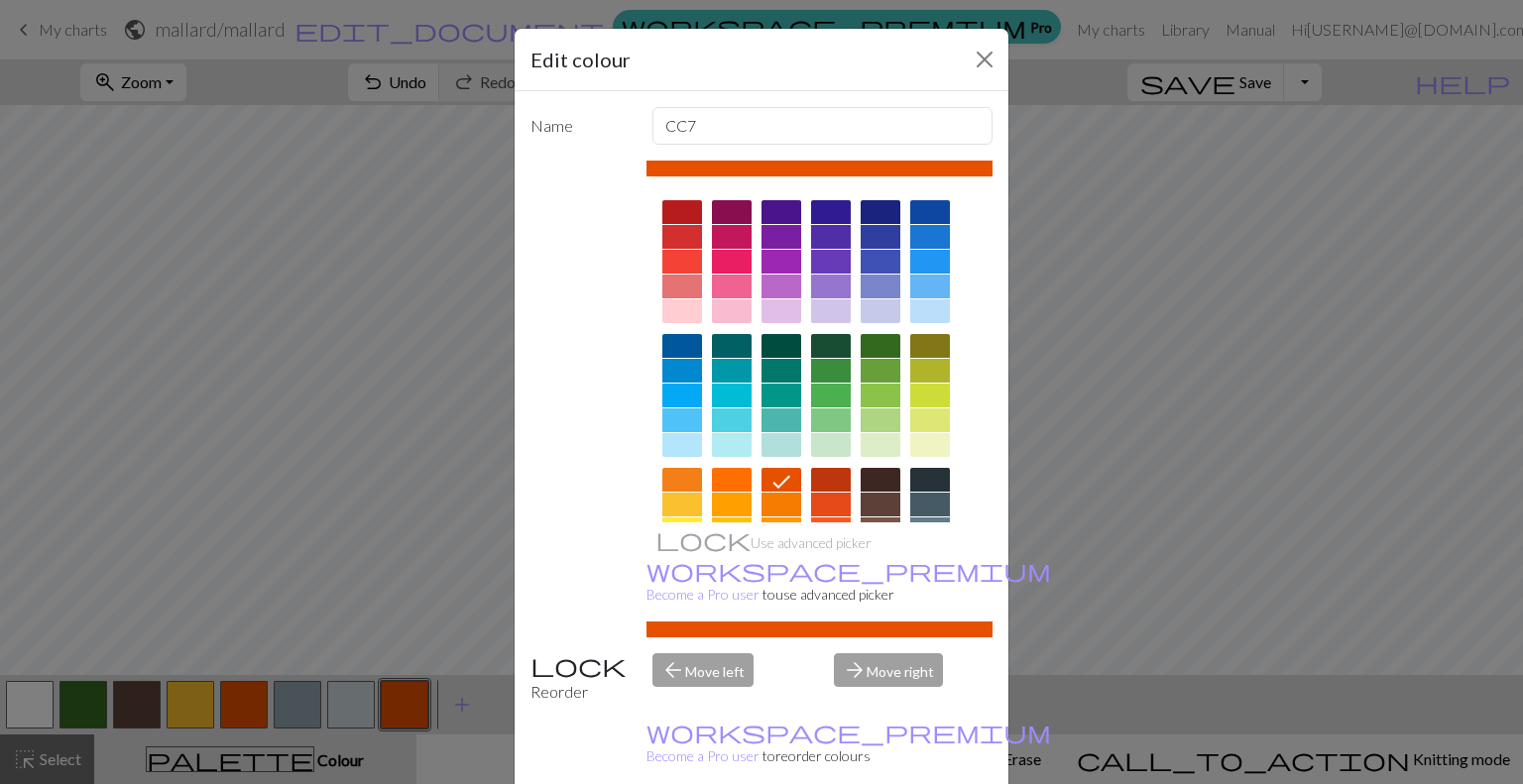 click at bounding box center (930, 504) 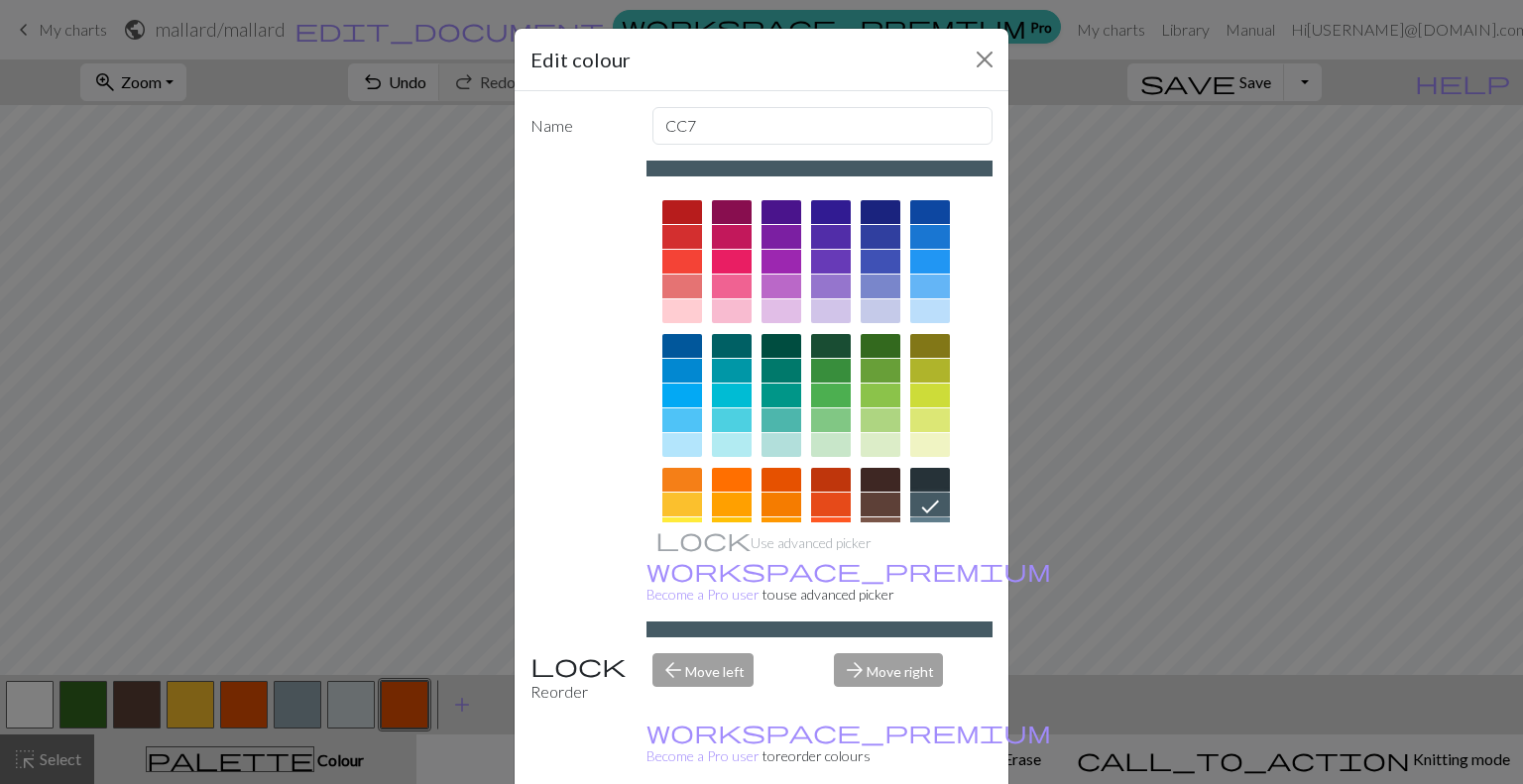drag, startPoint x: 874, startPoint y: 763, endPoint x: 894, endPoint y: 696, distance: 69.921384 